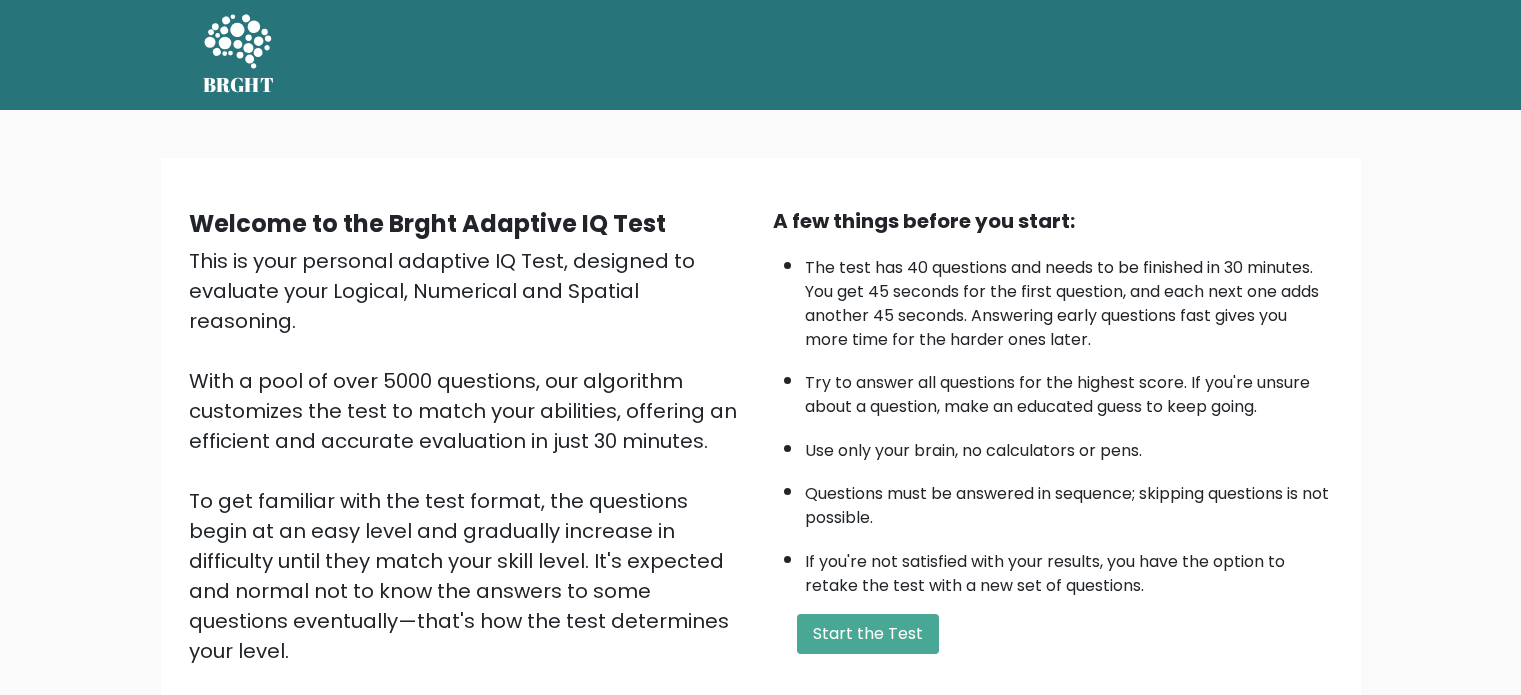 scroll, scrollTop: 0, scrollLeft: 0, axis: both 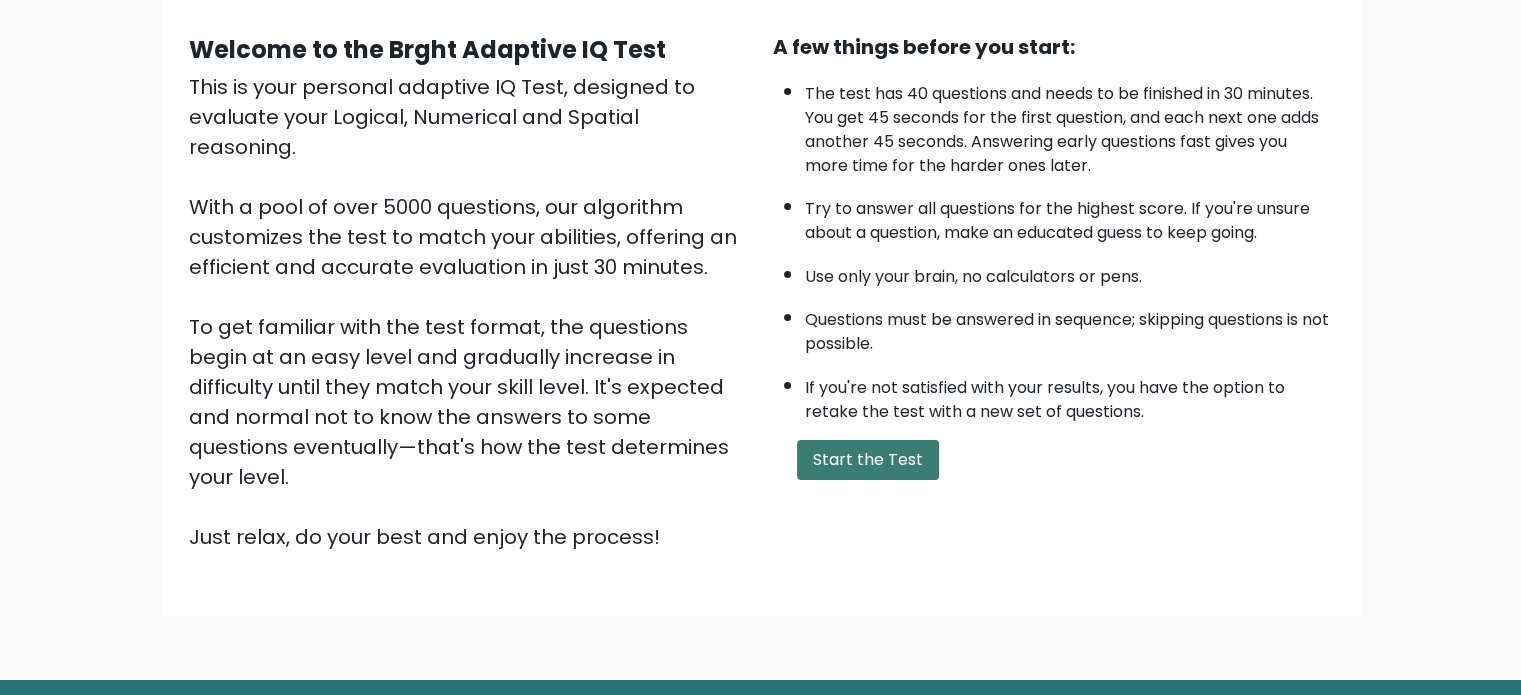 click on "Start the Test" at bounding box center (868, 460) 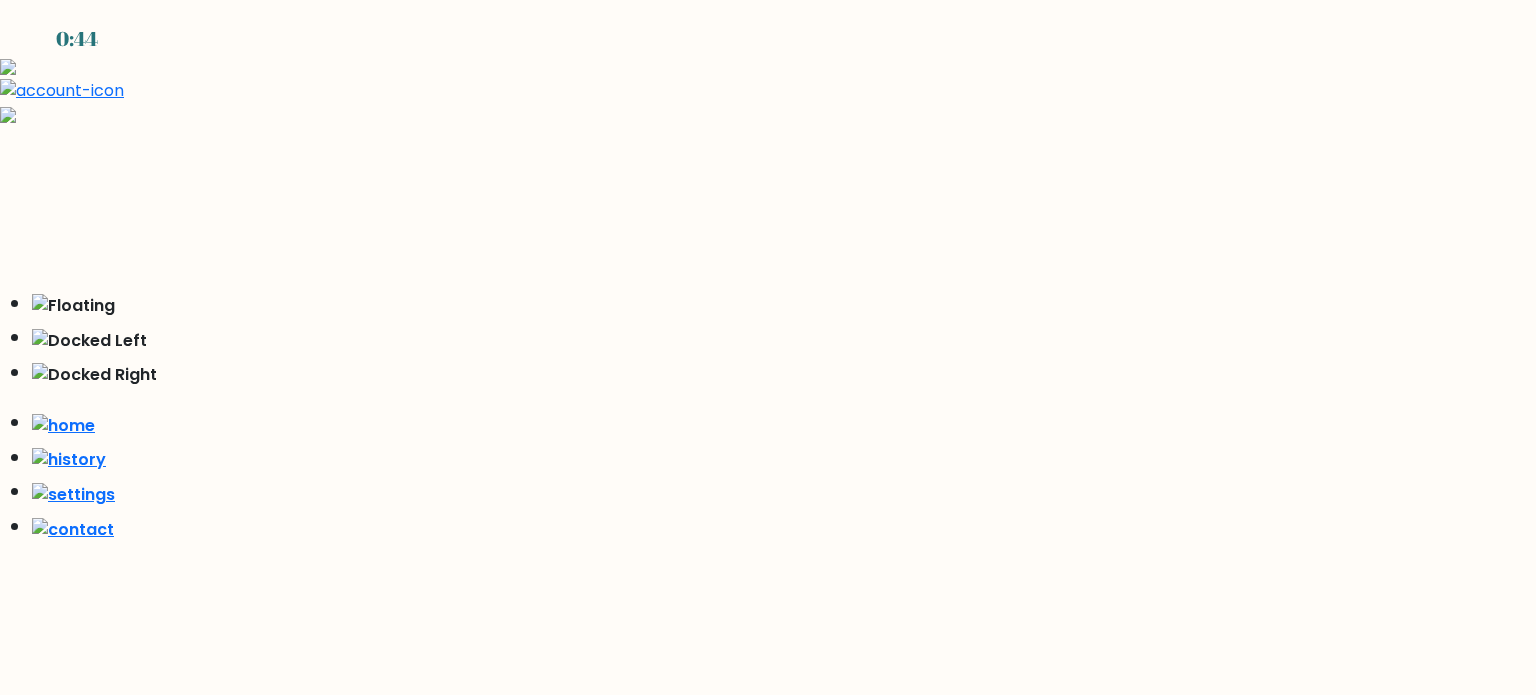 scroll, scrollTop: 0, scrollLeft: 0, axis: both 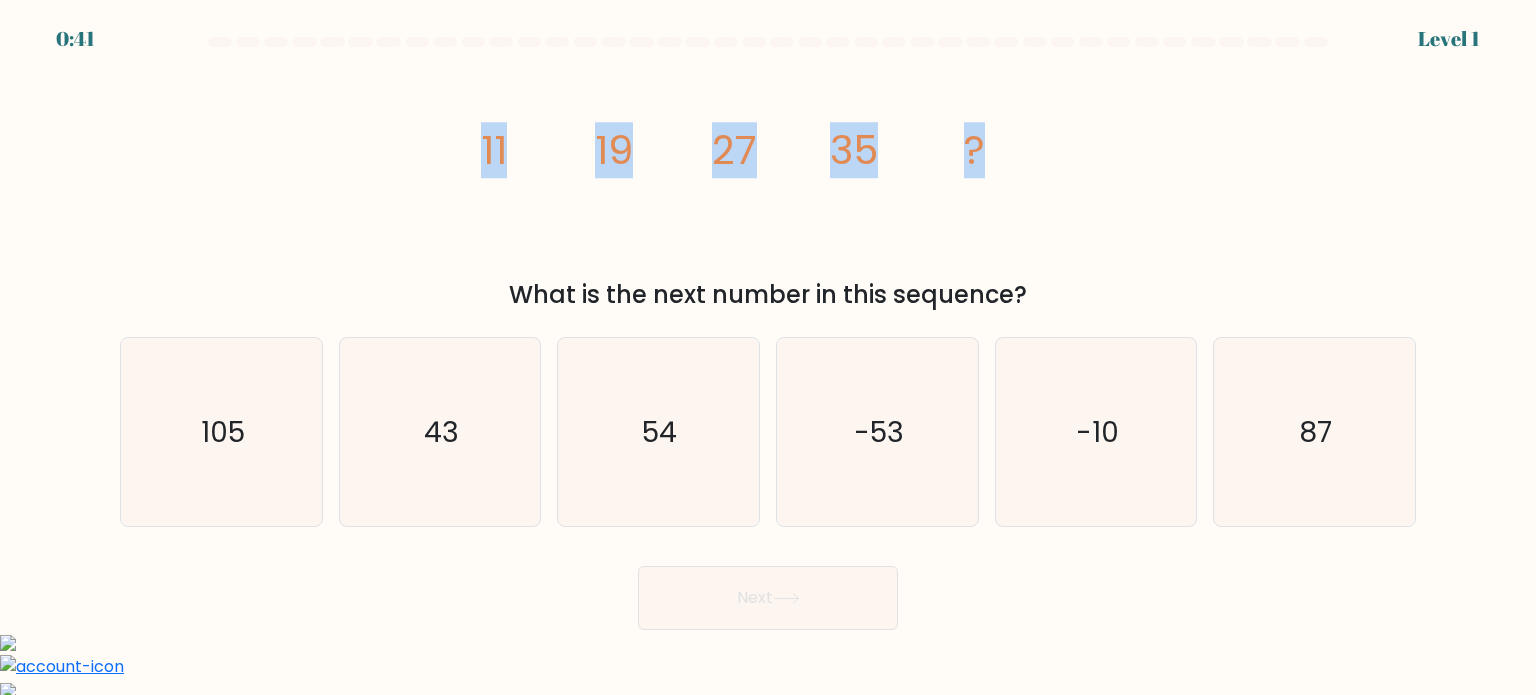 drag, startPoint x: 476, startPoint y: 157, endPoint x: 994, endPoint y: 156, distance: 518.001 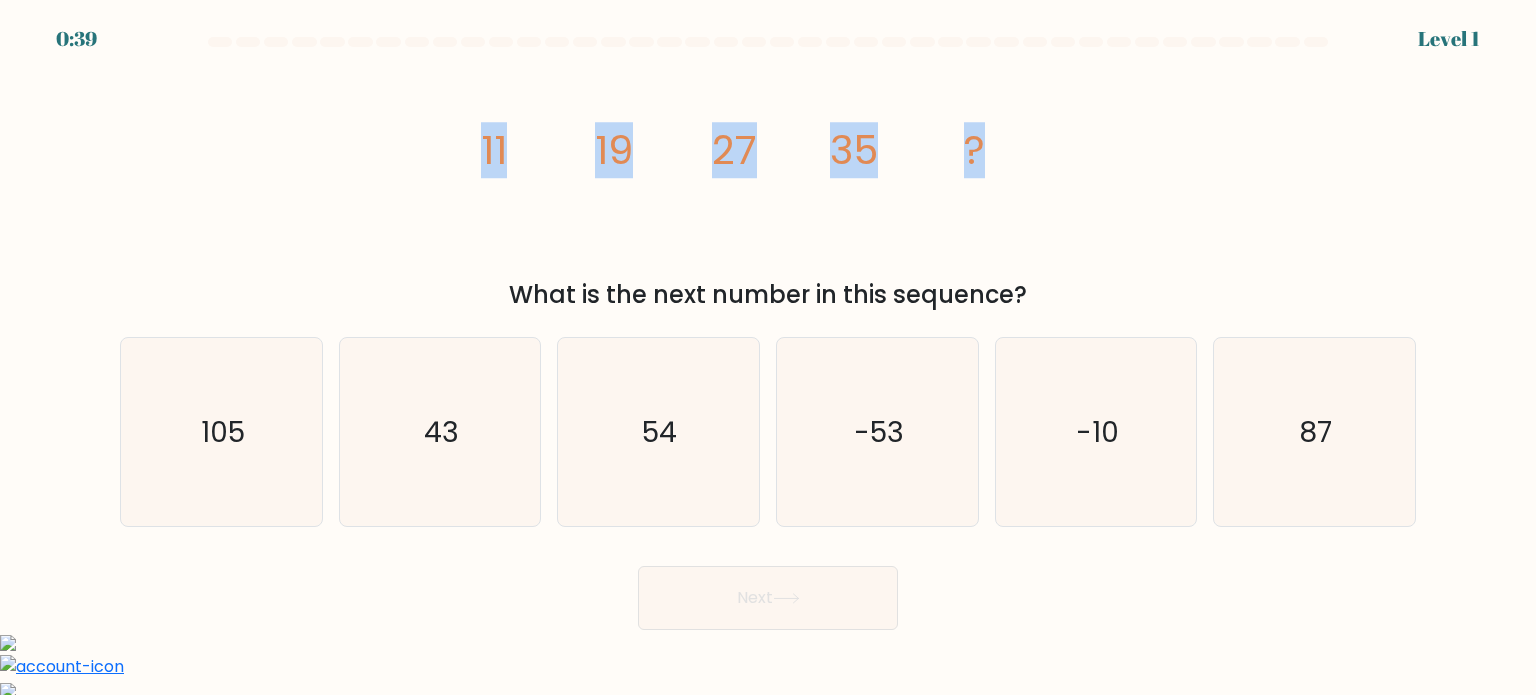 copy on "[NUMBER]
[NUMBER]
[NUMBER]
[NUMBER]
[QUESTION]" 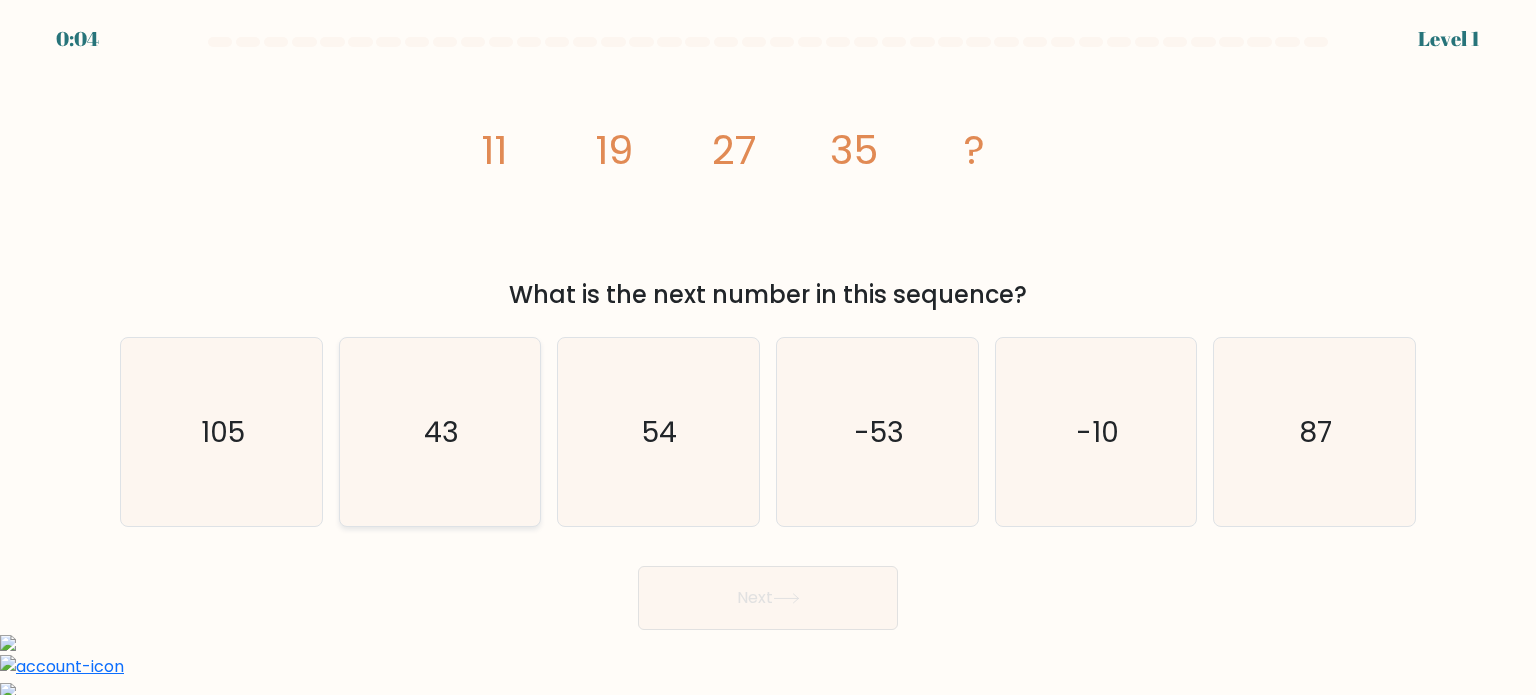 click on "43" at bounding box center [440, 432] 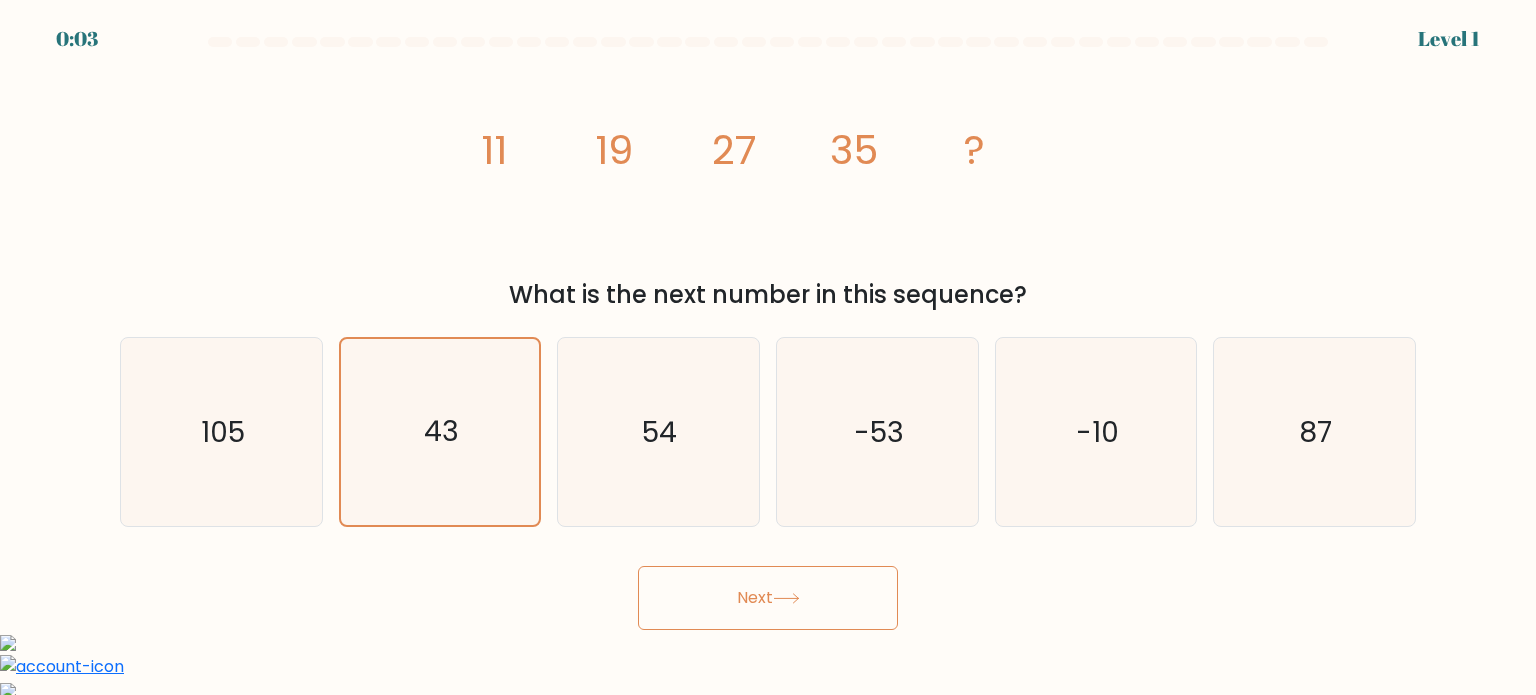 click on "Next" at bounding box center (768, 598) 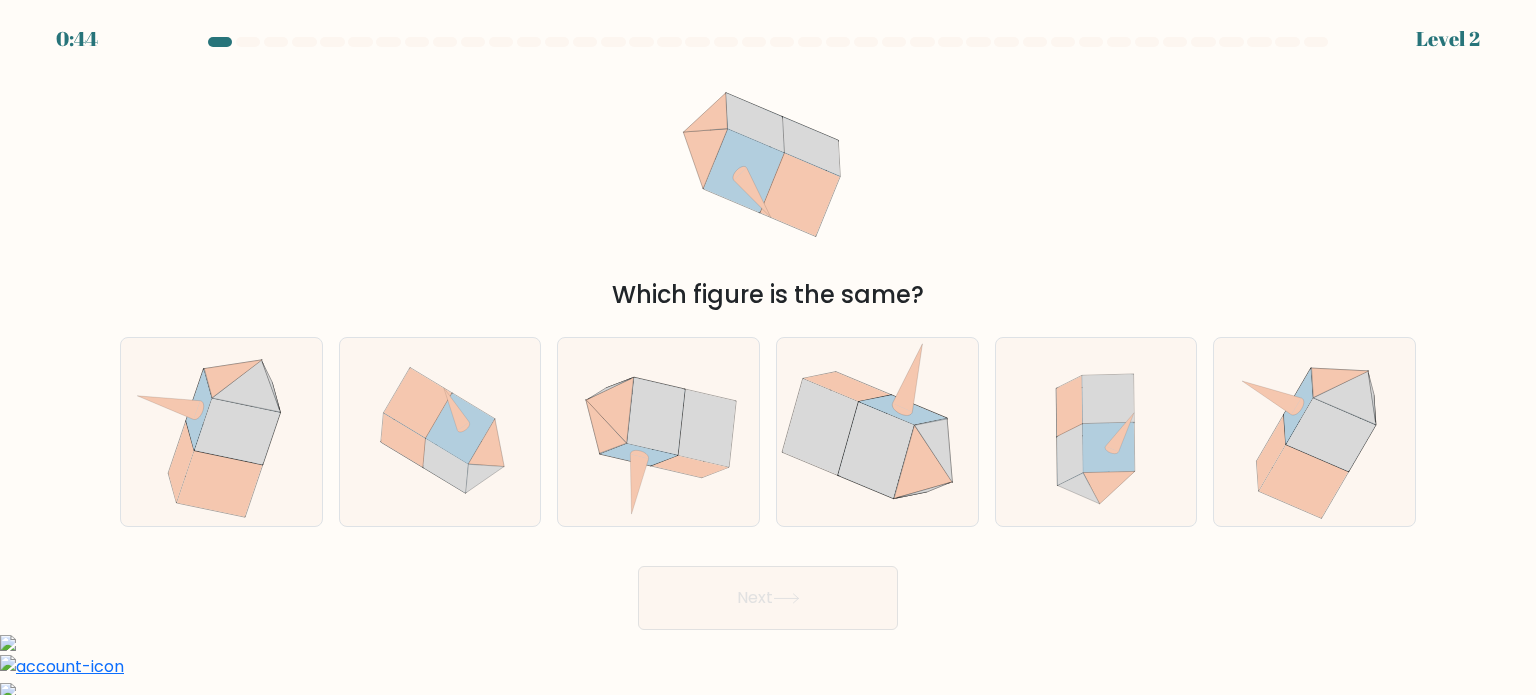 drag, startPoint x: 686, startPoint y: 154, endPoint x: 864, endPoint y: 204, distance: 184.88916 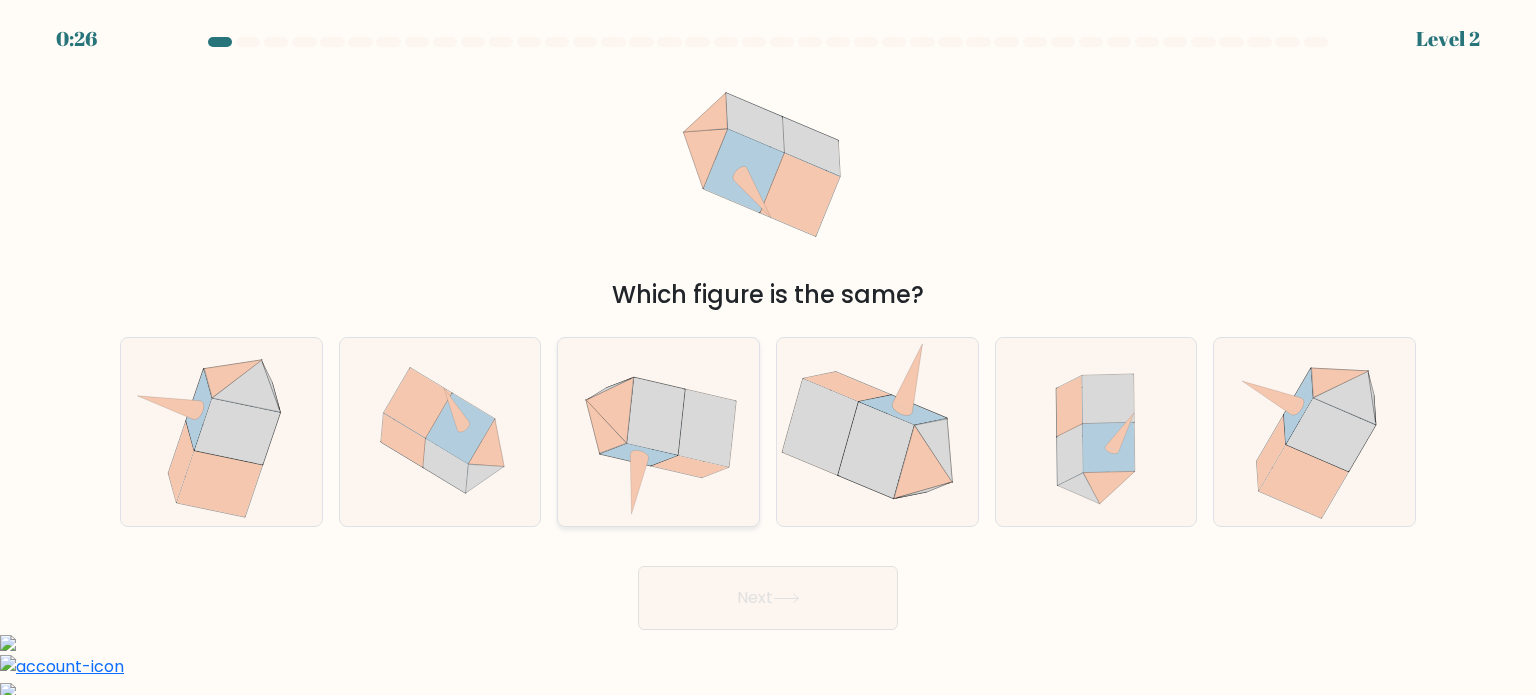 click at bounding box center [657, 415] 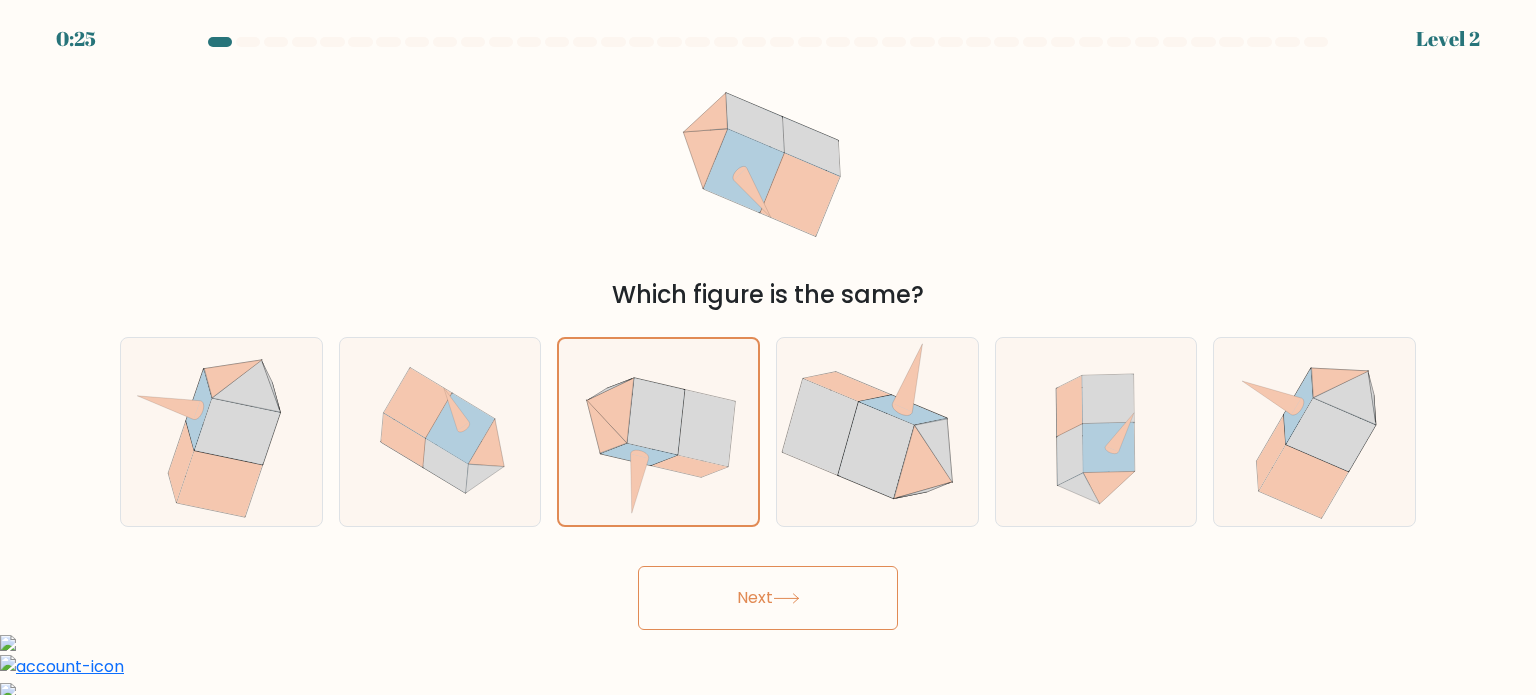 click on "Next" at bounding box center [768, 598] 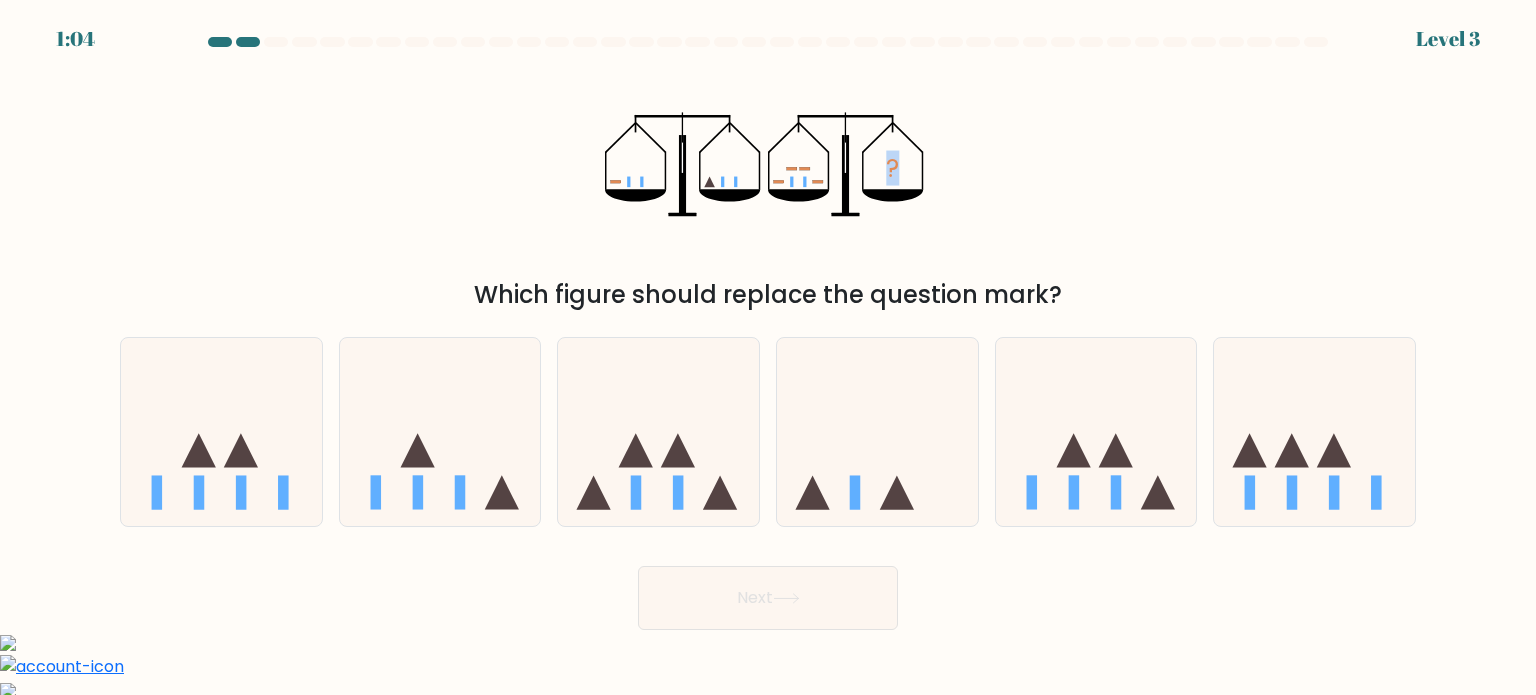 drag, startPoint x: 601, startPoint y: 155, endPoint x: 902, endPoint y: 185, distance: 302.49133 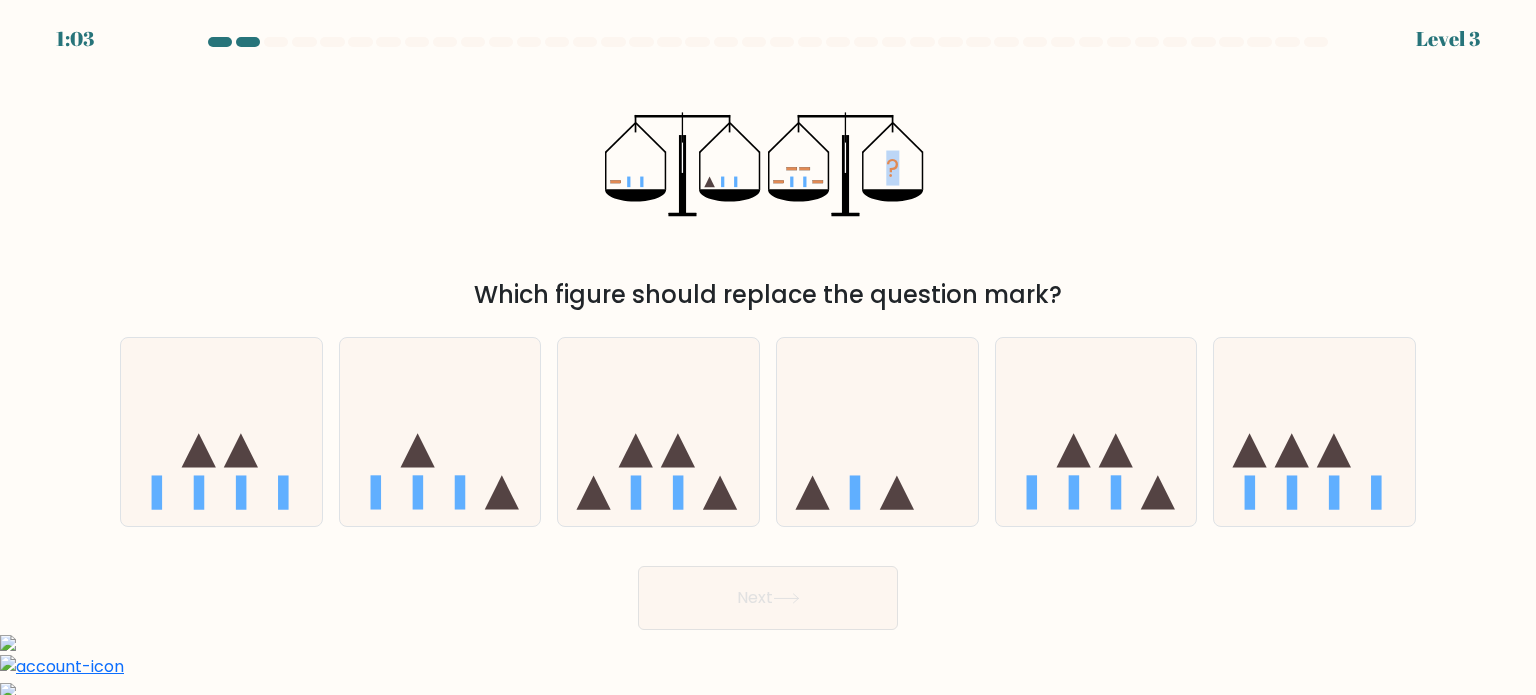 click on "?
Which figure should replace the question mark?" at bounding box center [768, 186] 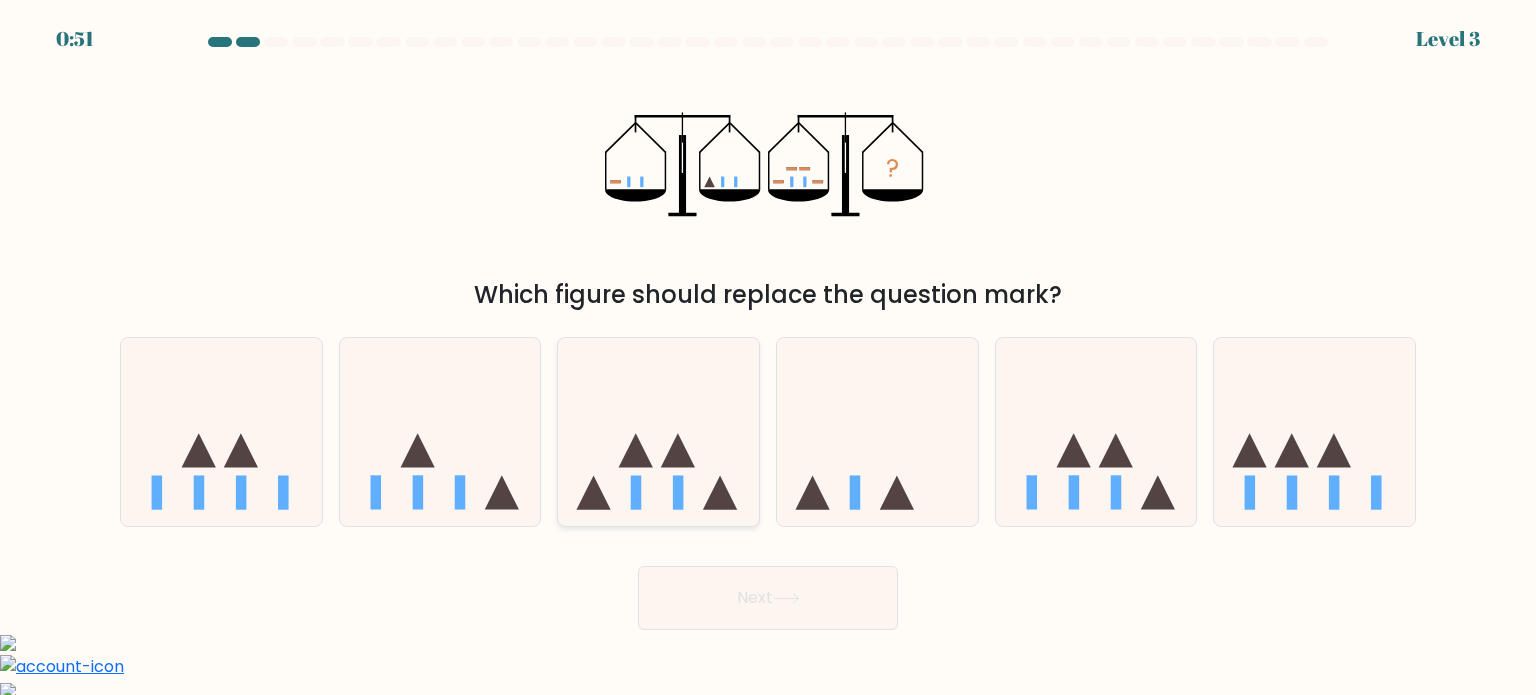 click at bounding box center [658, 432] 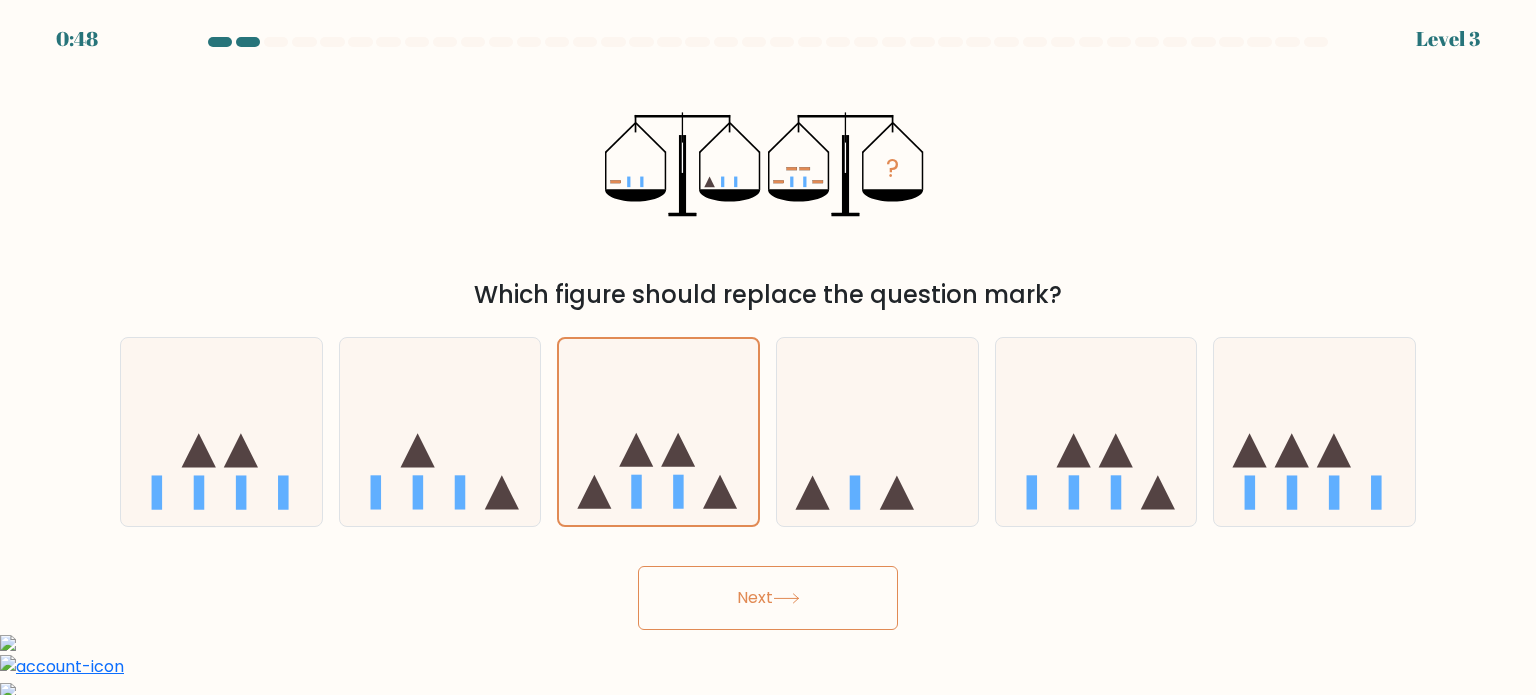 click on "Next" at bounding box center (768, 598) 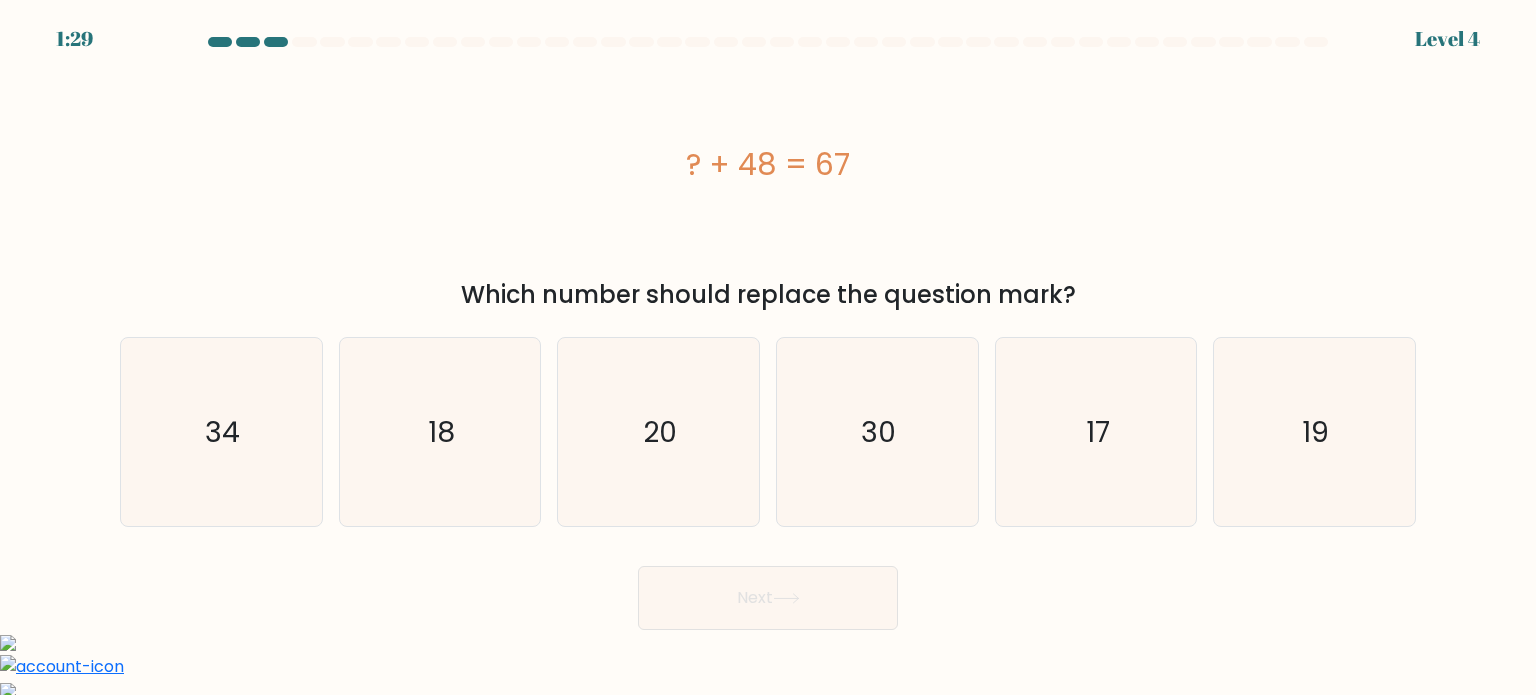 drag, startPoint x: 658, startPoint y: 165, endPoint x: 890, endPoint y: 163, distance: 232.00862 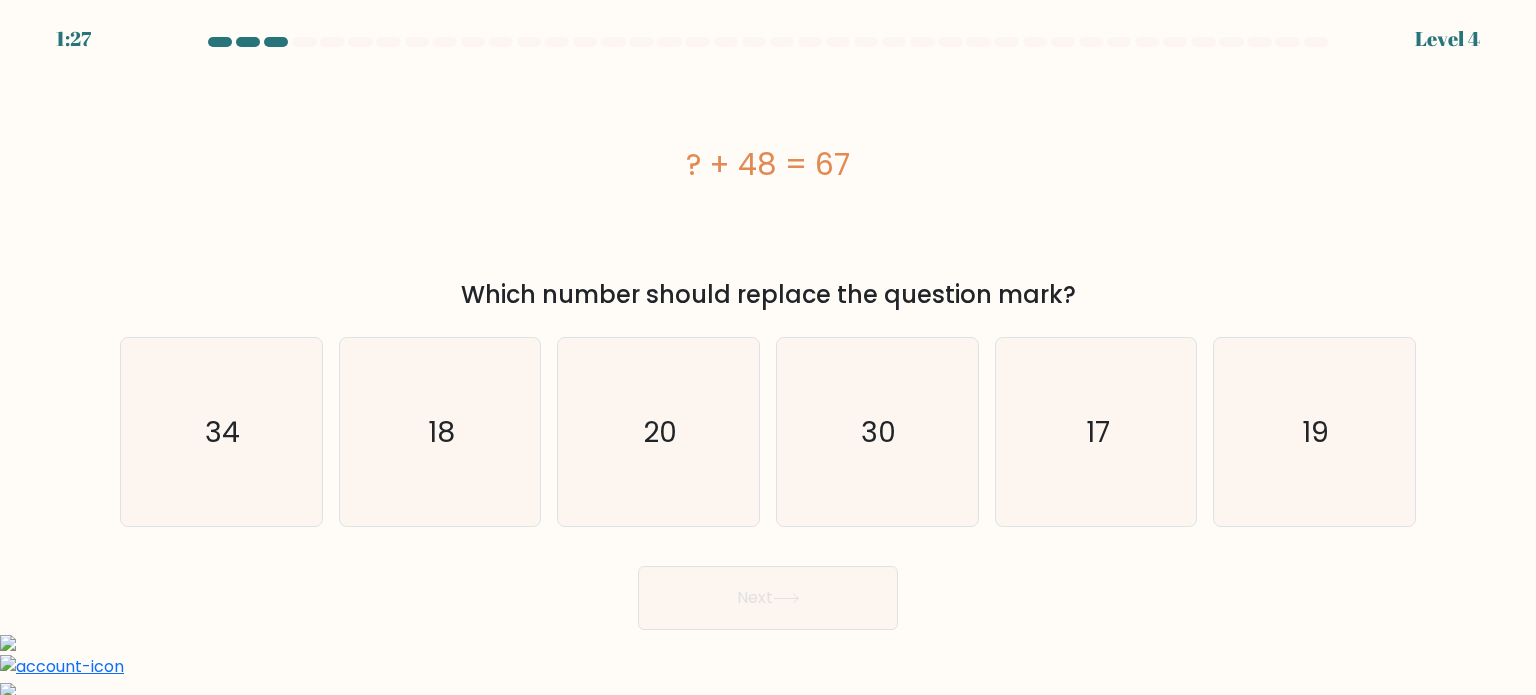 copy on "? + 48 = 67" 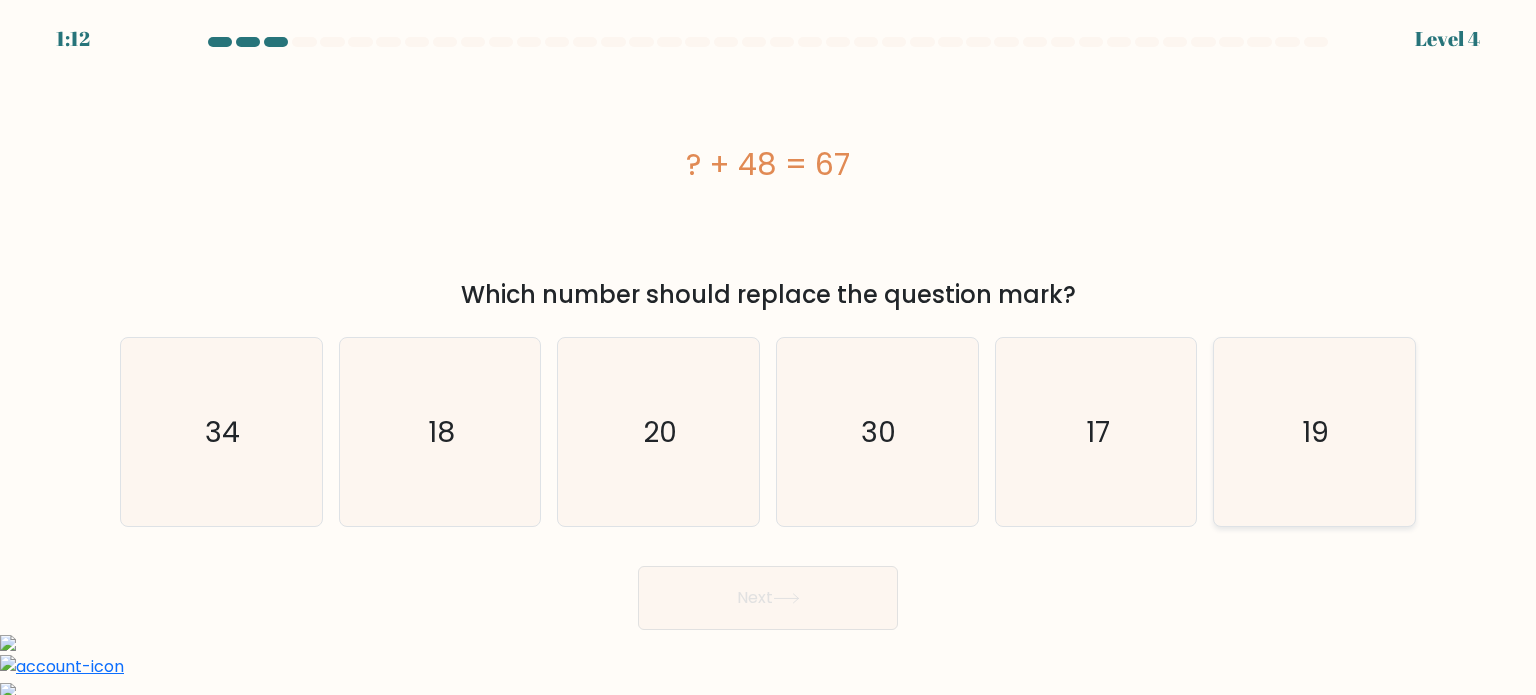 click on "19" at bounding box center [1314, 432] 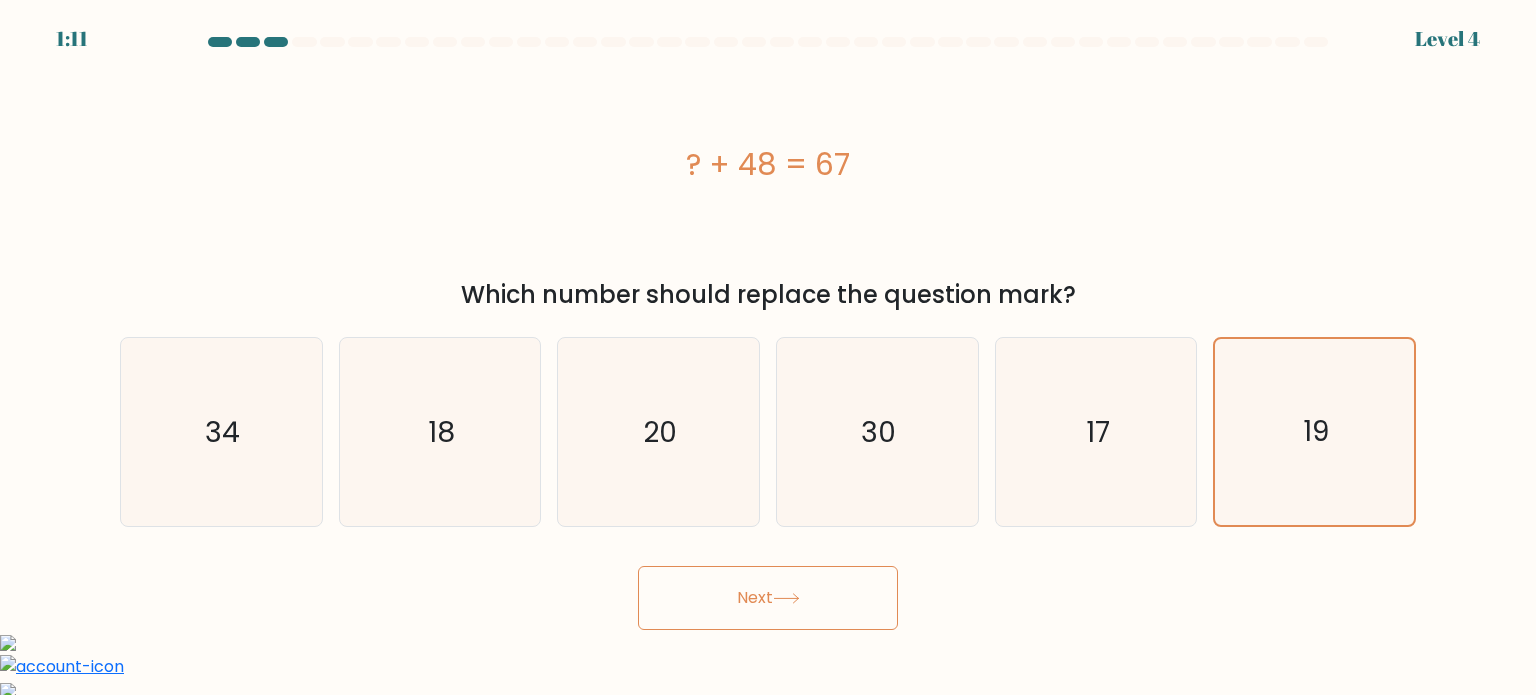 click on "Next" at bounding box center (768, 598) 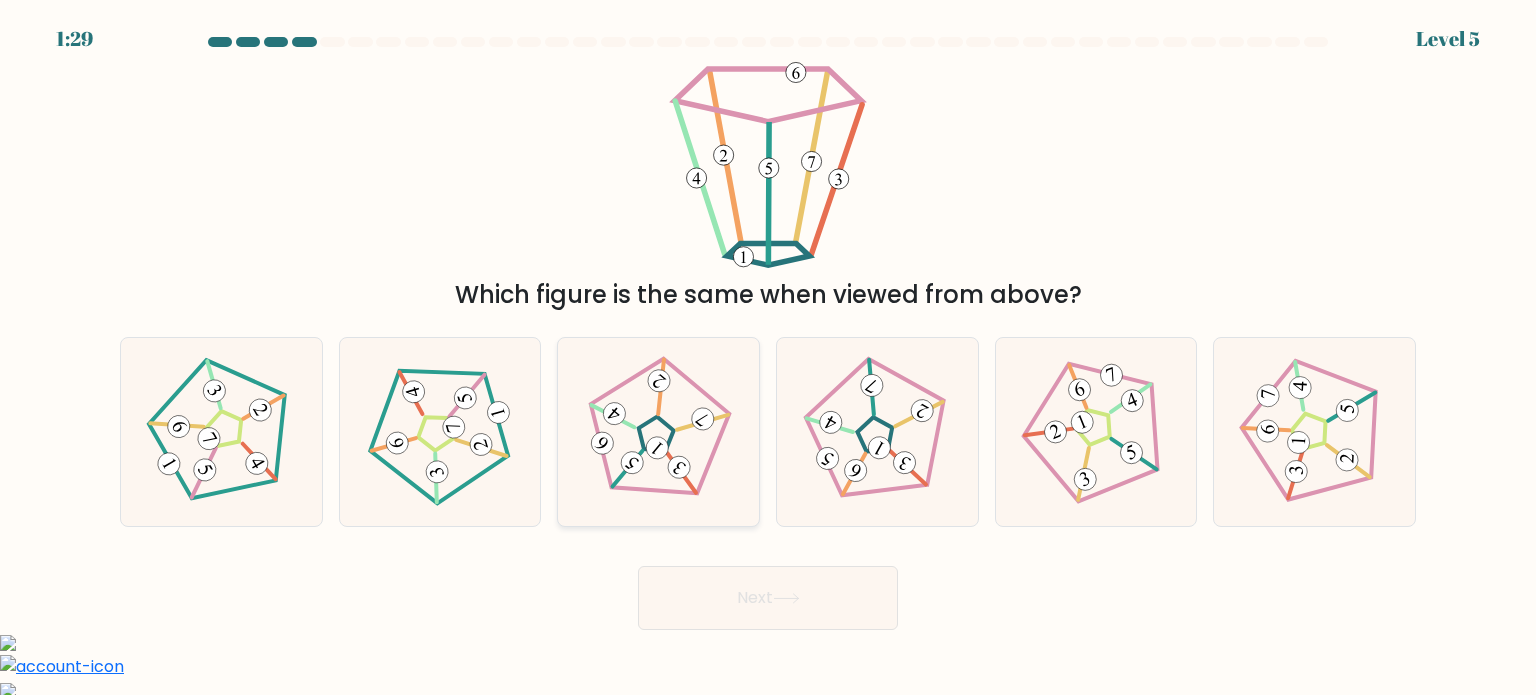 click at bounding box center [658, 431] 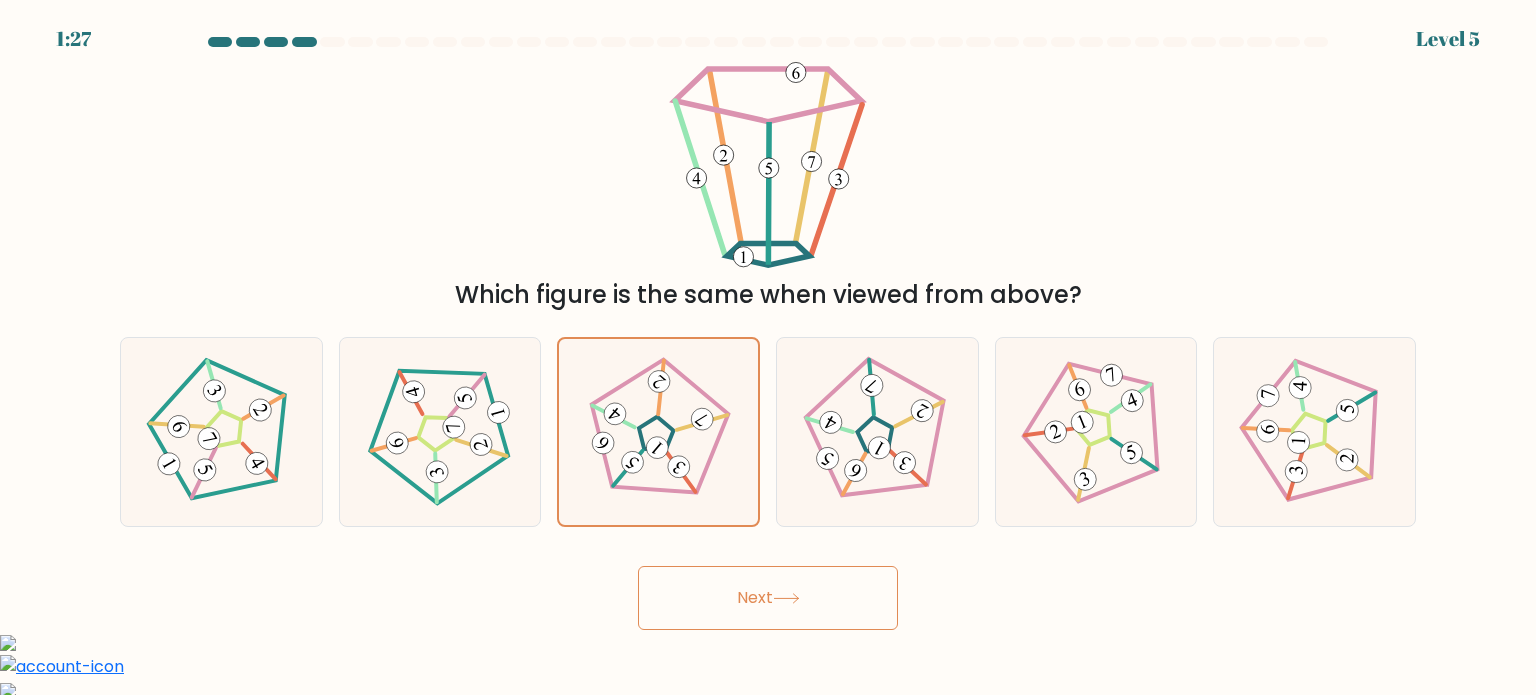 click on "Next" at bounding box center [768, 598] 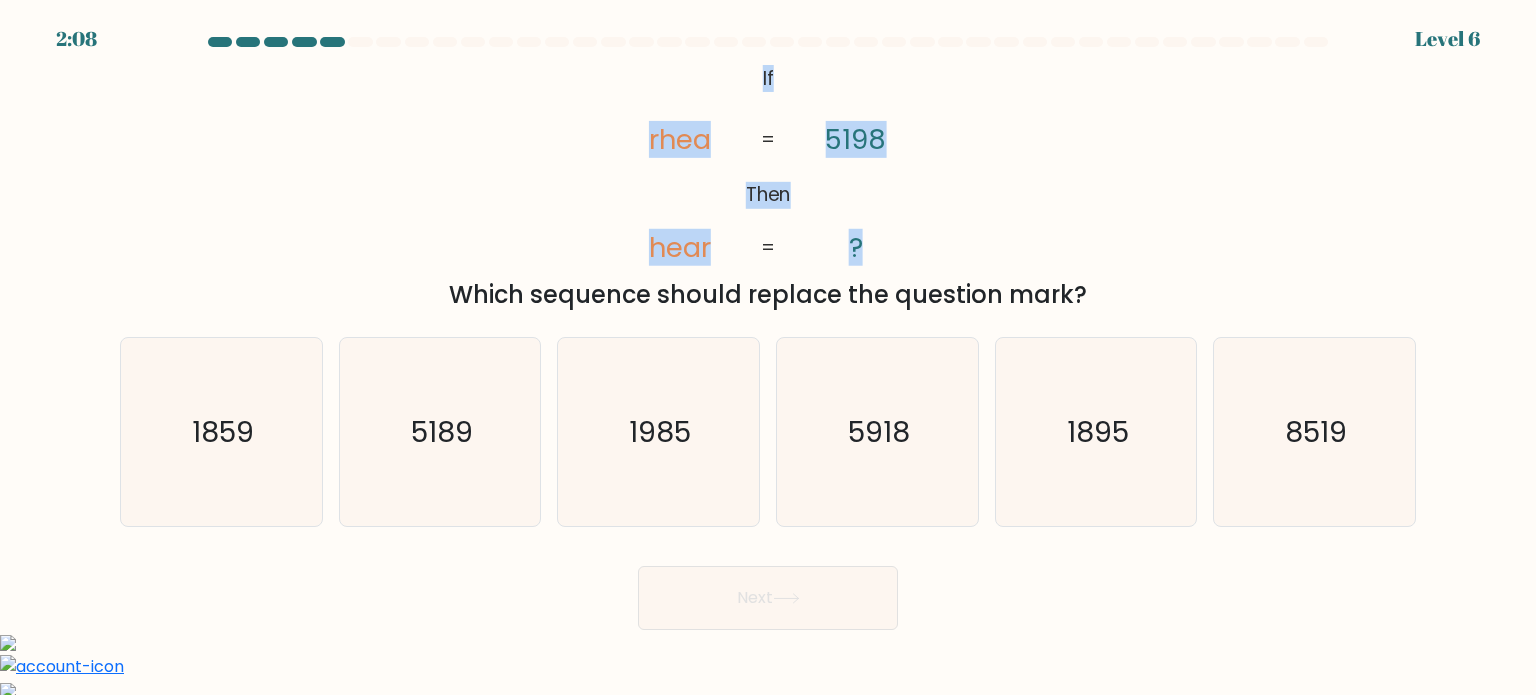drag, startPoint x: 723, startPoint y: 70, endPoint x: 883, endPoint y: 243, distance: 235.64592 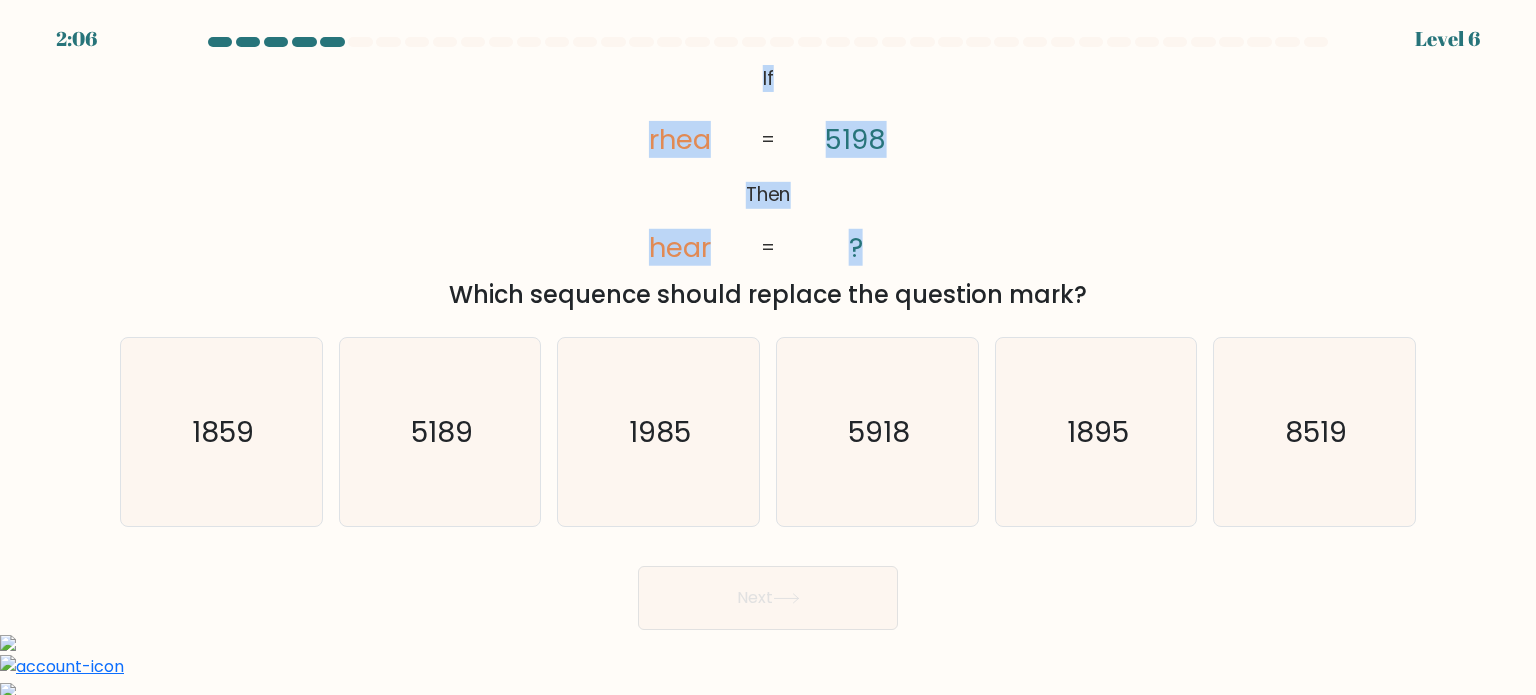 copy on "If       Then       rhea       hear       5198       ?" 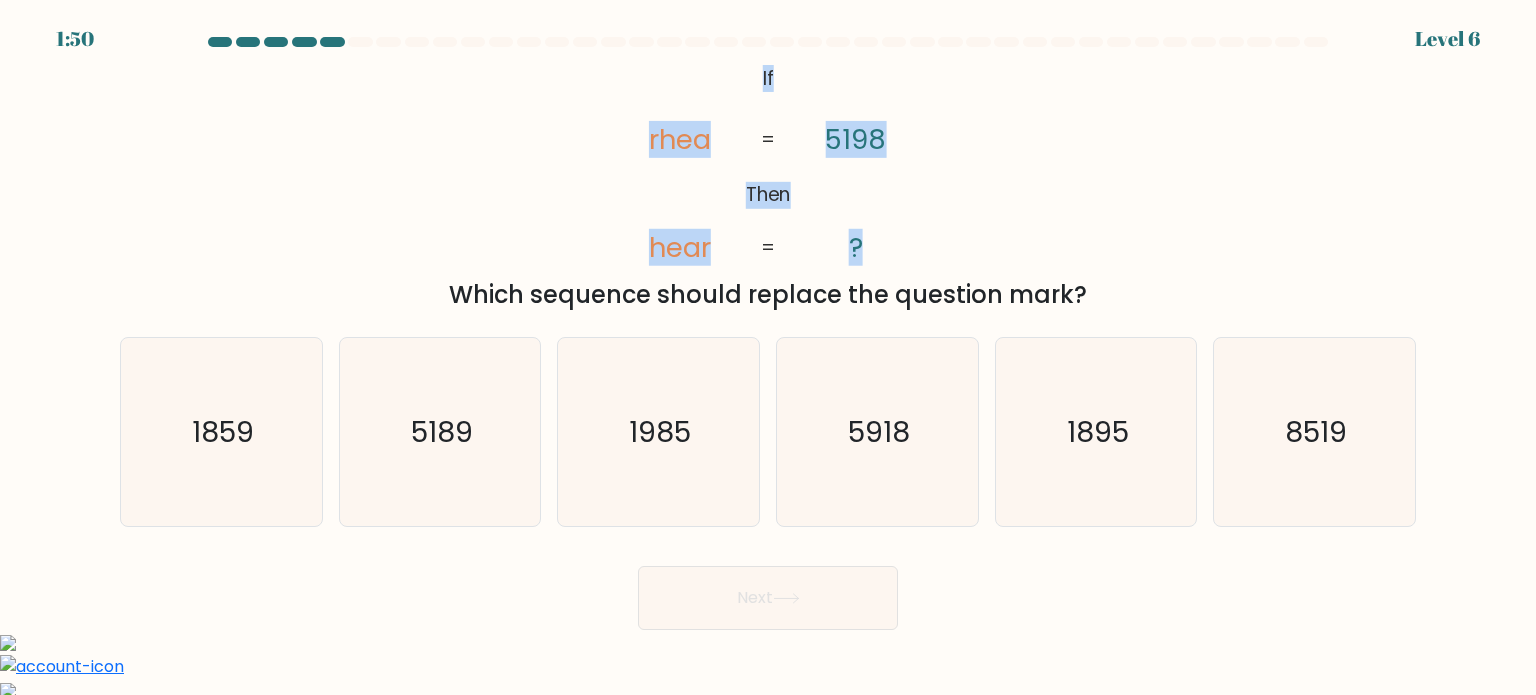click on "@import url('https://fonts.googleapis.com/css?family=Abril+Fatface:400,100,100italic,300,300italic,400italic,500,500italic,700,700italic,900,900italic');           If       Then       rhea       hear       5198       ?       =       =
Which sequence should replace the question mark?" at bounding box center [768, 186] 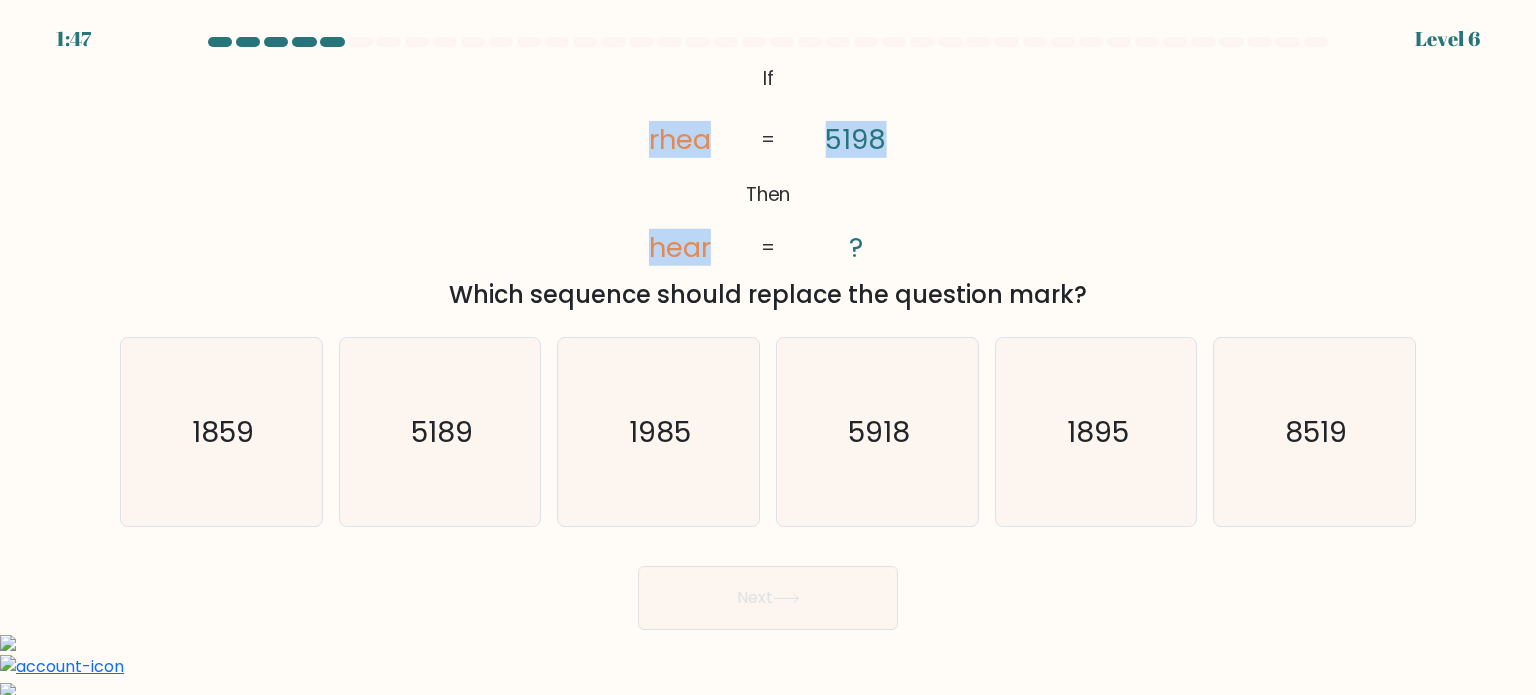 drag, startPoint x: 652, startPoint y: 139, endPoint x: 880, endPoint y: 155, distance: 228.56071 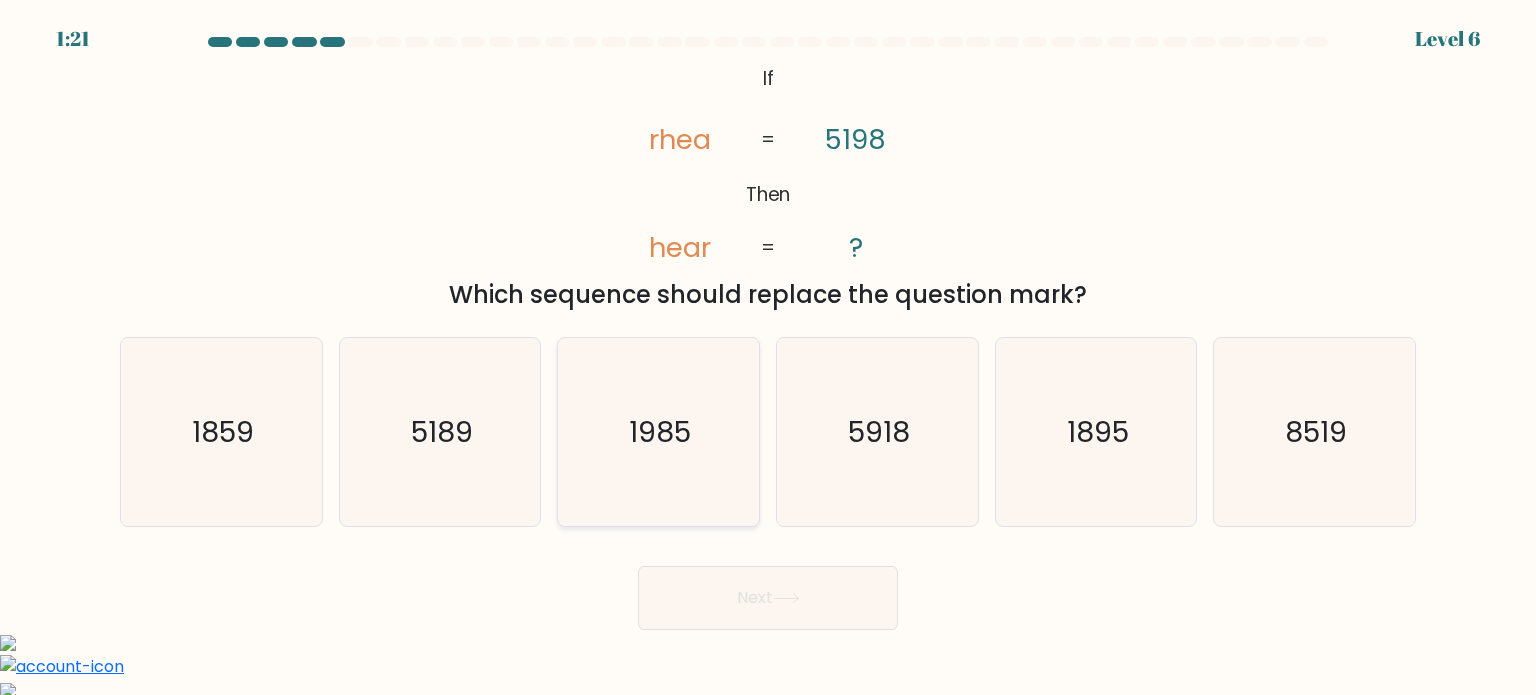 click on "1985" at bounding box center [658, 432] 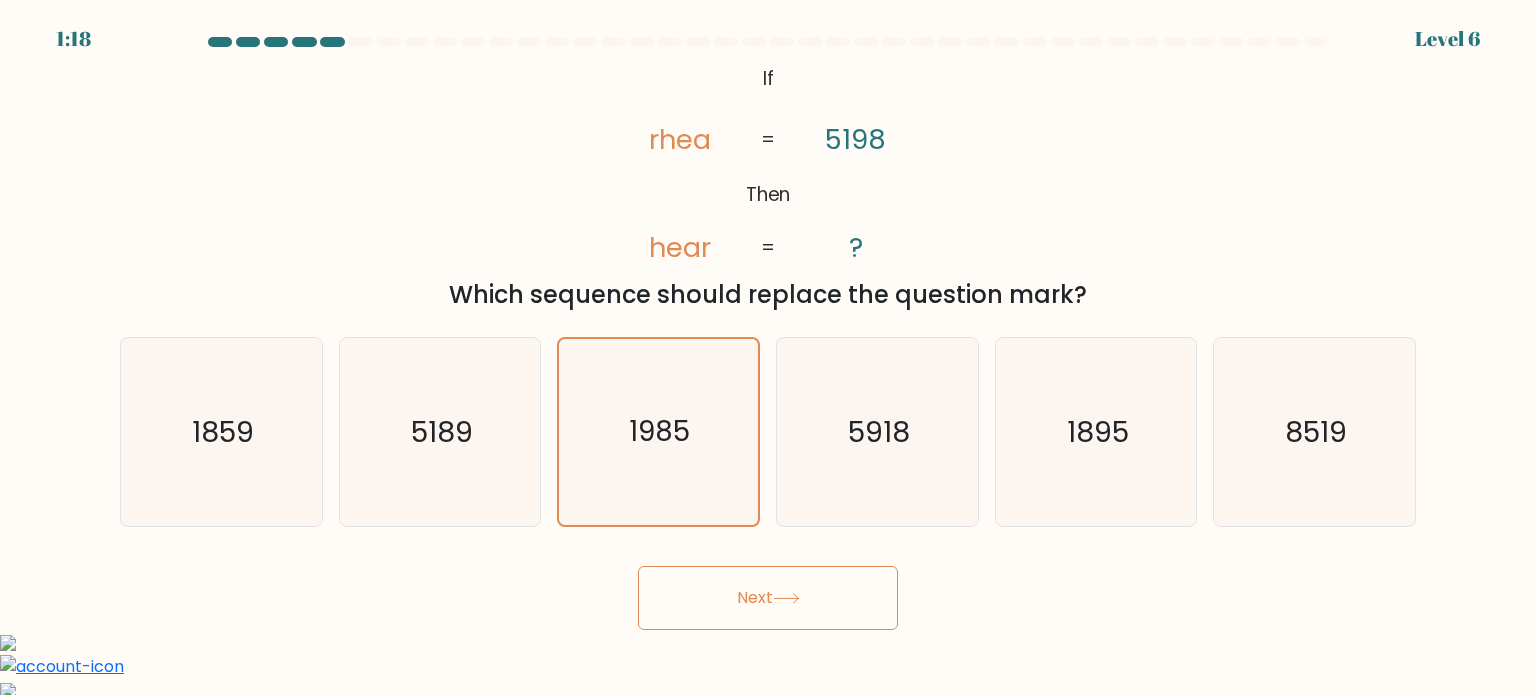 click at bounding box center (786, 598) 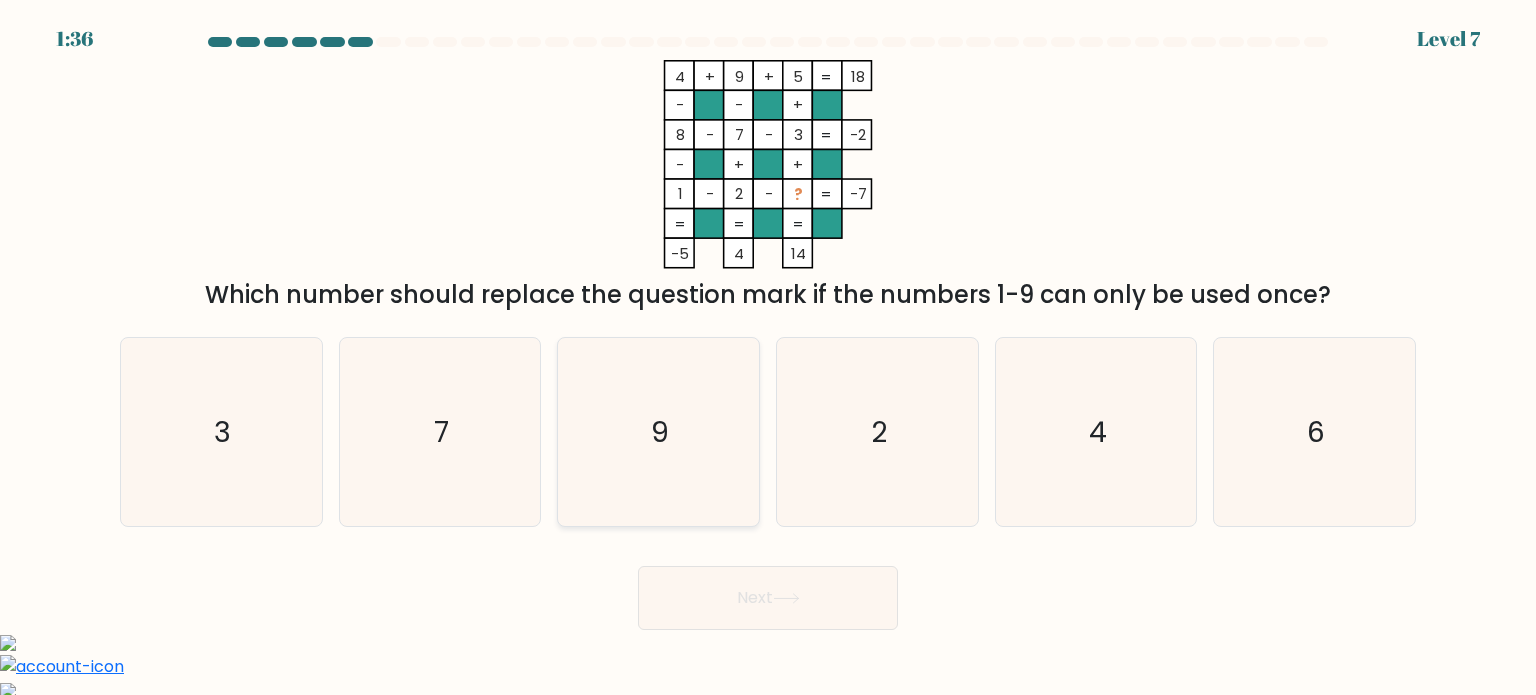 click on "9" at bounding box center [658, 432] 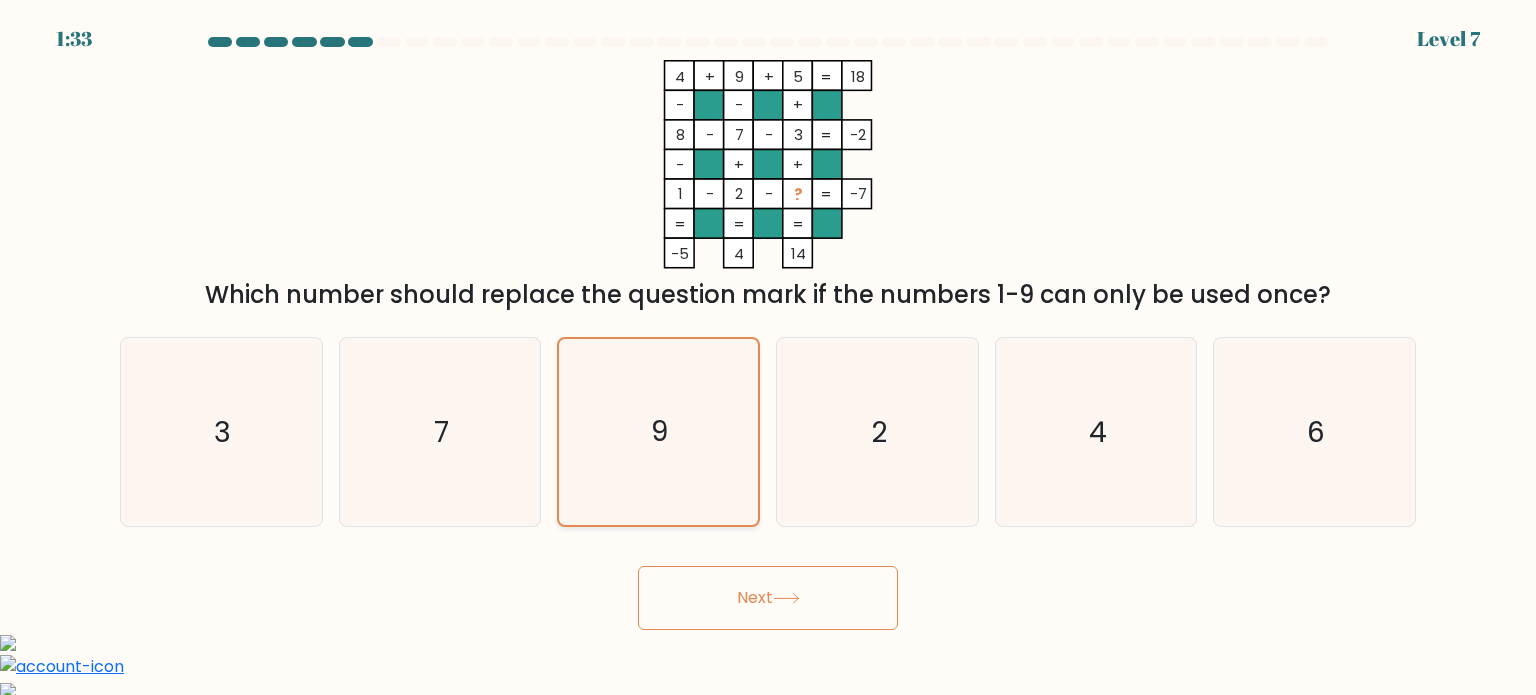 click on "9" at bounding box center (658, 432) 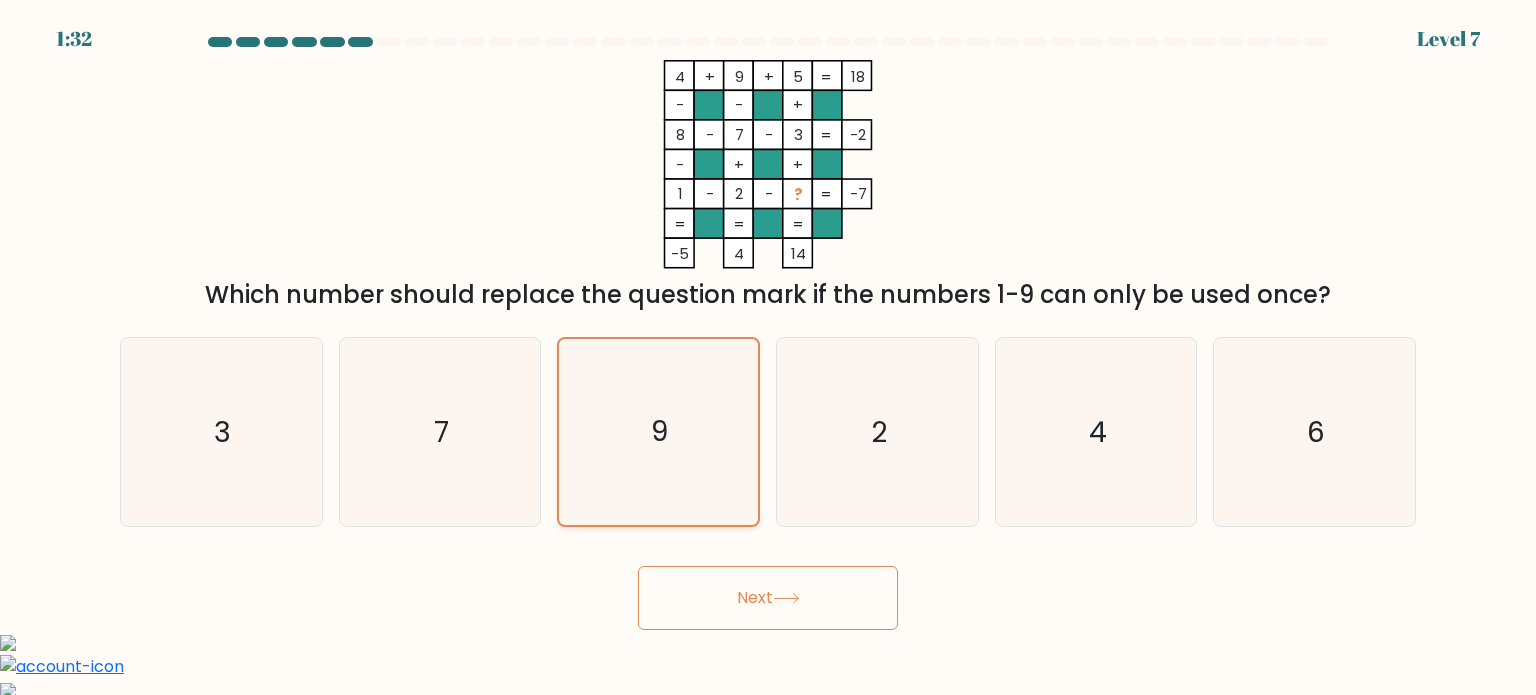 click on "9" at bounding box center (658, 432) 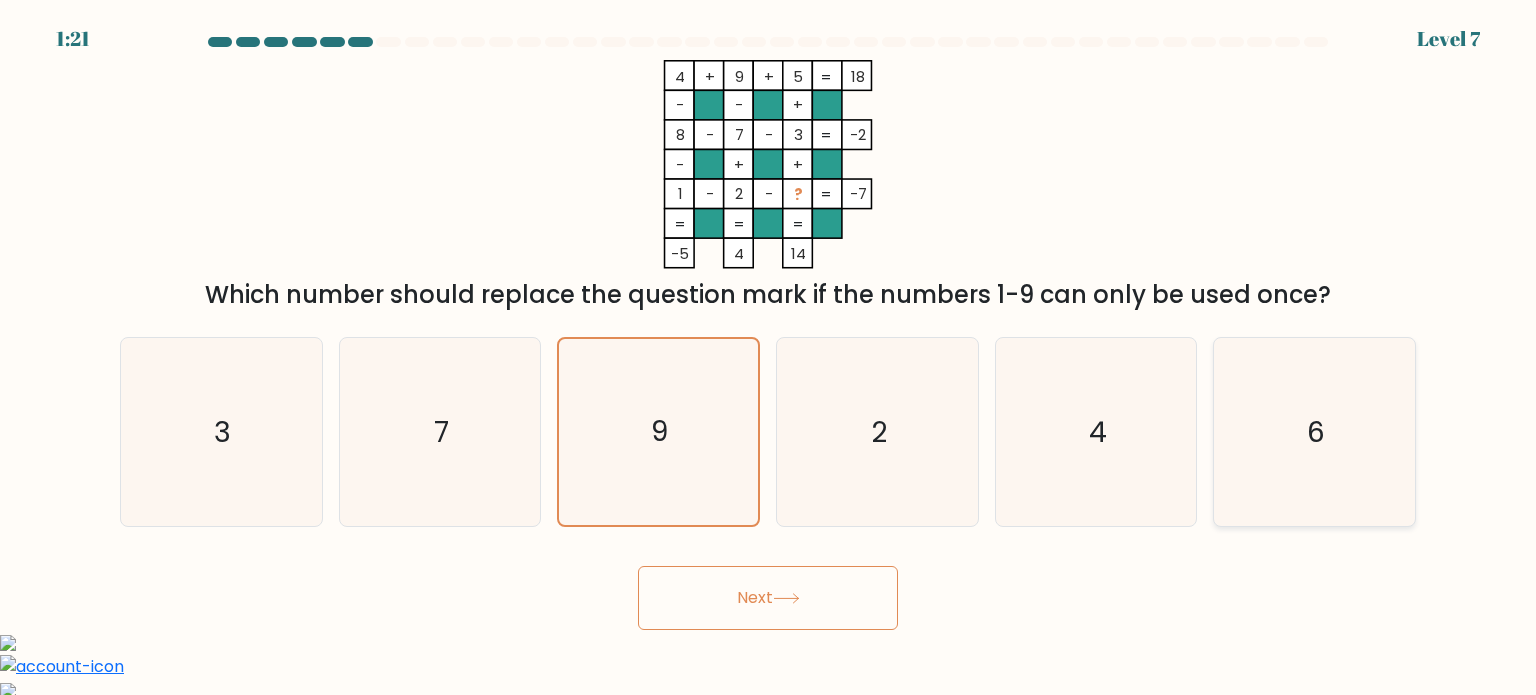 click on "6" at bounding box center (1314, 432) 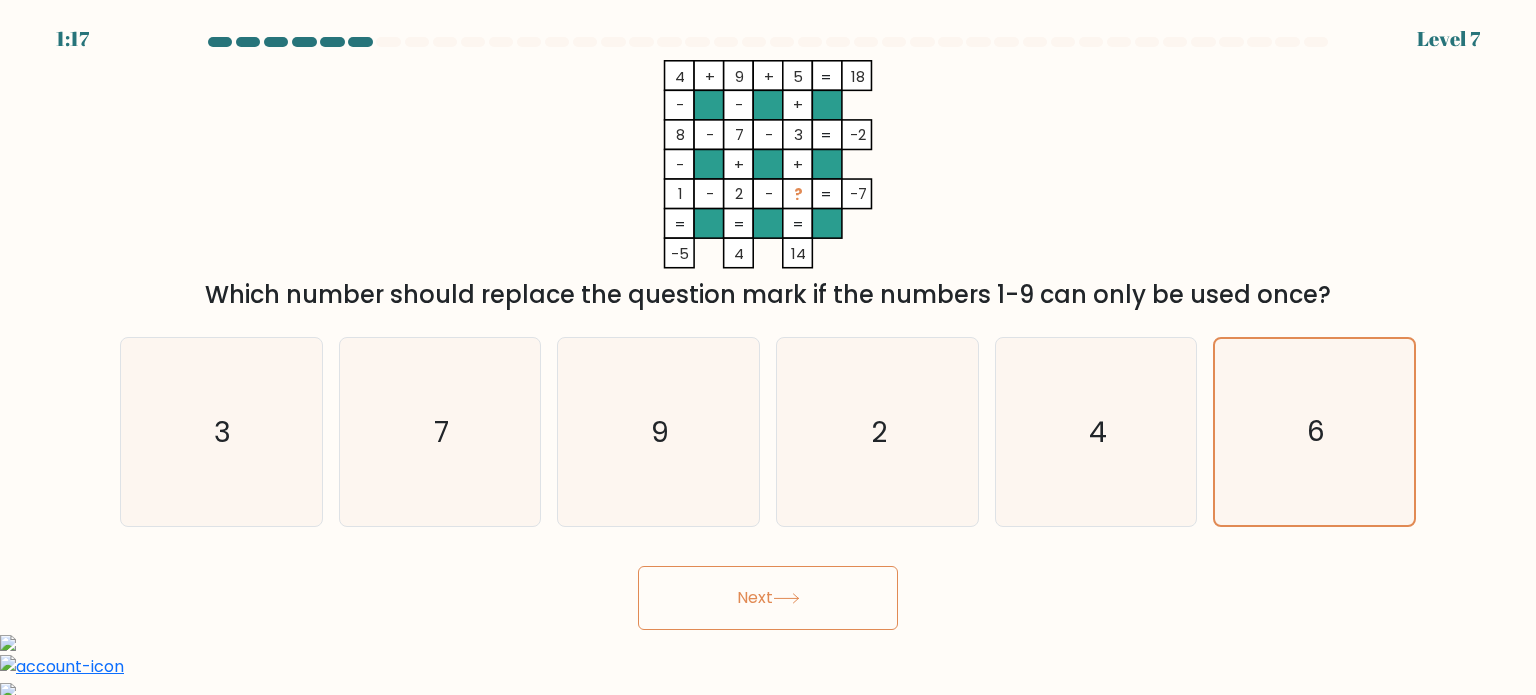 click on "Next" at bounding box center (768, 598) 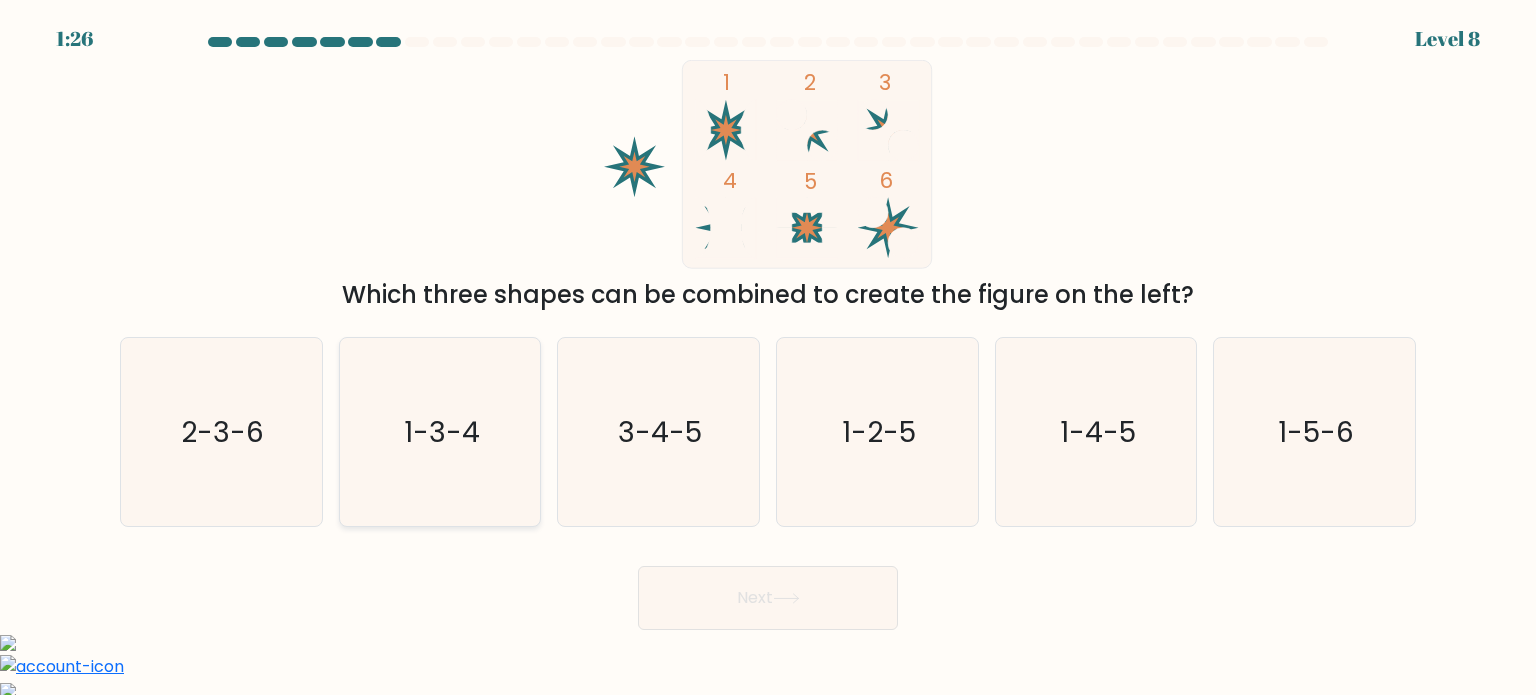 click on "1-3-4" at bounding box center (442, 431) 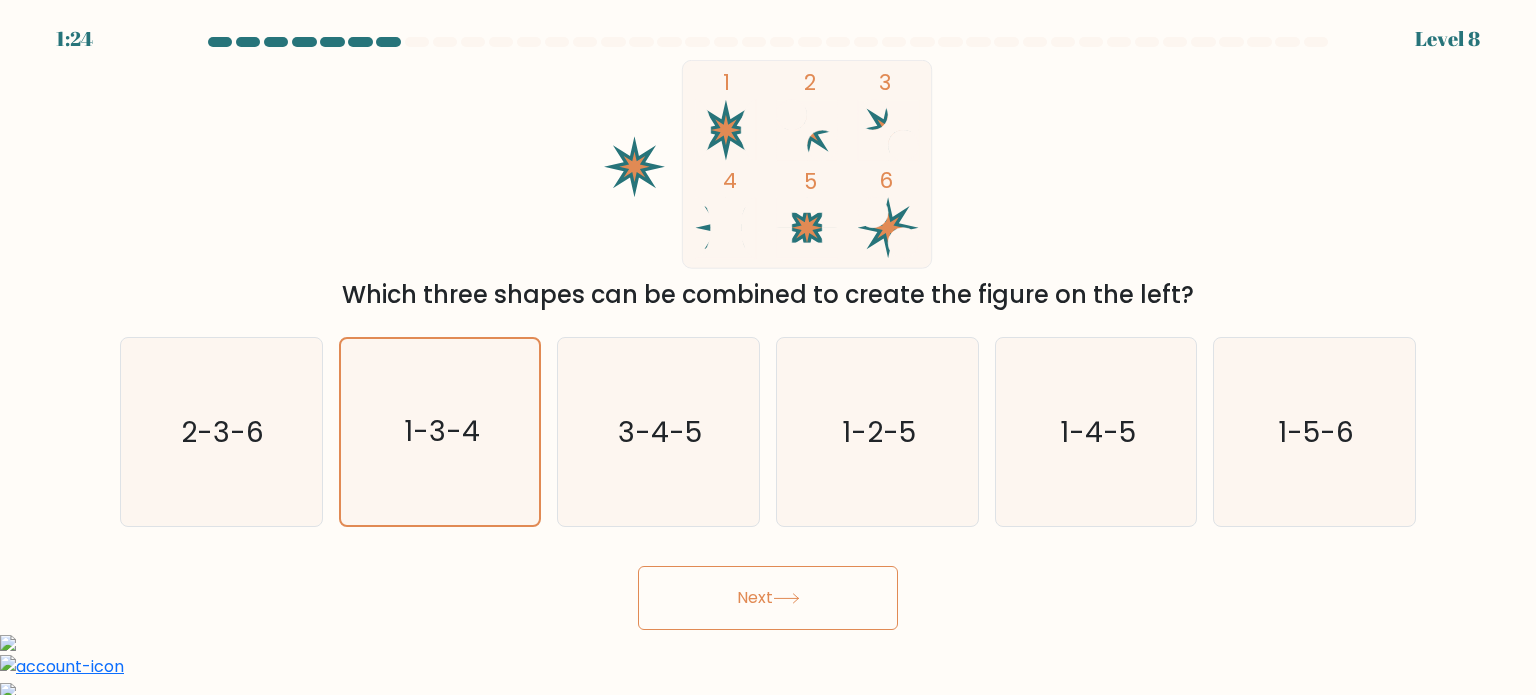 click on "Next" at bounding box center (768, 598) 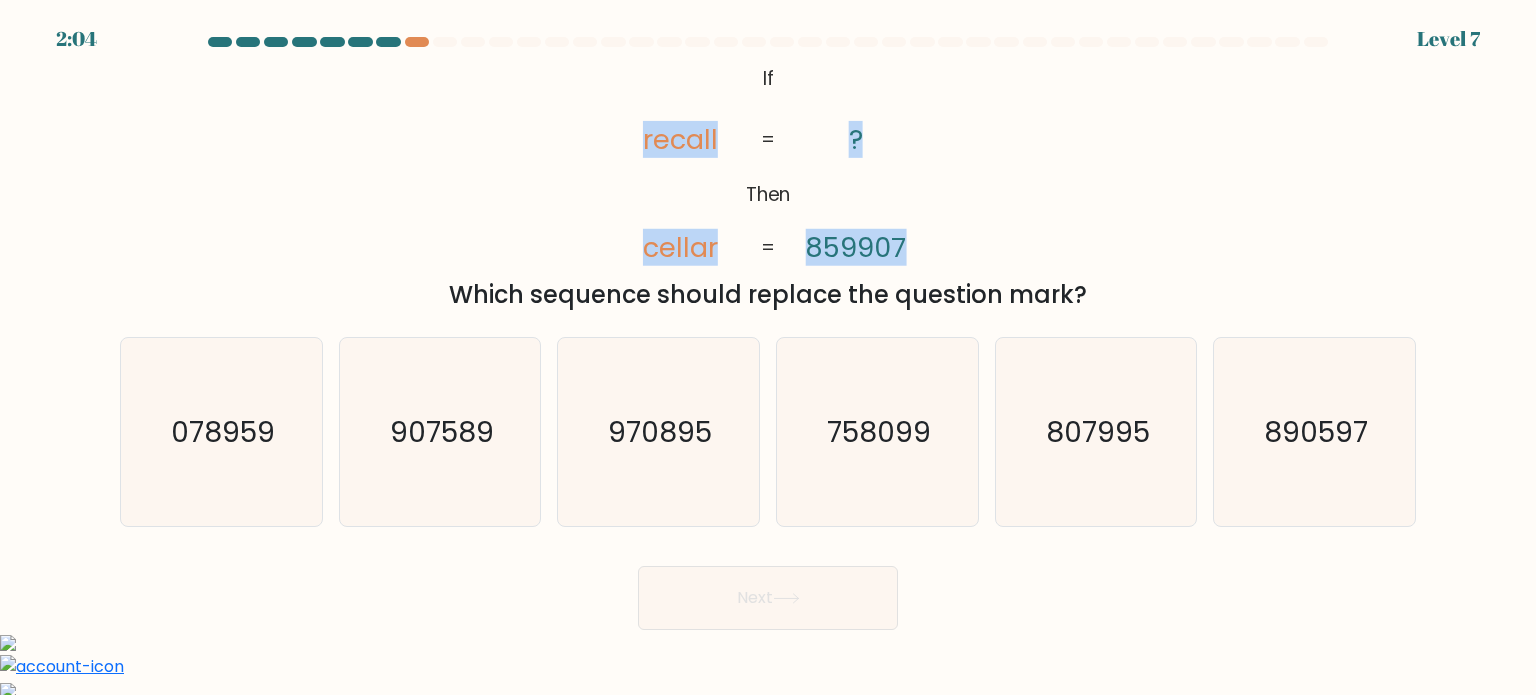 drag, startPoint x: 640, startPoint y: 136, endPoint x: 912, endPoint y: 231, distance: 288.11282 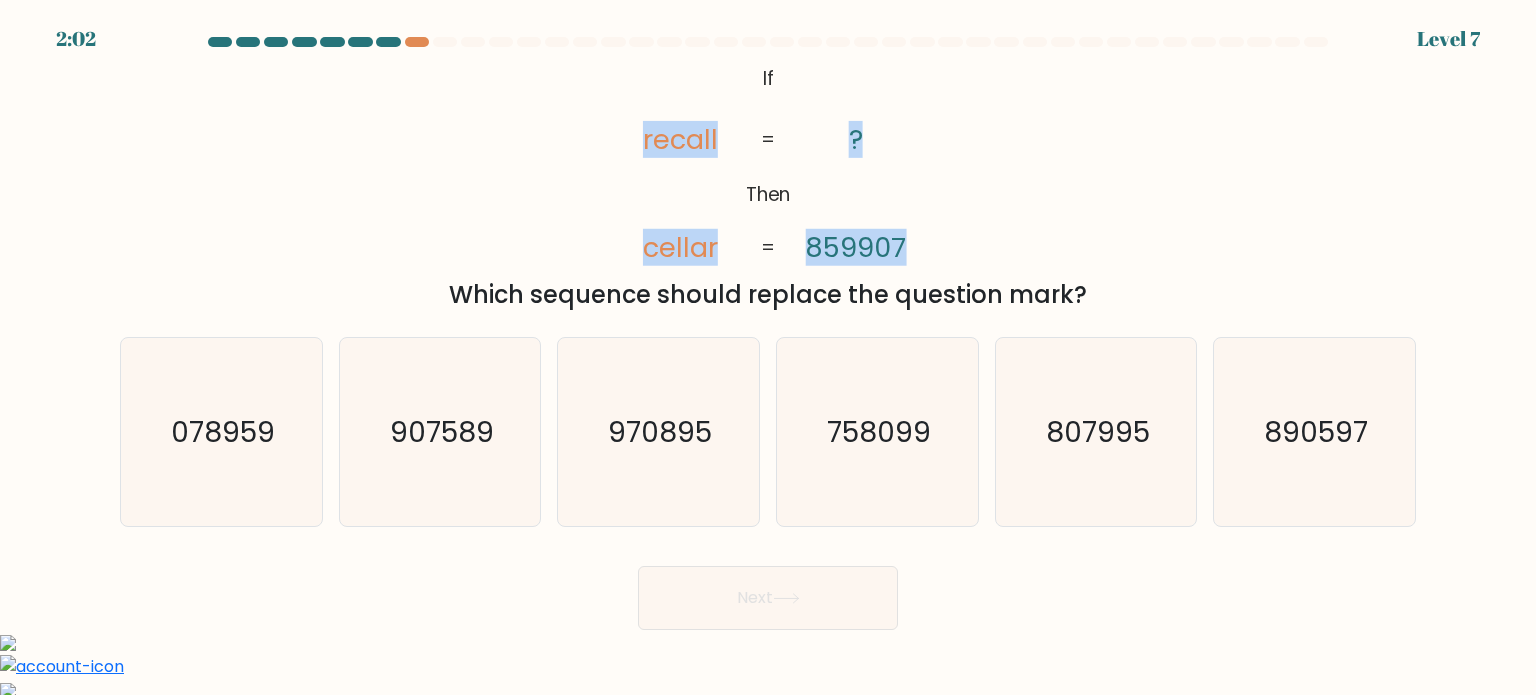 copy on "recall       cellar       ?       859907" 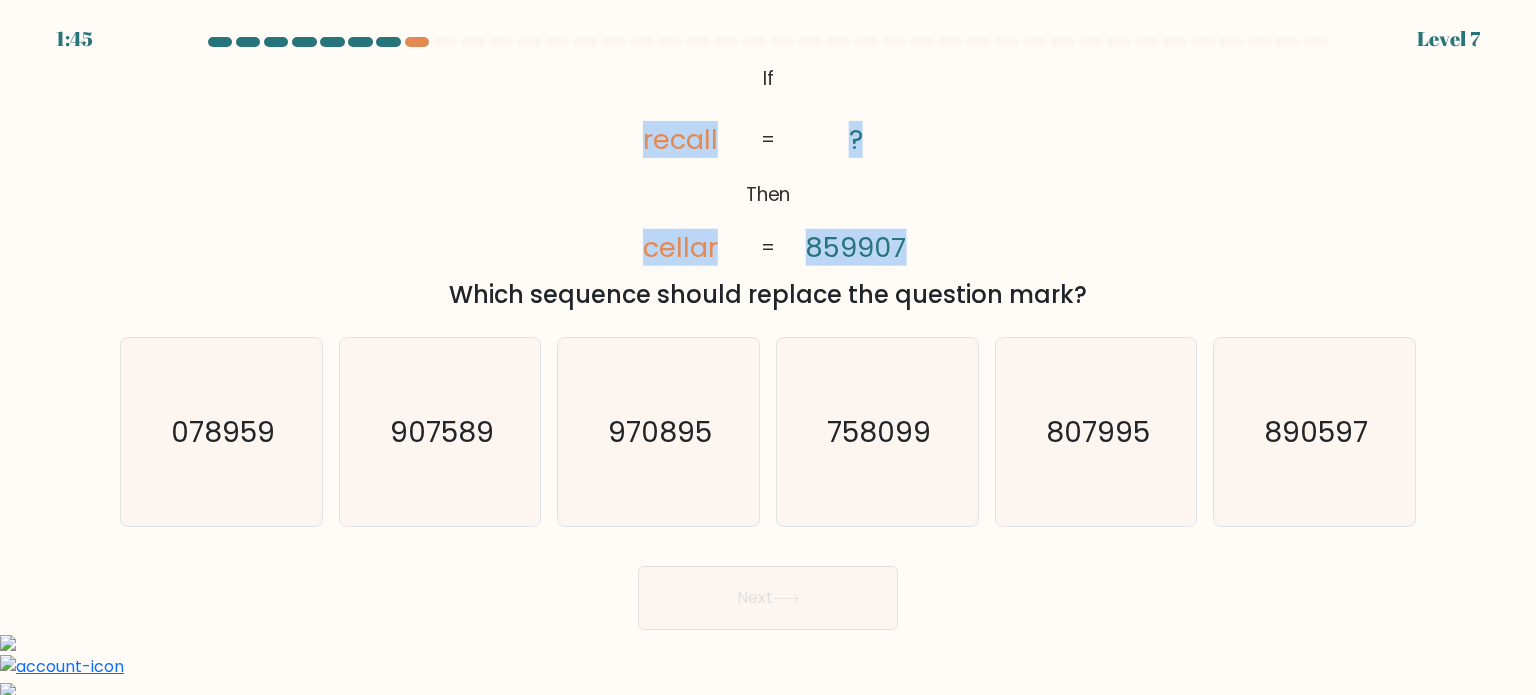 click on "@import url('https://fonts.googleapis.com/css?family=Abril+Fatface:400,100,100italic,300,300italic,400italic,500,500italic,700,700italic,900,900italic');           If       Then       recall       cellar       ?       859907       =       =
Which sequence should replace the question mark?" at bounding box center [768, 186] 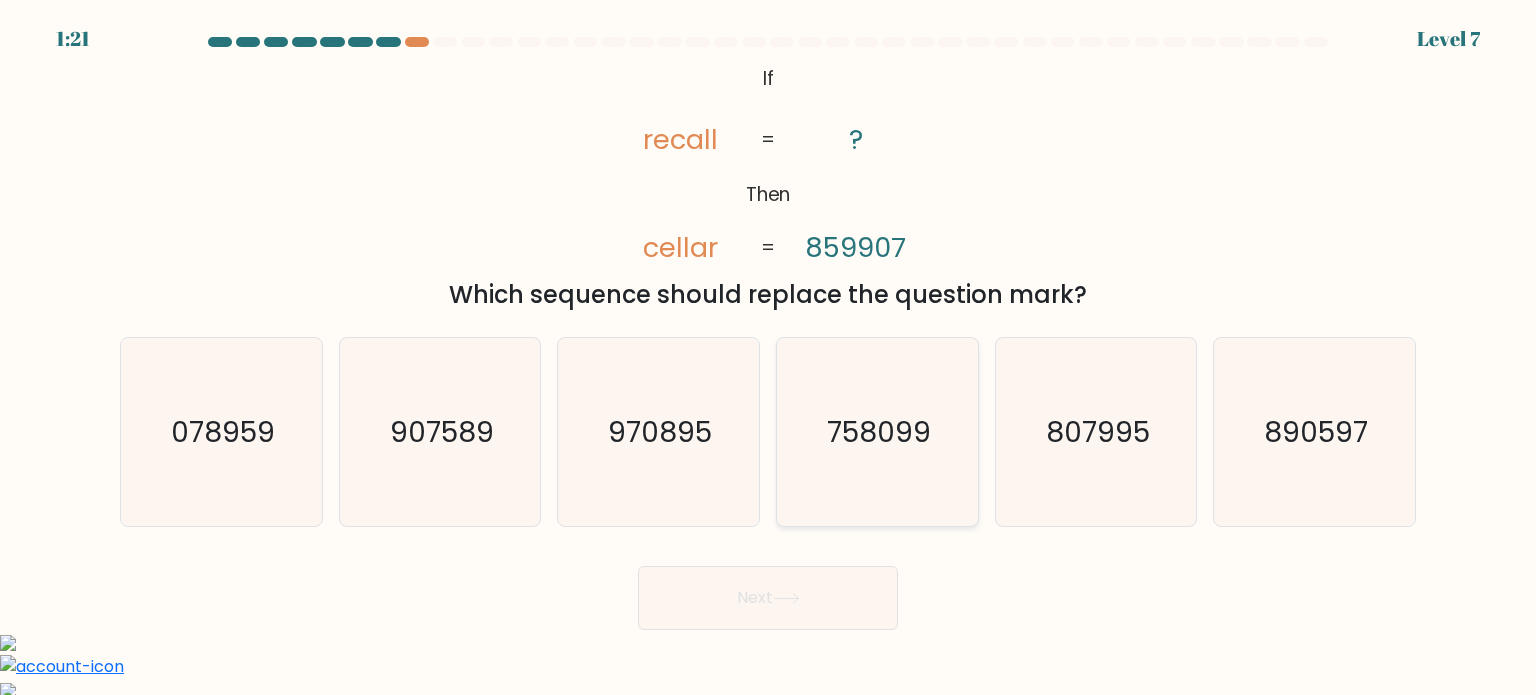 click on "758099" at bounding box center [877, 432] 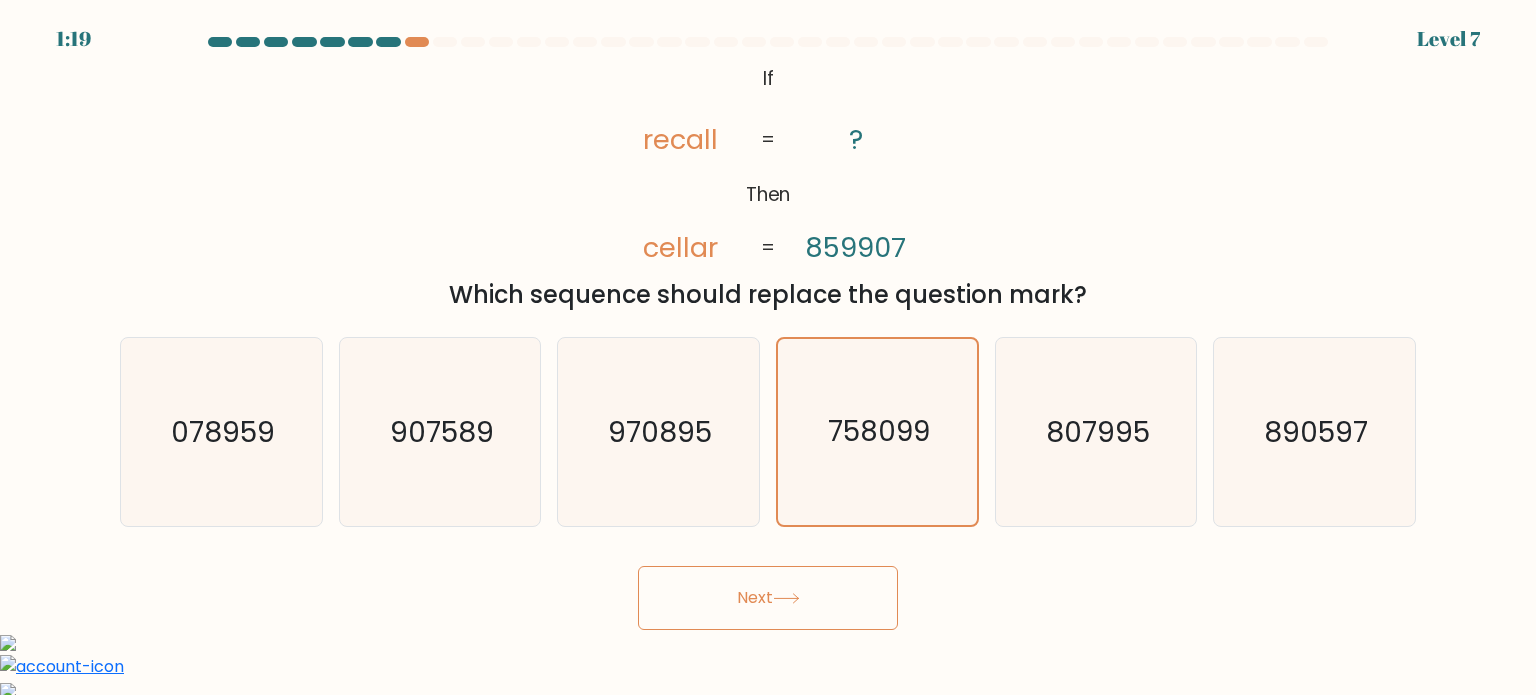 click on "Next" at bounding box center (768, 598) 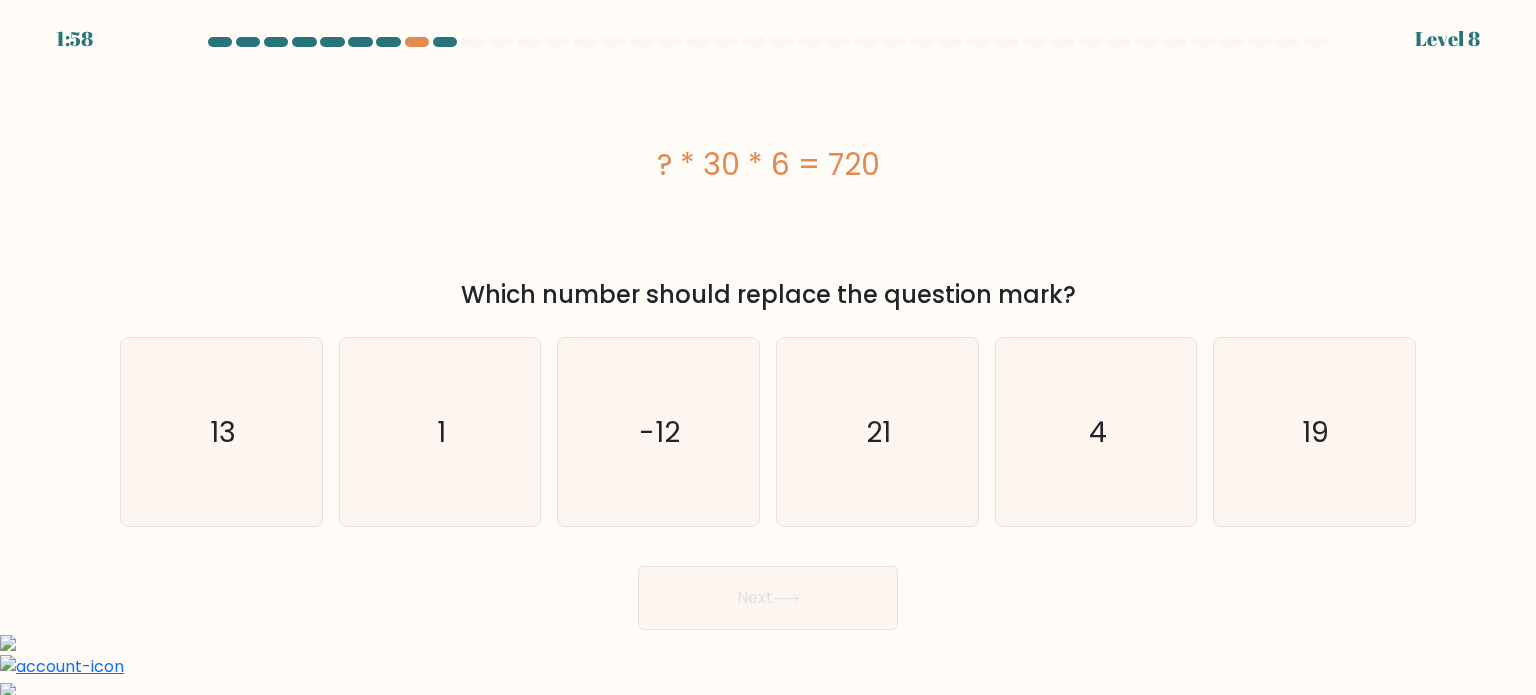 drag, startPoint x: 635, startPoint y: 163, endPoint x: 880, endPoint y: 172, distance: 245.16525 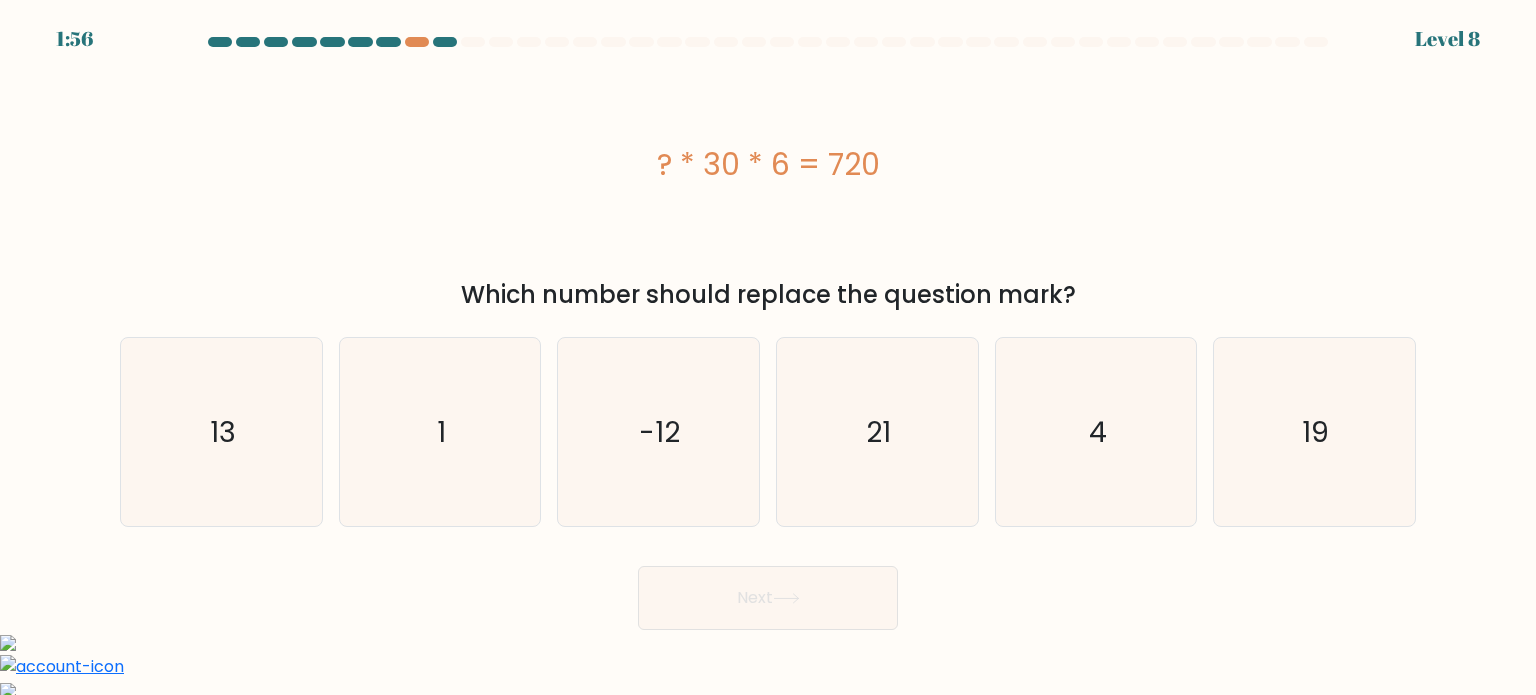copy on "? * 30 * 6 = 720" 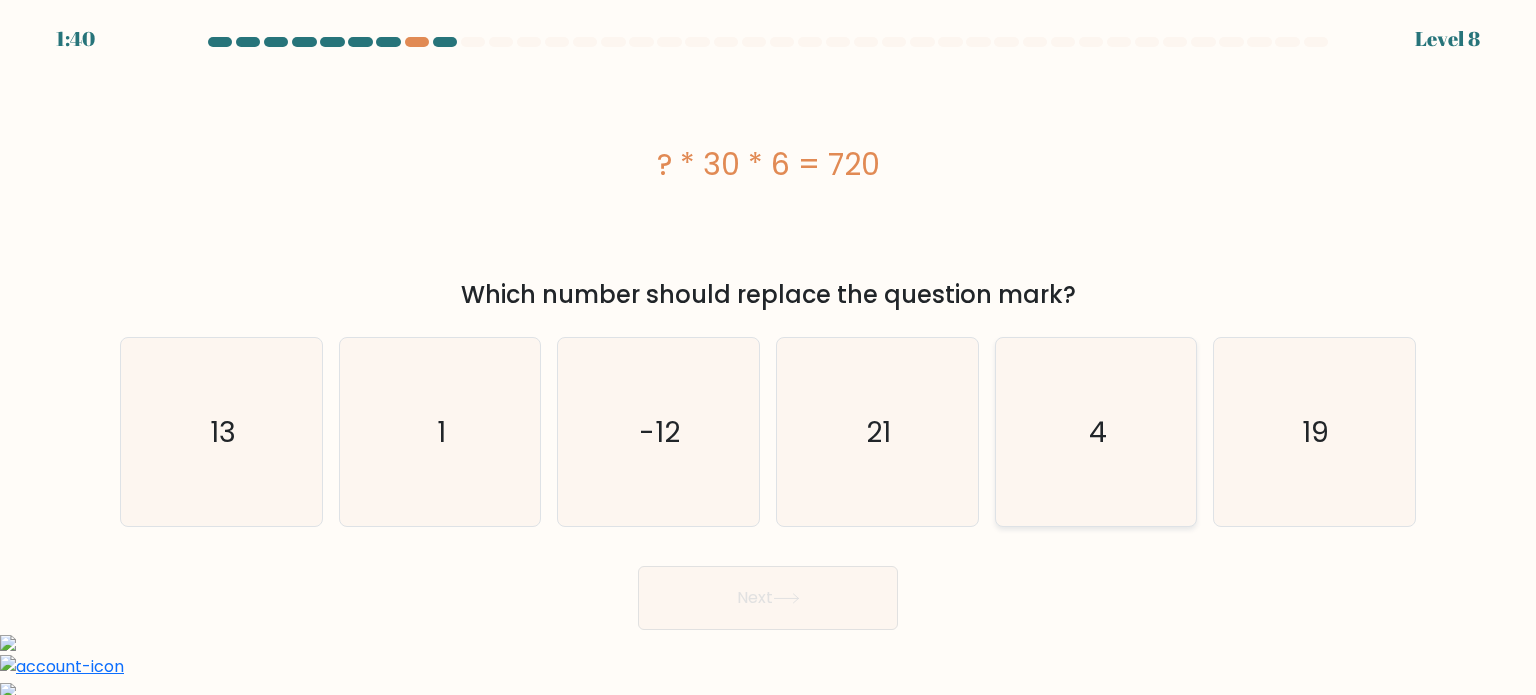 click on "4" at bounding box center [1096, 432] 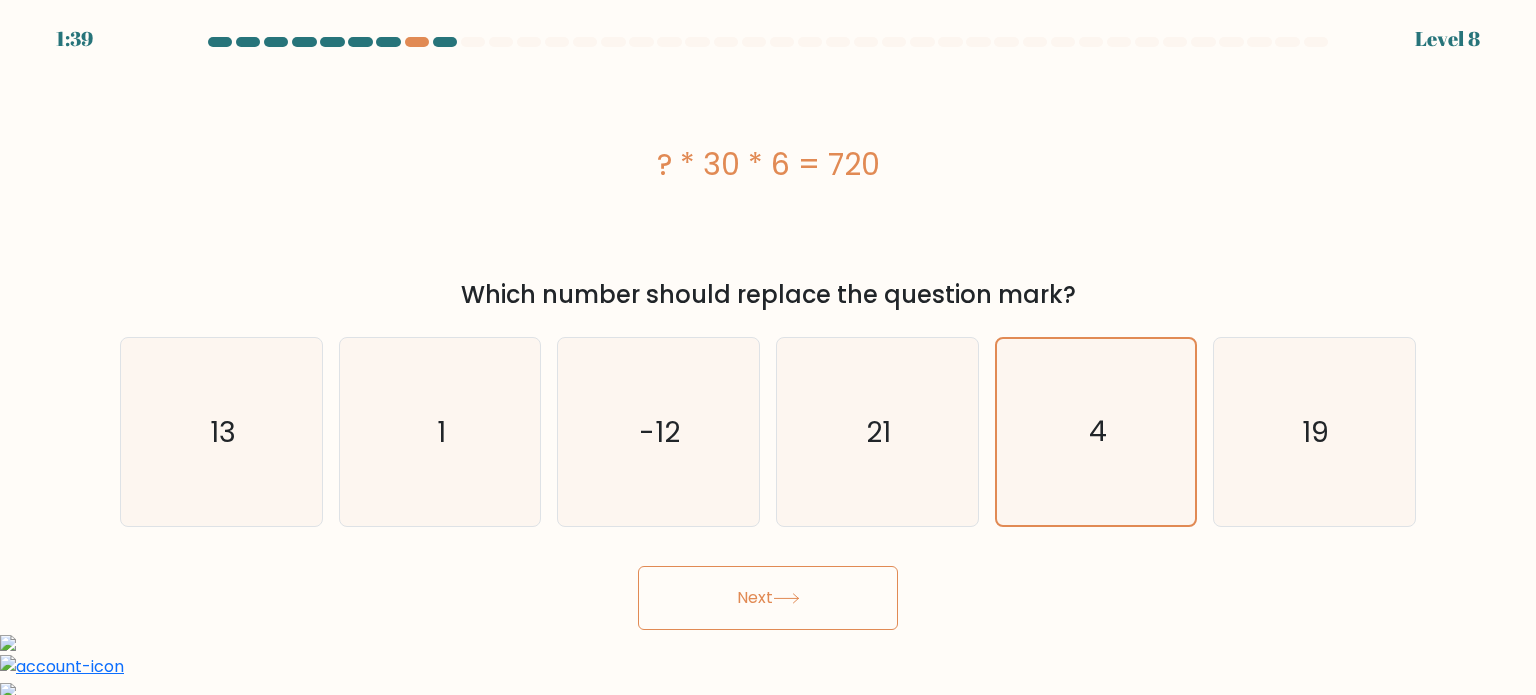 click on "Next" at bounding box center [768, 598] 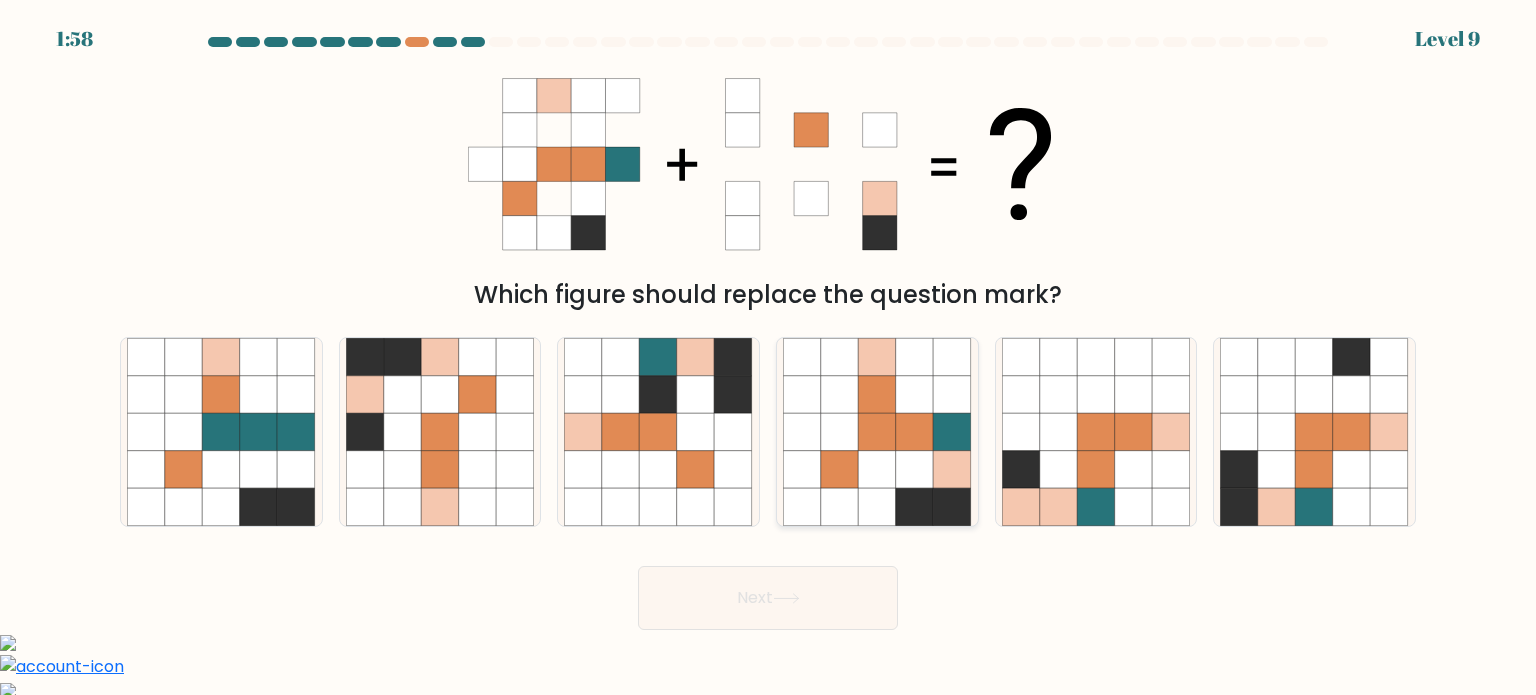 click at bounding box center (953, 469) 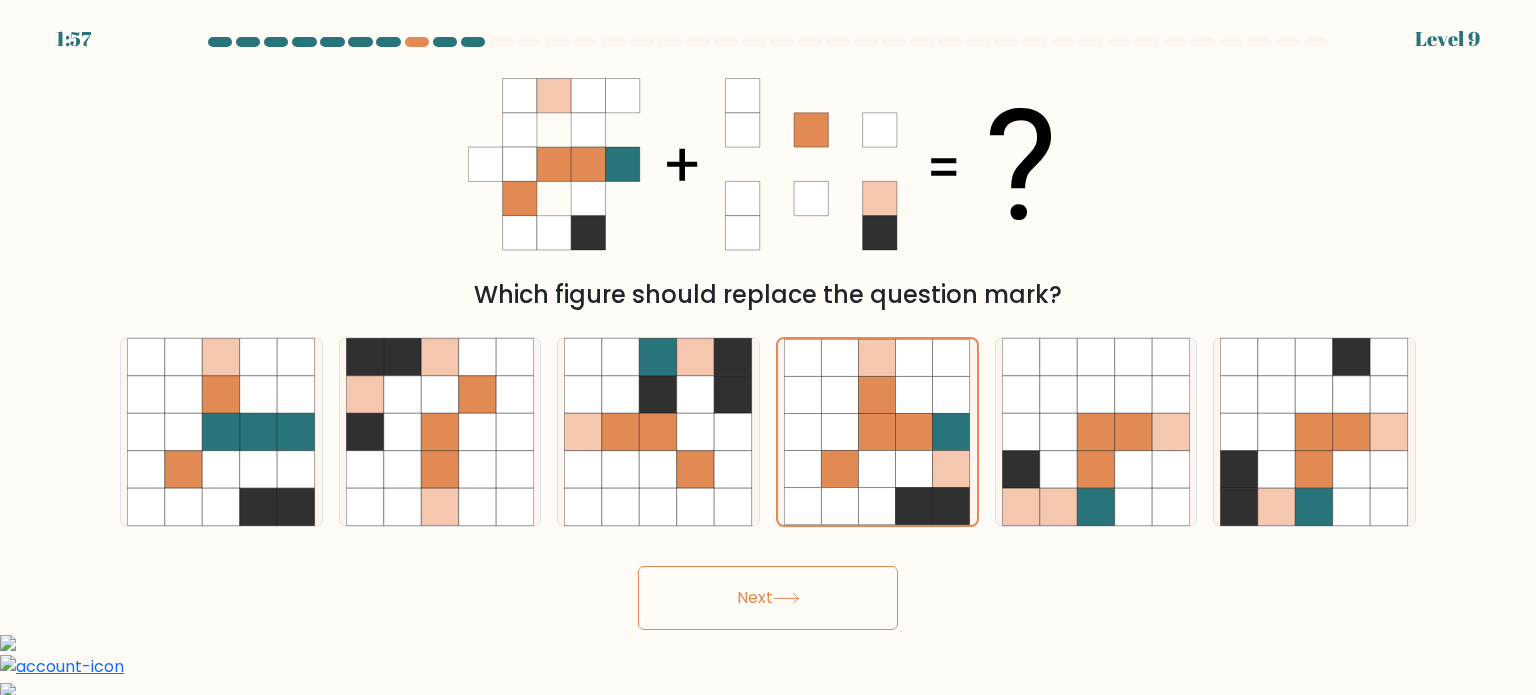 click on "Next" at bounding box center (768, 598) 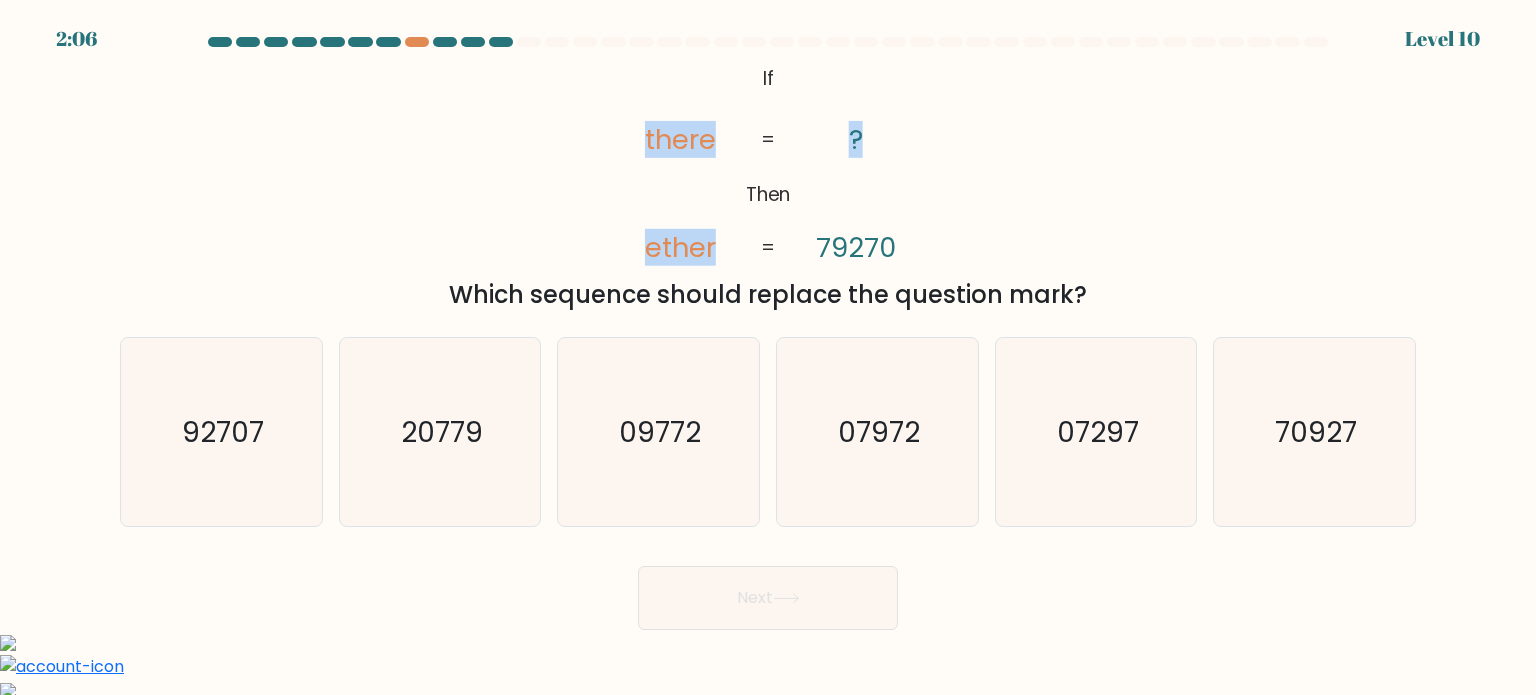 drag, startPoint x: 627, startPoint y: 146, endPoint x: 872, endPoint y: 167, distance: 245.89835 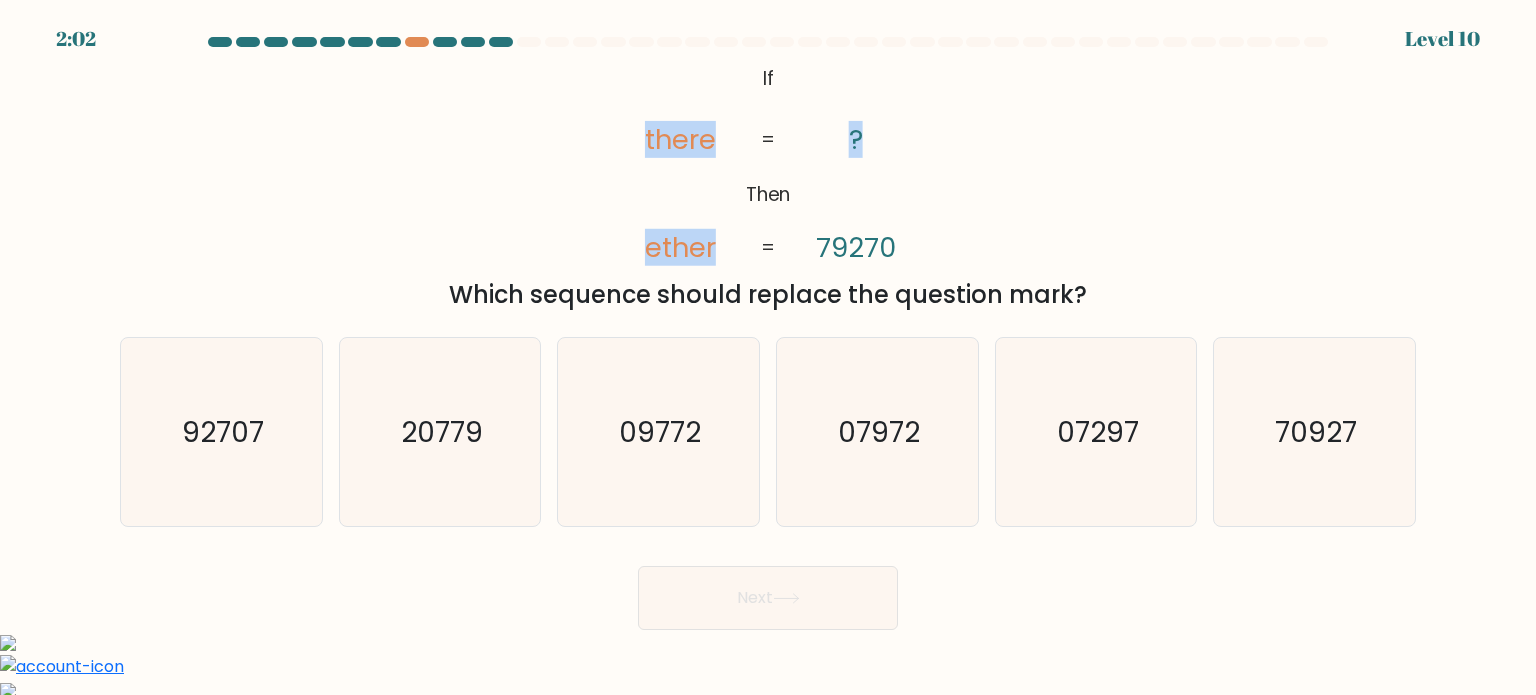 copy on "there       ether       ?" 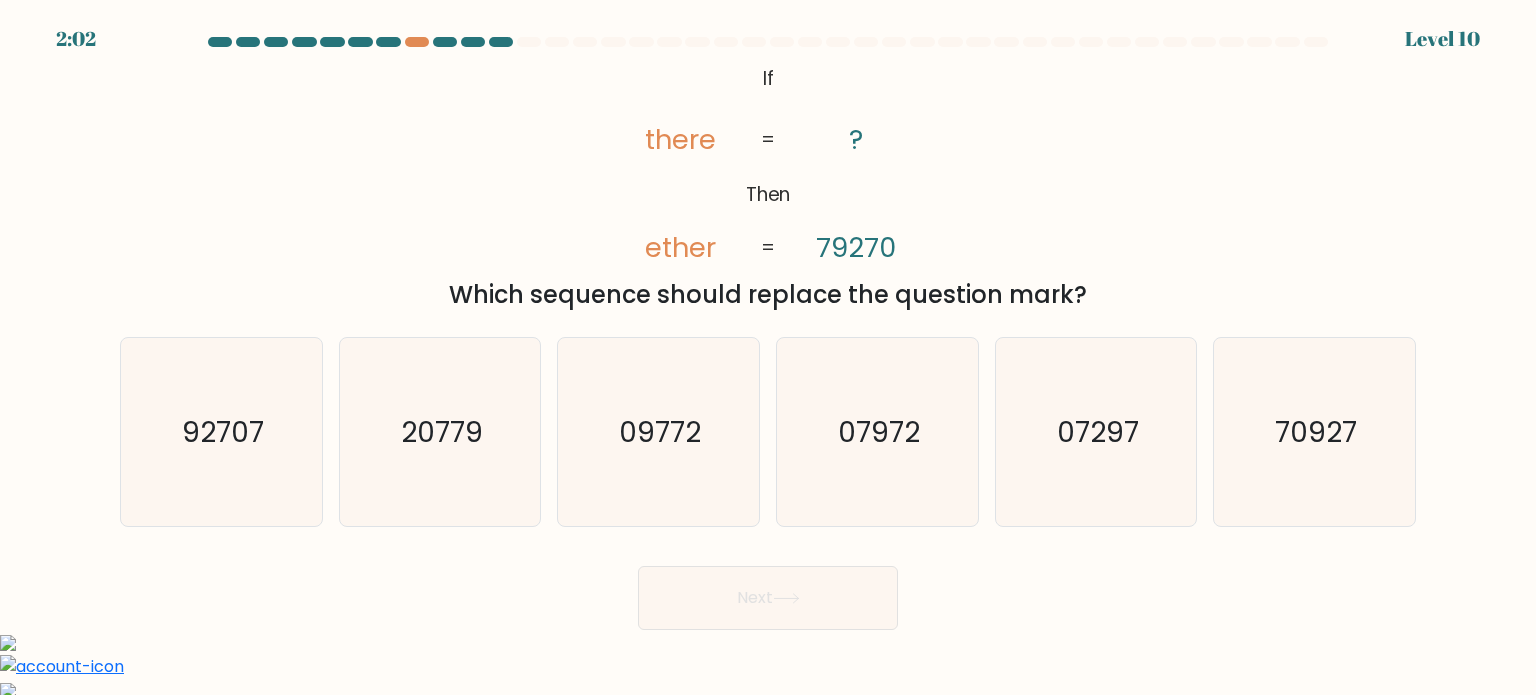 click on "@import url('https://fonts.googleapis.com/css?family=Abril+Fatface:400,100,100italic,300,300italic,400italic,500,500italic,700,700italic,900,900italic');           If       Then       there       ether       ?       79270       =       =
Which sequence should replace the question mark?" at bounding box center (768, 186) 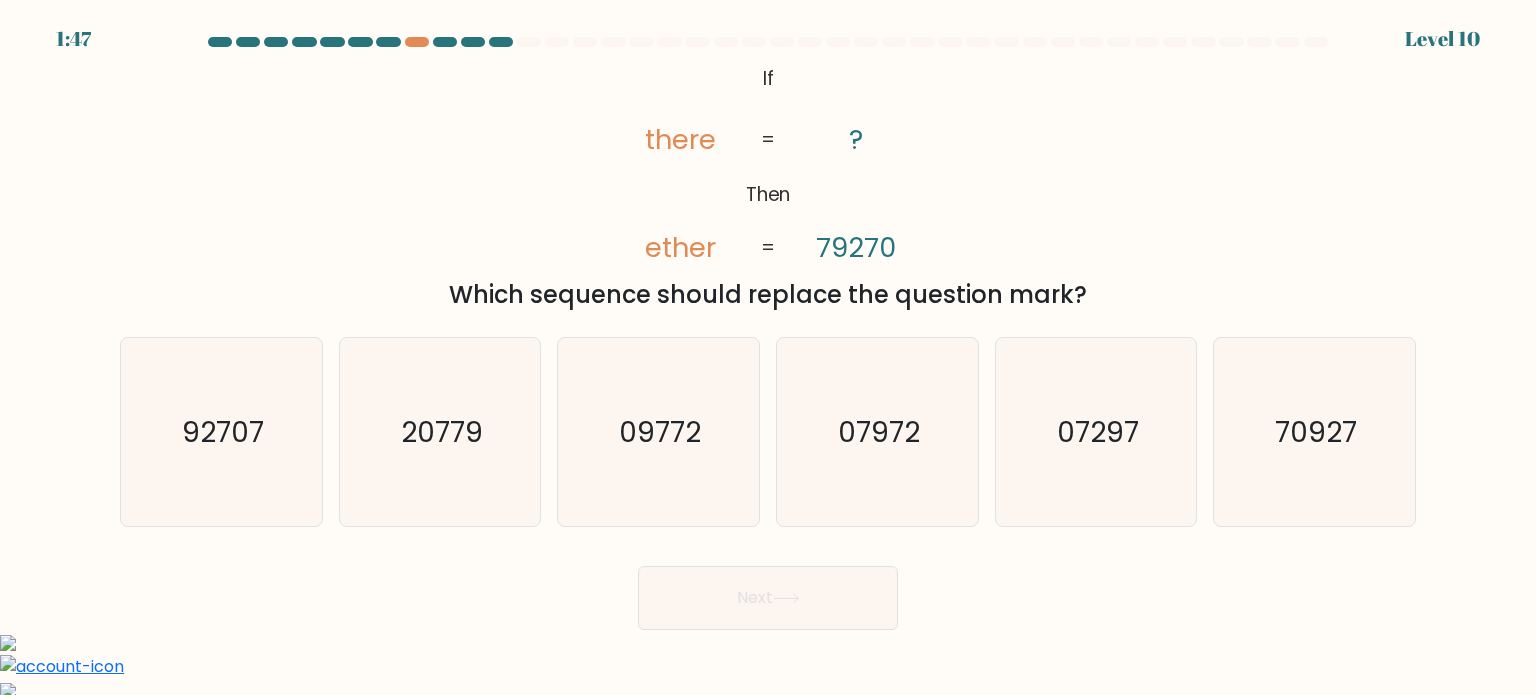 click on "79270" at bounding box center [856, 247] 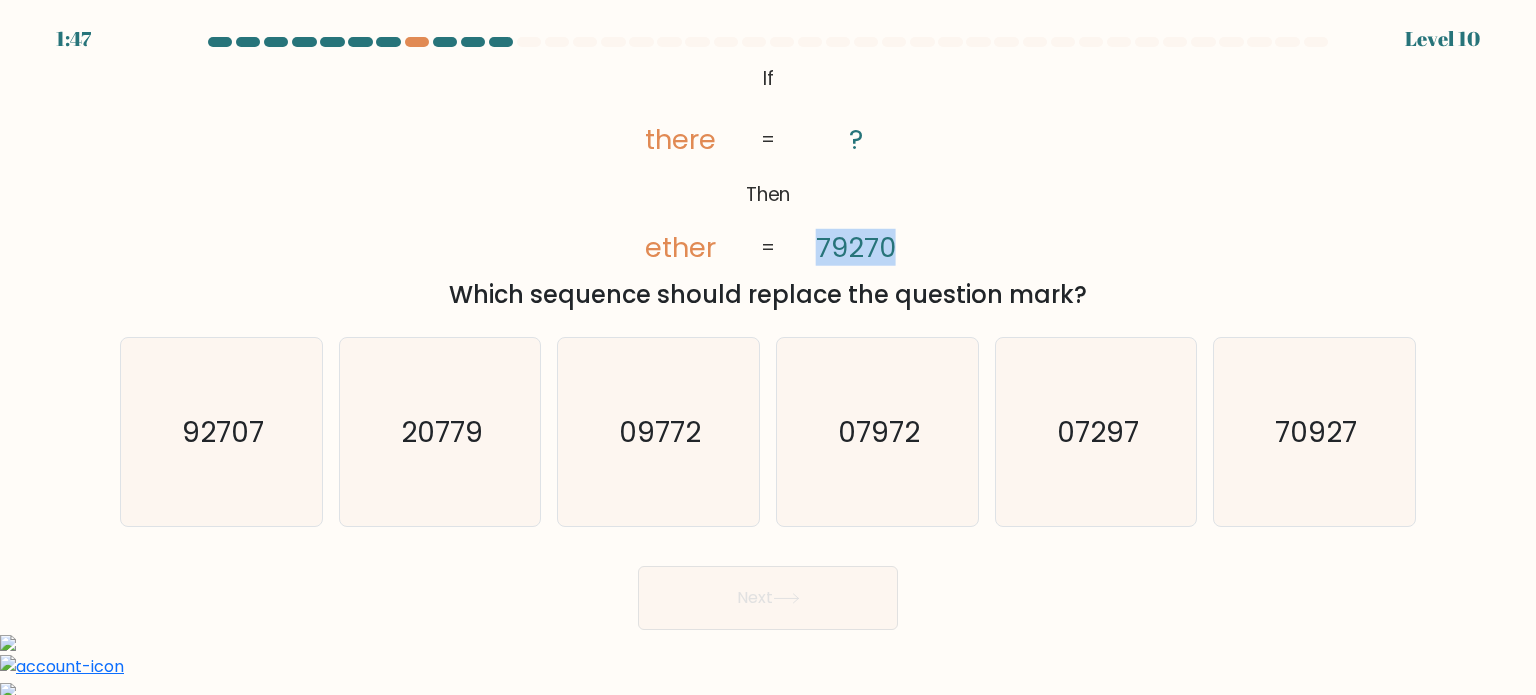 click on "79270" at bounding box center [856, 247] 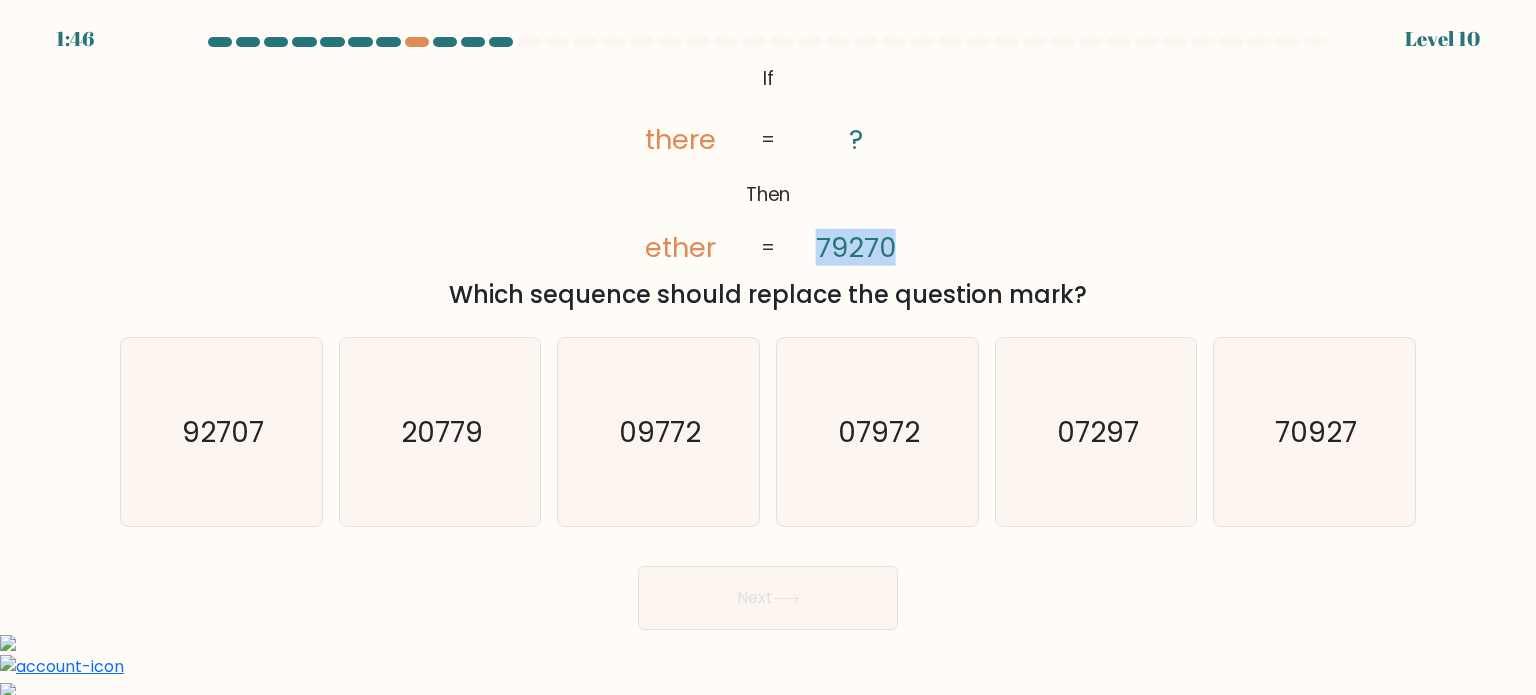 copy on "79270" 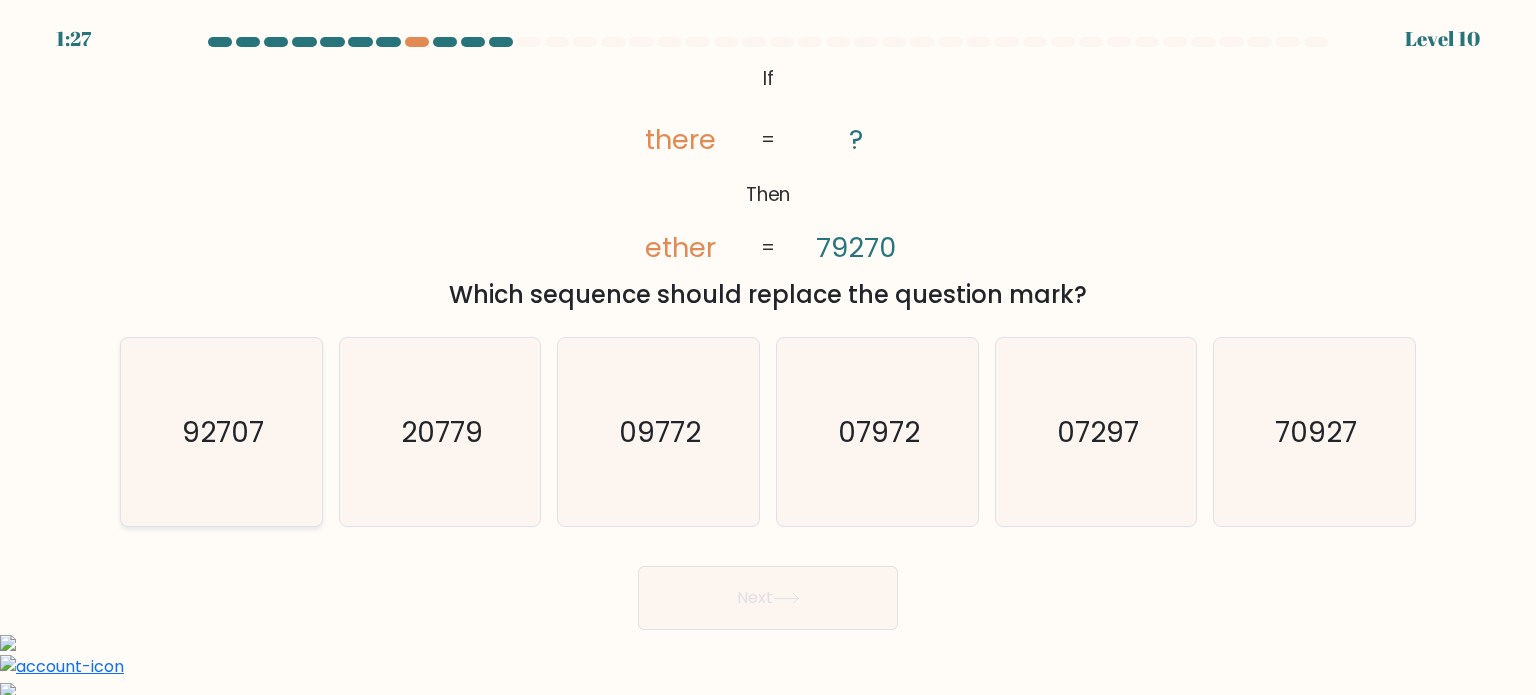 click on "92707" at bounding box center (221, 432) 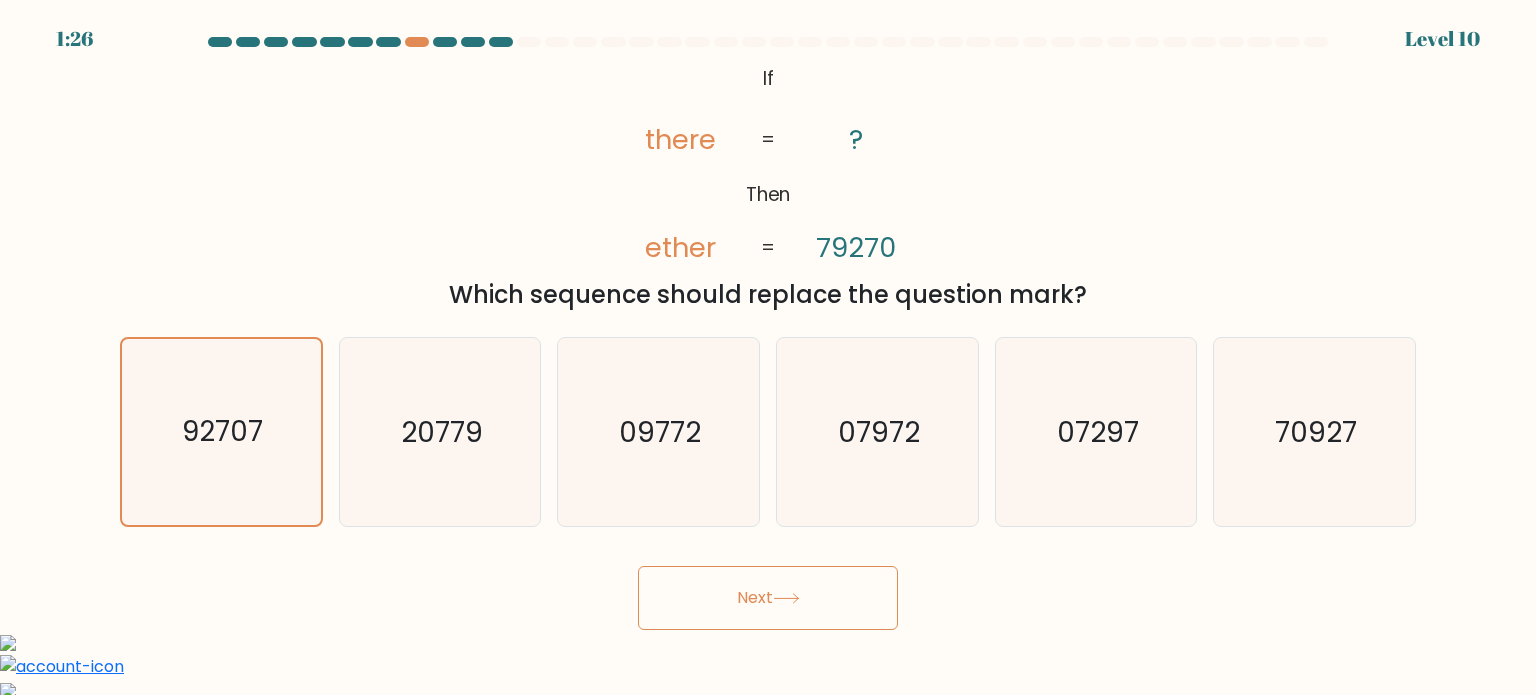 click on "Next" at bounding box center (768, 598) 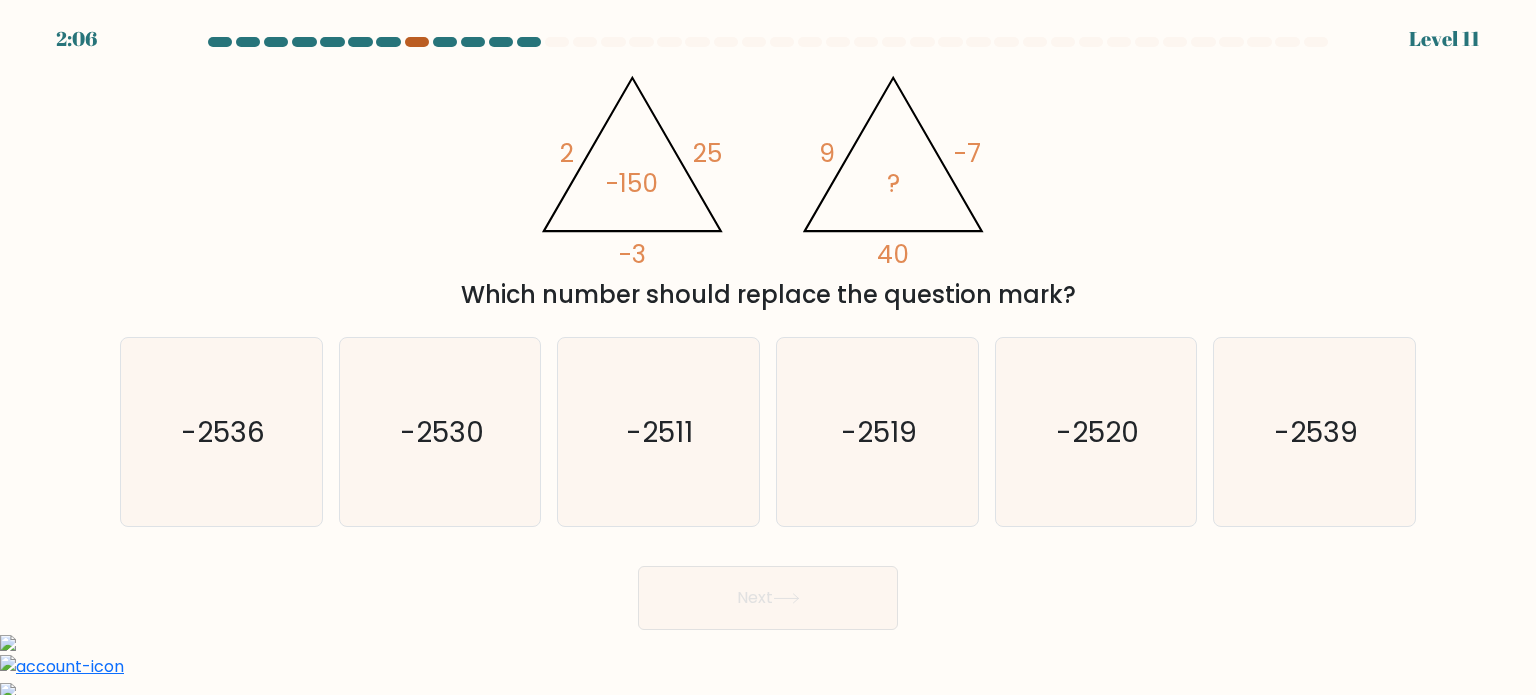 click at bounding box center [417, 42] 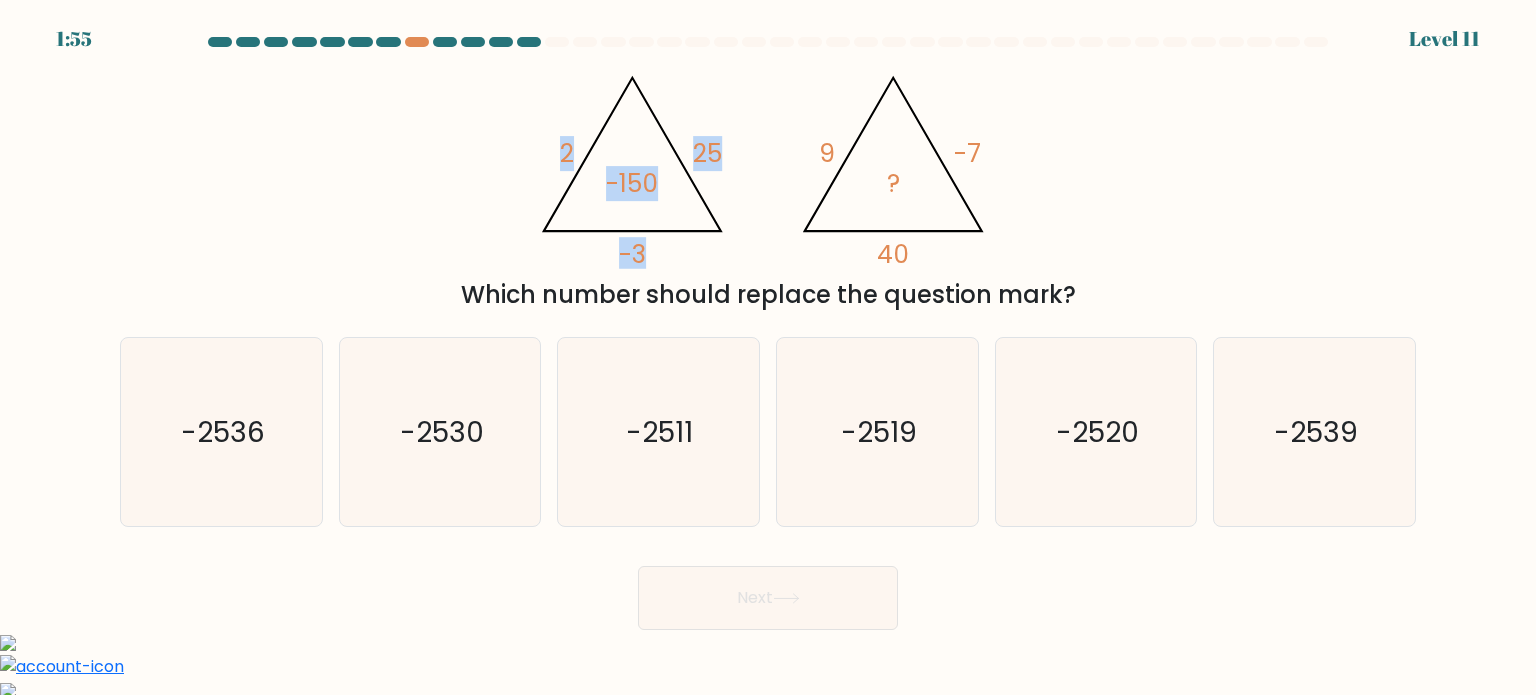 drag, startPoint x: 556, startPoint y: 147, endPoint x: 652, endPoint y: 199, distance: 109.17875 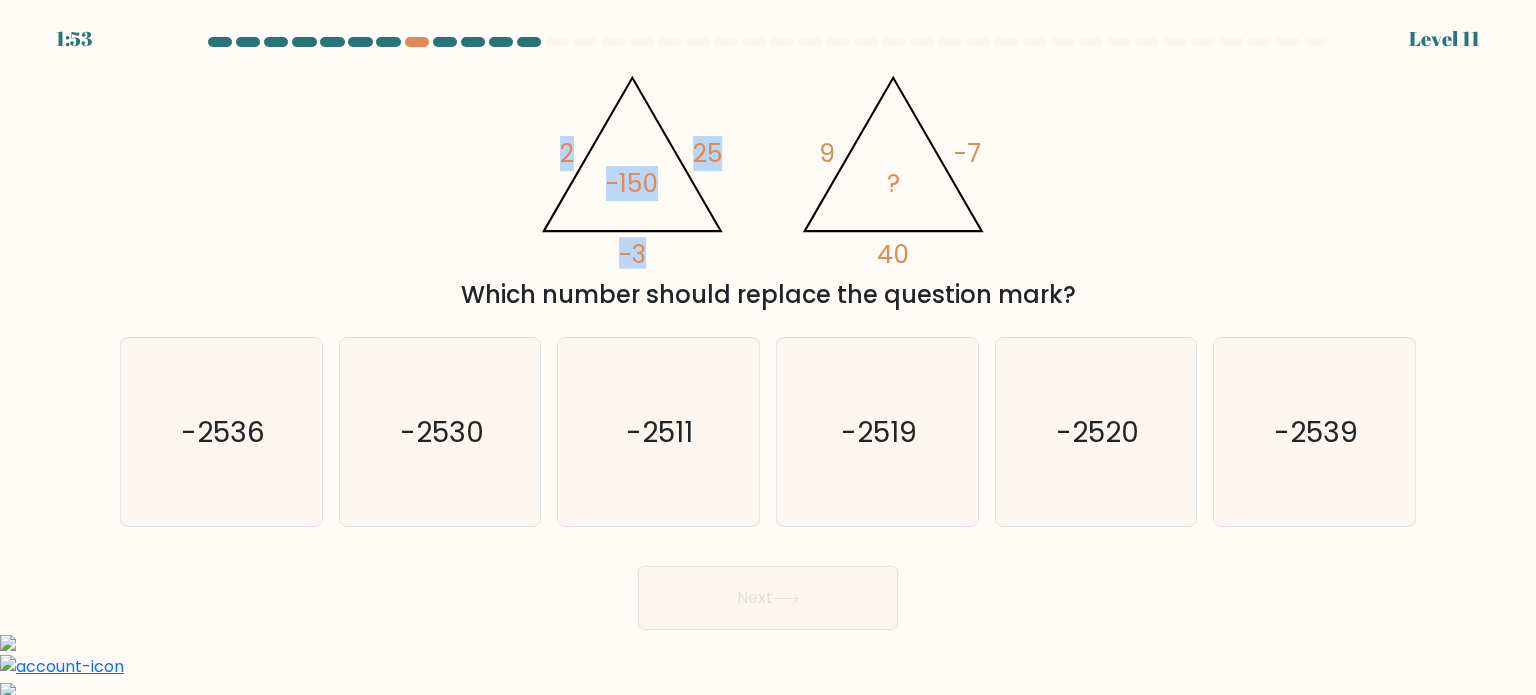 copy on "2       25       -3       -150" 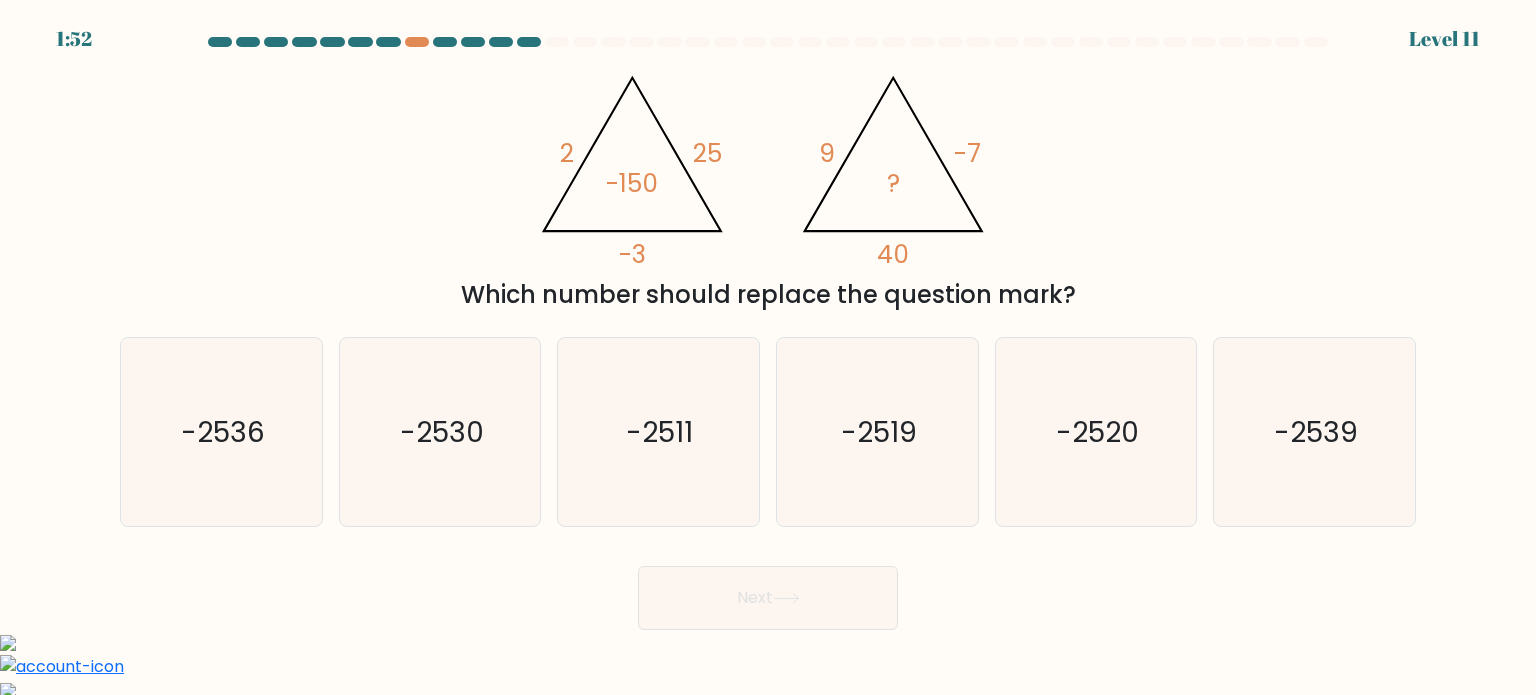 click on "@import url('https://fonts.googleapis.com/css?family=Abril+Fatface:400,100,100italic,300,300italic,400italic,500,500italic,700,700italic,900,900italic');                        2       25       -3       -150                                       @import url('https://fonts.googleapis.com/css?family=Abril+Fatface:400,100,100italic,300,300italic,400italic,500,500italic,700,700italic,900,900italic');                        9       -7       40       ?" at bounding box center [768, 164] 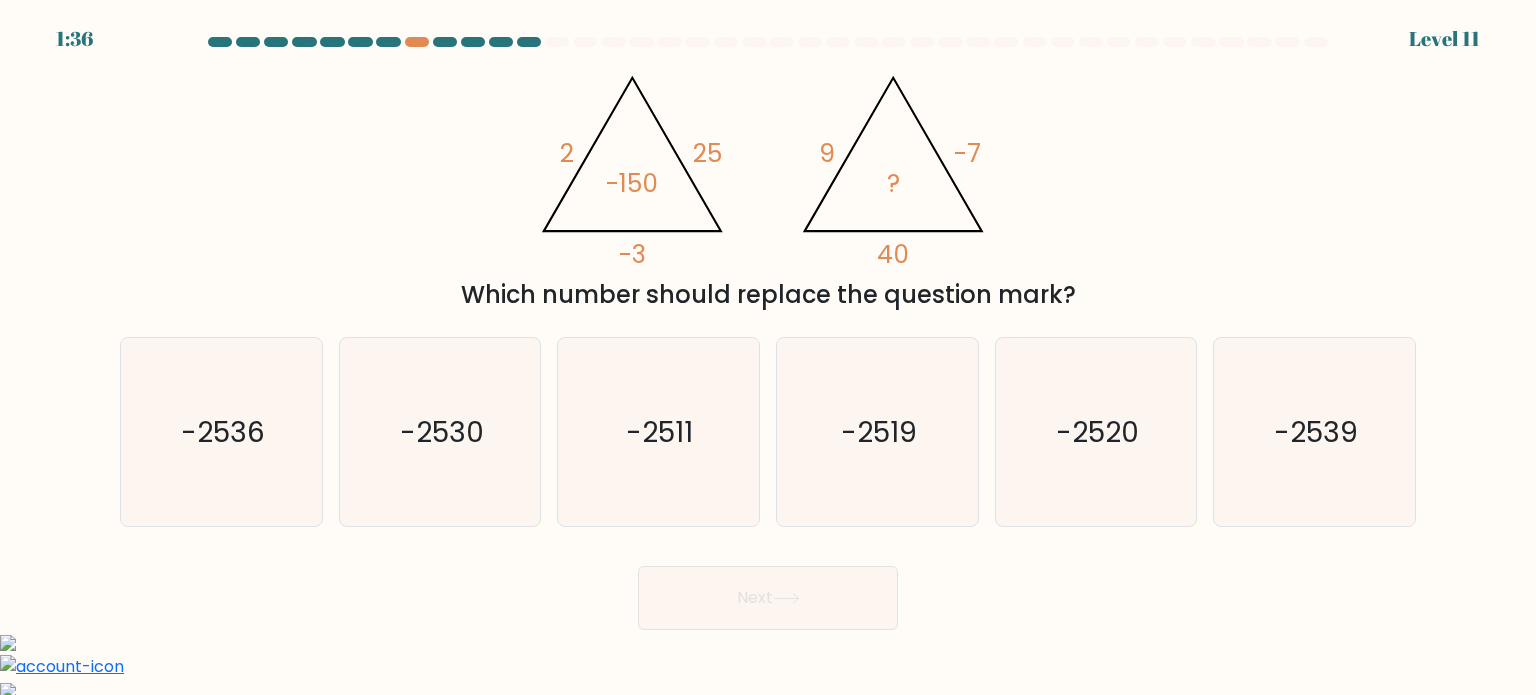 drag, startPoint x: 823, startPoint y: 147, endPoint x: 963, endPoint y: 230, distance: 162.75441 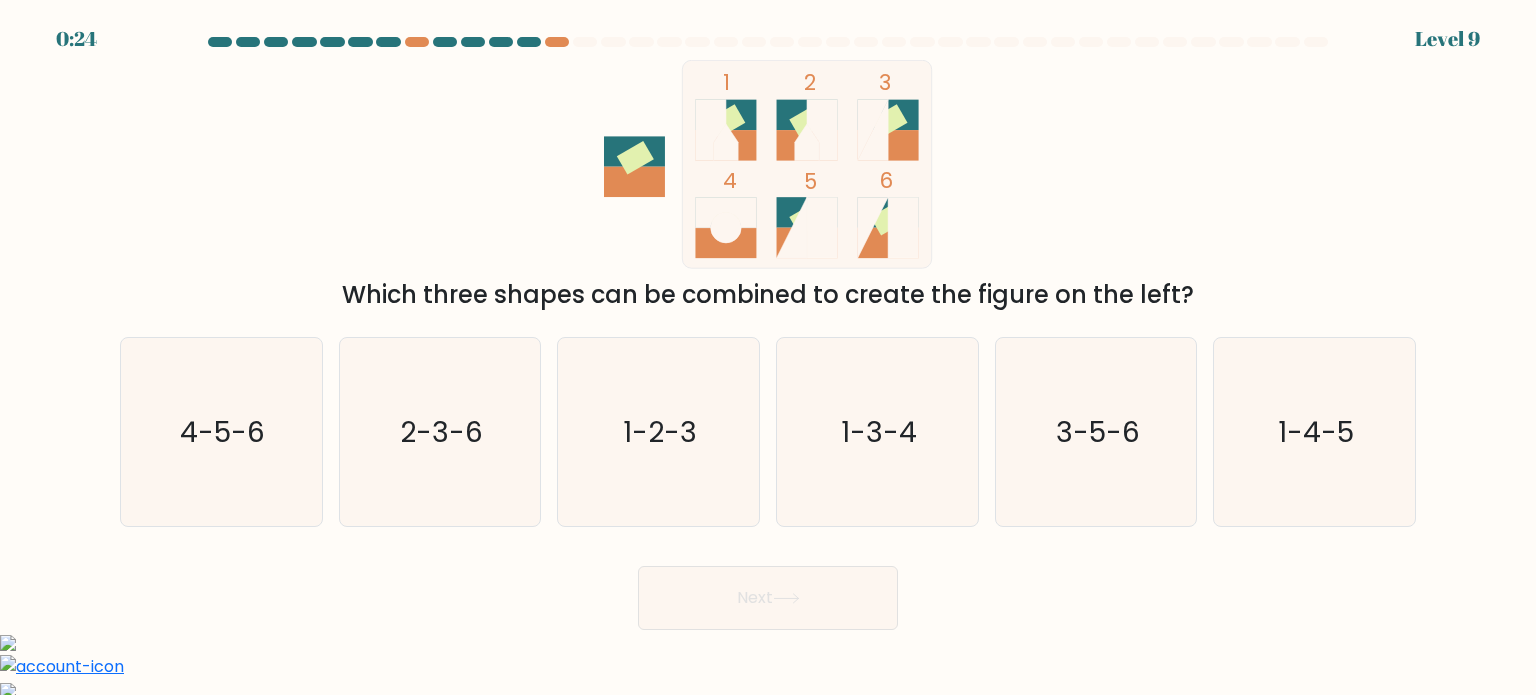 scroll, scrollTop: 0, scrollLeft: 0, axis: both 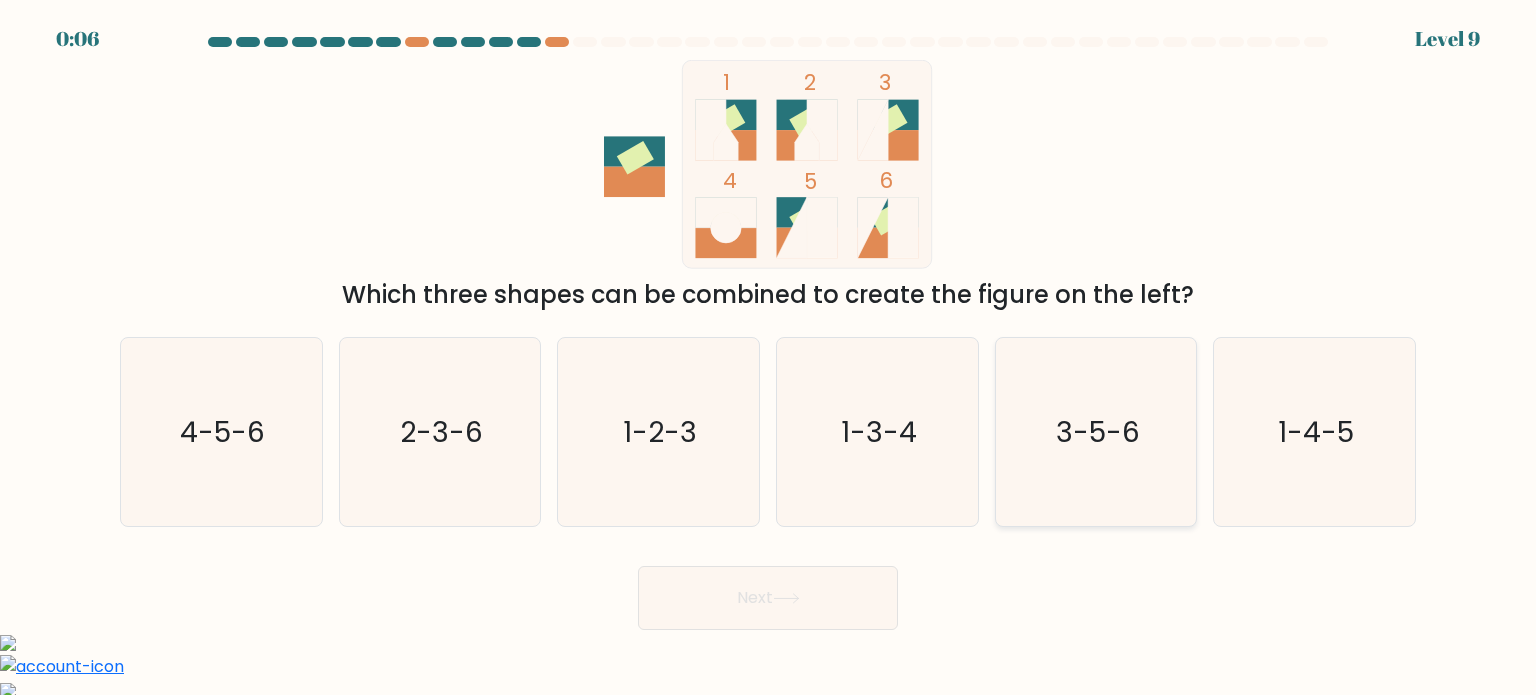 click on "3-5-6" at bounding box center (1096, 432) 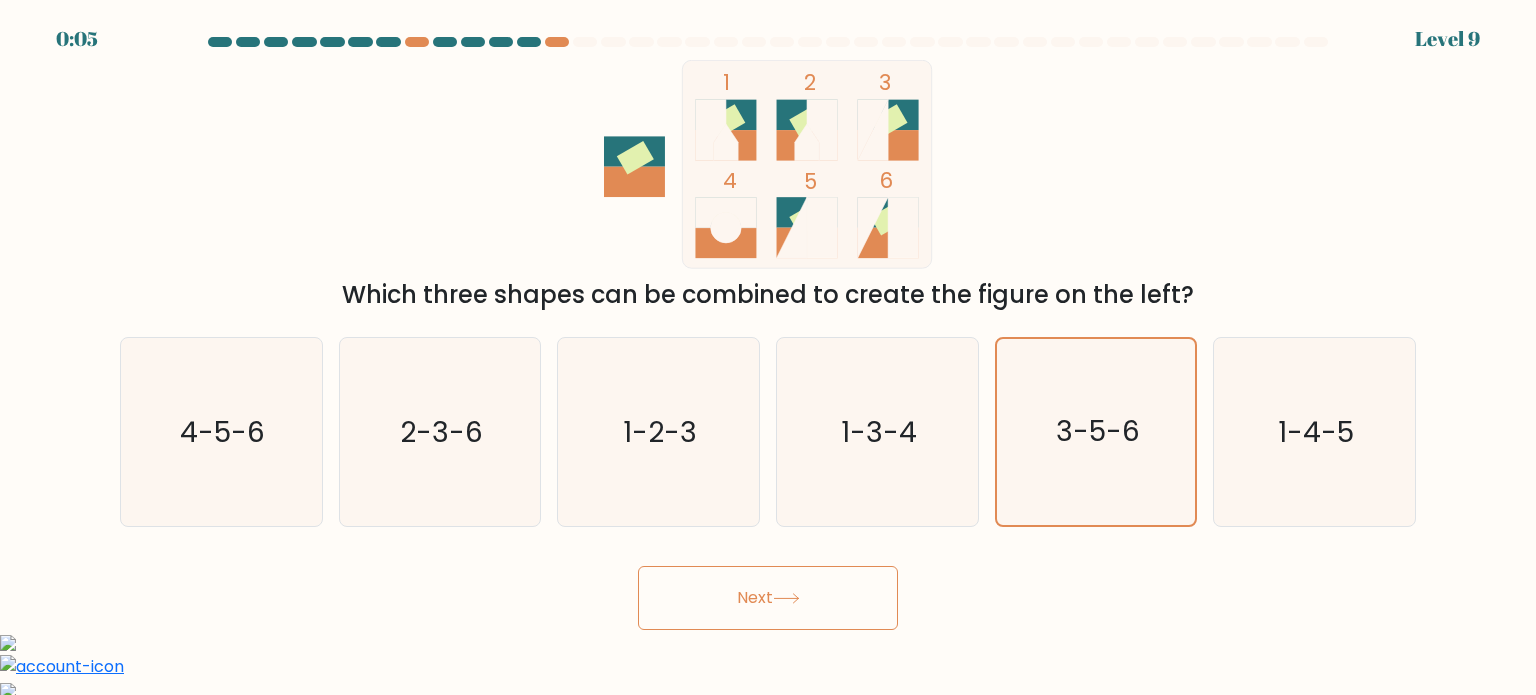 click on "Next" at bounding box center [768, 598] 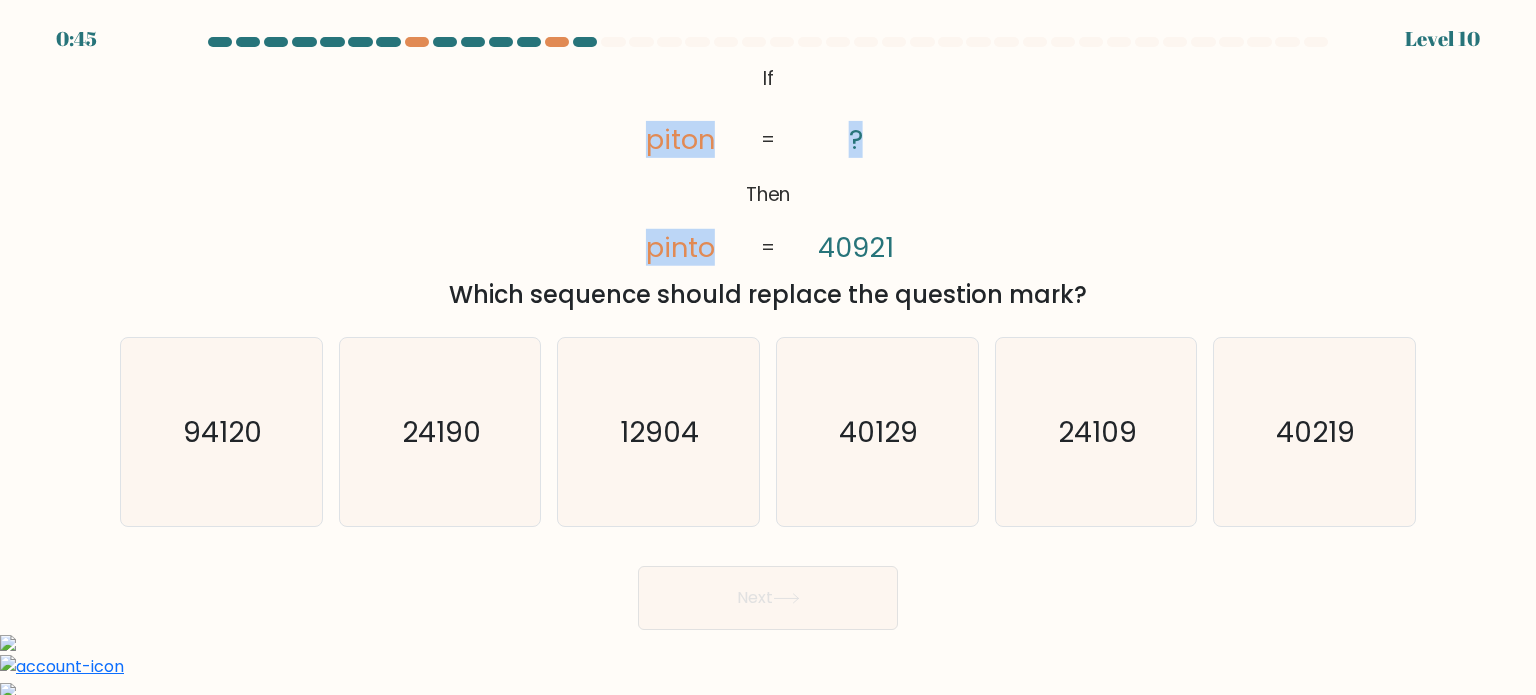 drag, startPoint x: 648, startPoint y: 135, endPoint x: 864, endPoint y: 147, distance: 216.33308 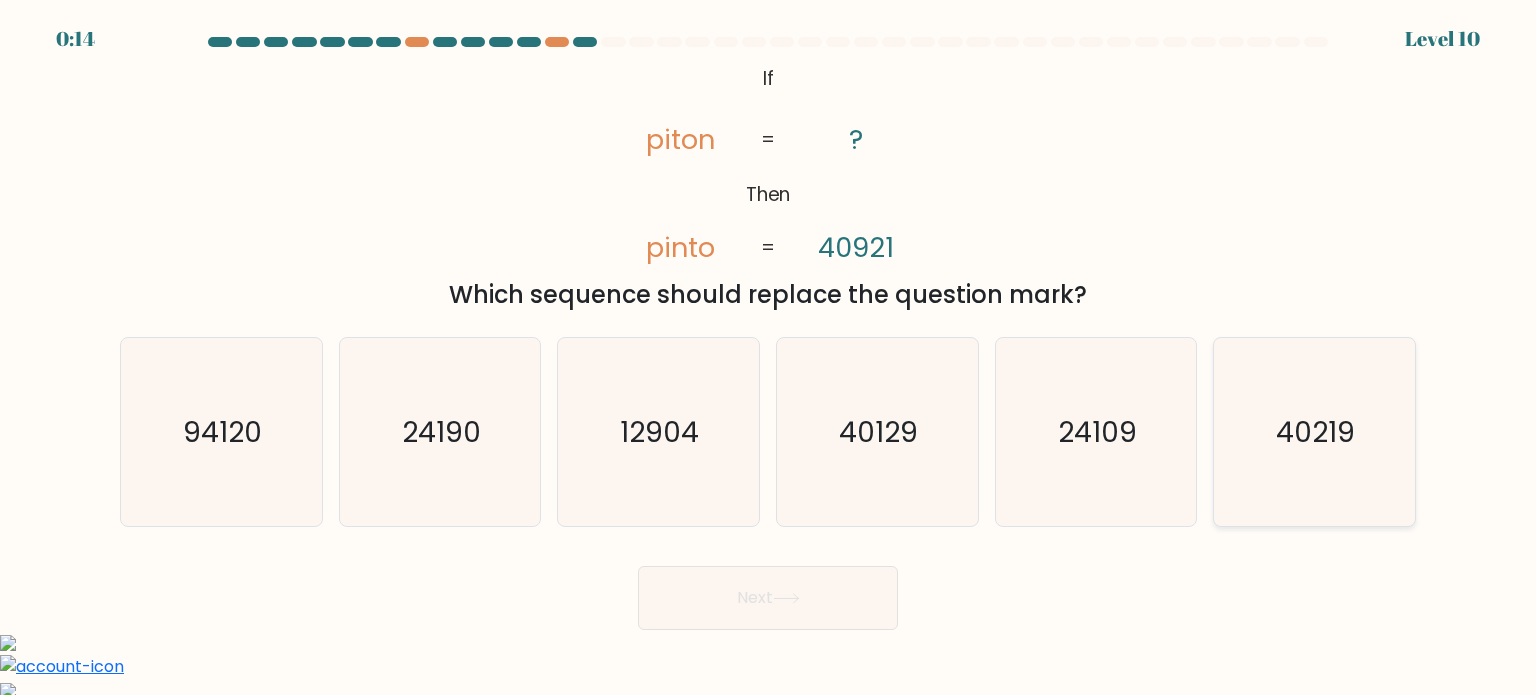 click on "40219" at bounding box center [1314, 432] 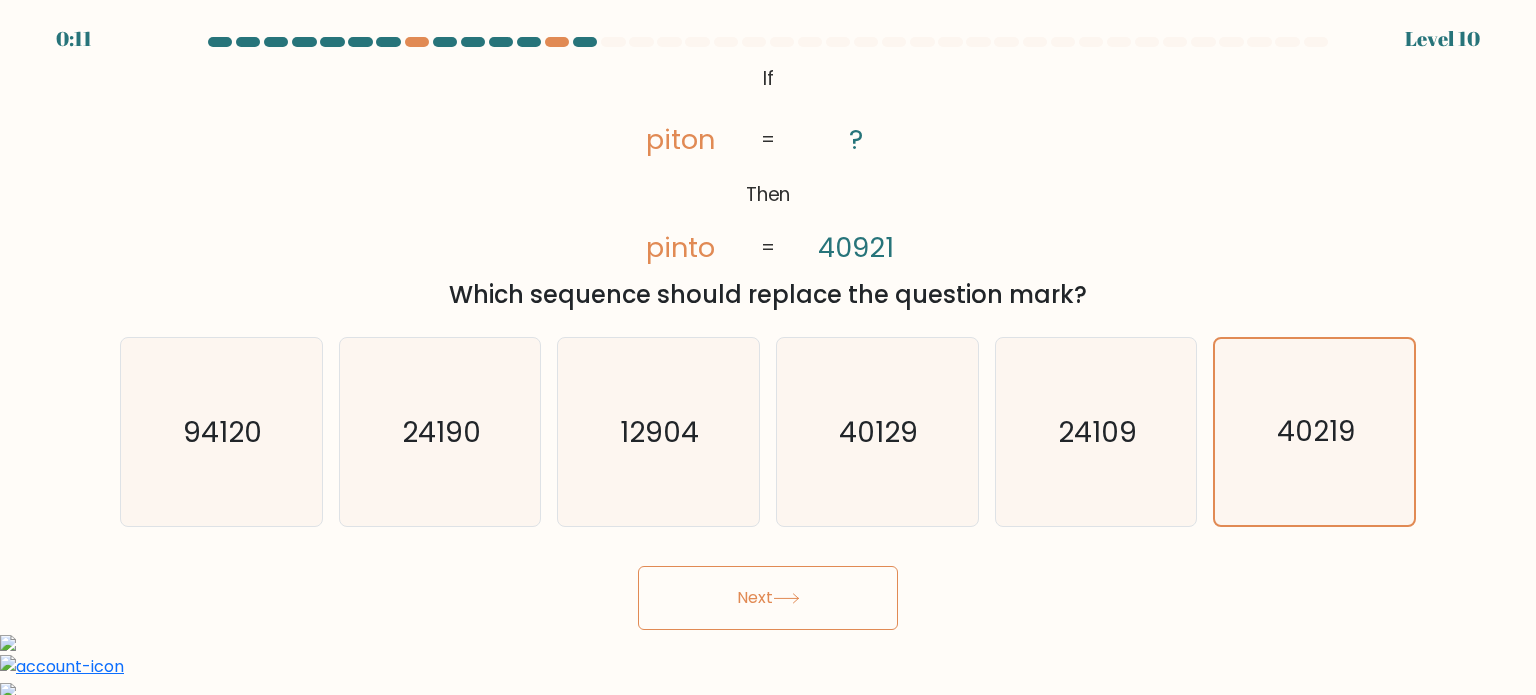 click on "Next" at bounding box center [768, 598] 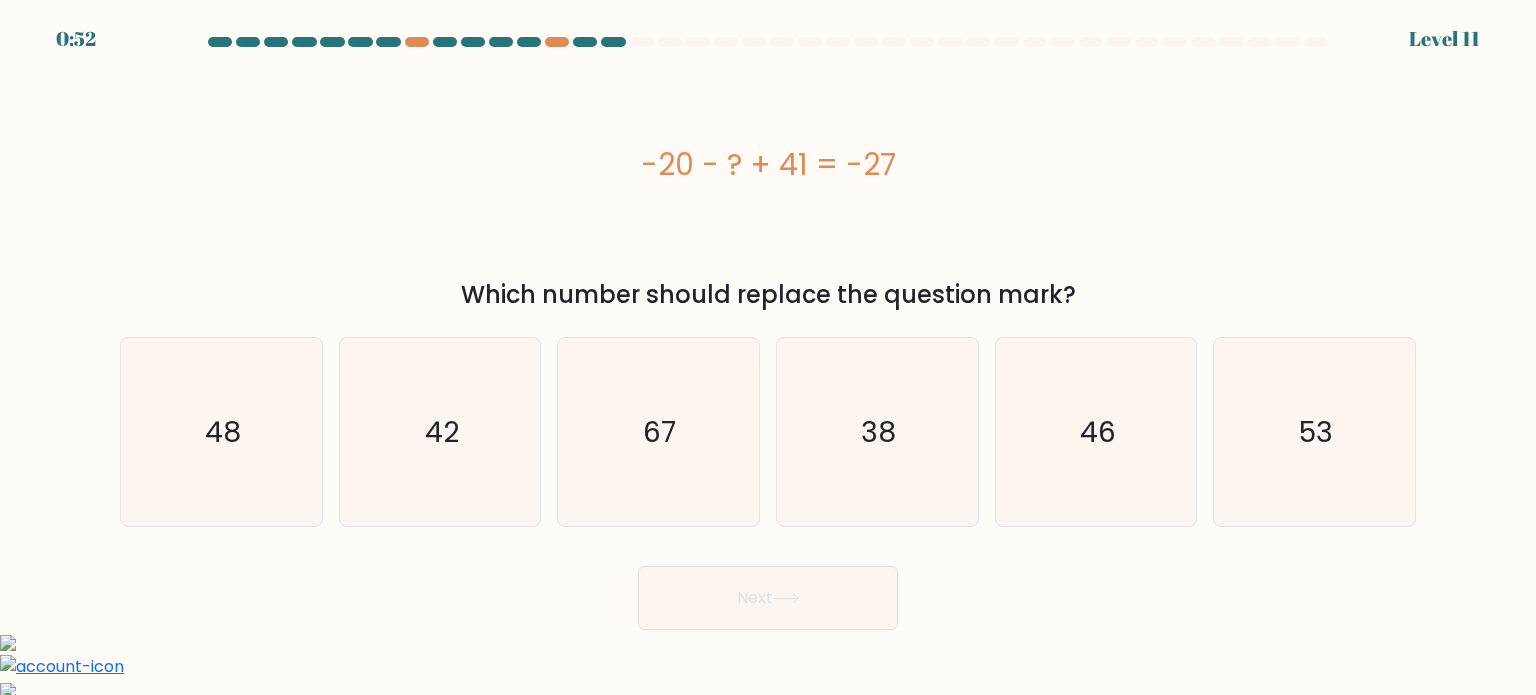 drag, startPoint x: 643, startPoint y: 157, endPoint x: 915, endPoint y: 144, distance: 272.3105 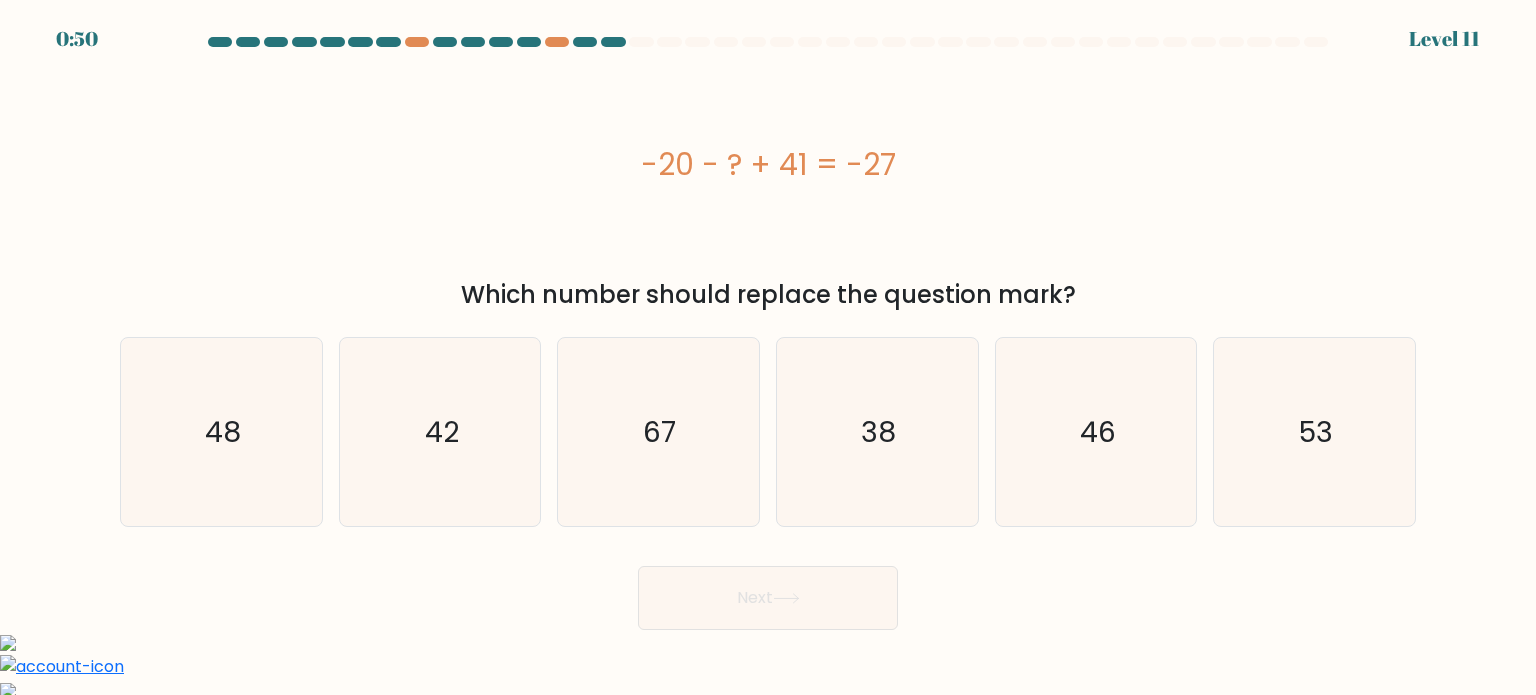 copy on "-20 - ? + 41 = -27" 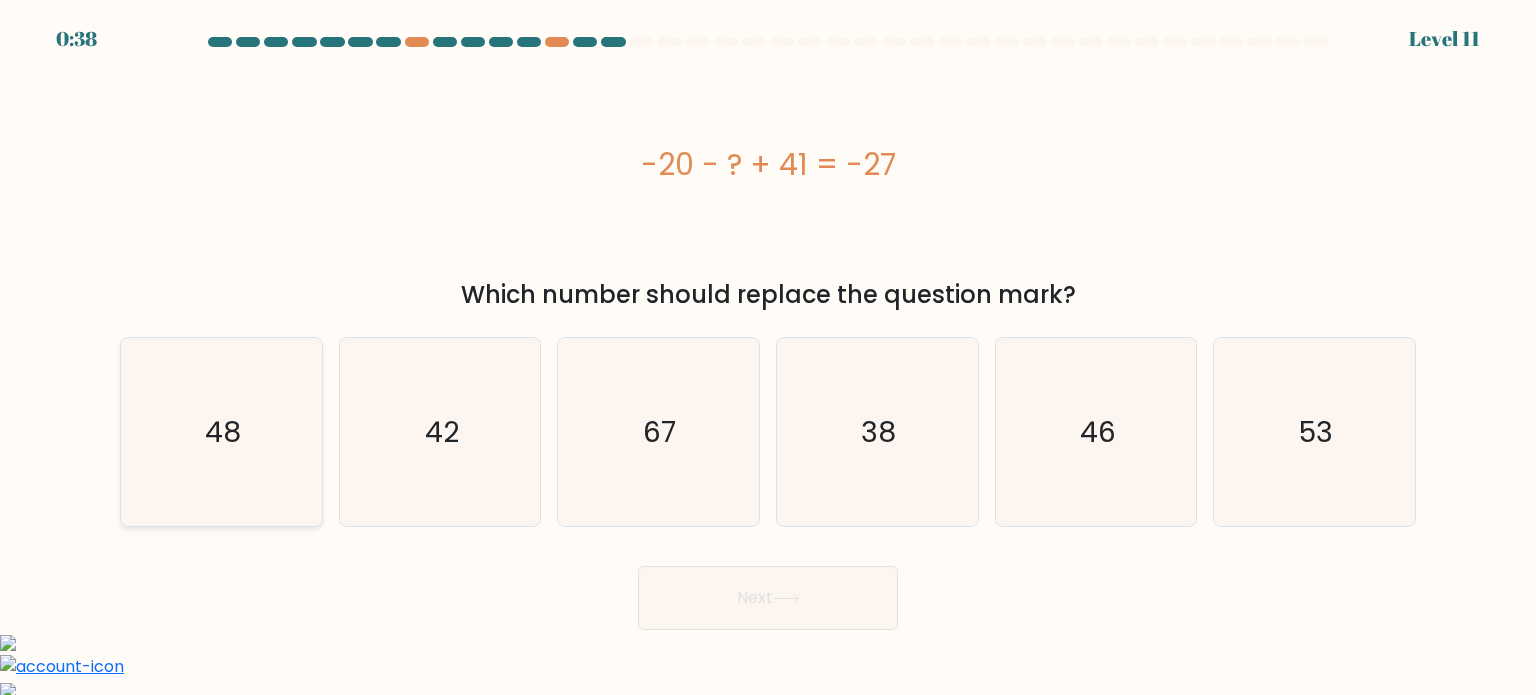 click on "48" at bounding box center (221, 432) 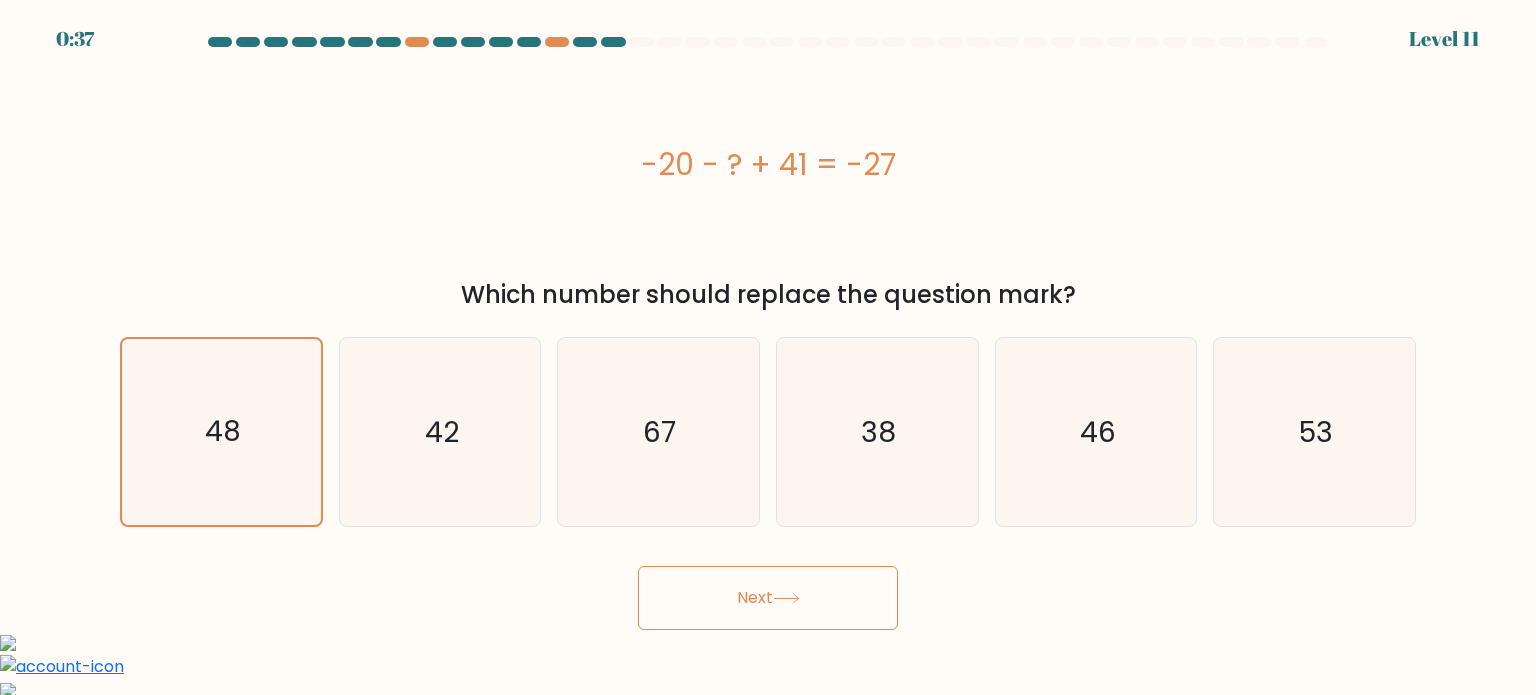 click on "Next" at bounding box center (768, 598) 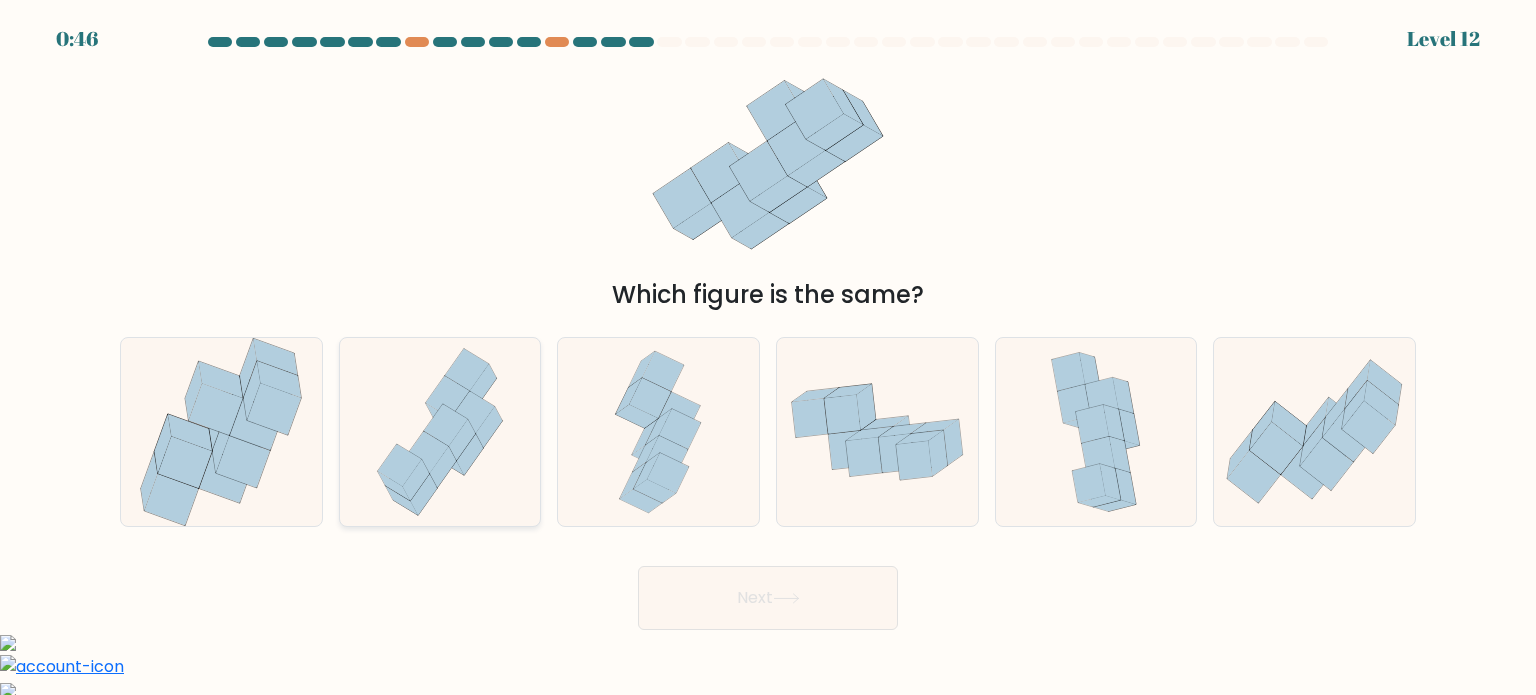 click at bounding box center [440, 432] 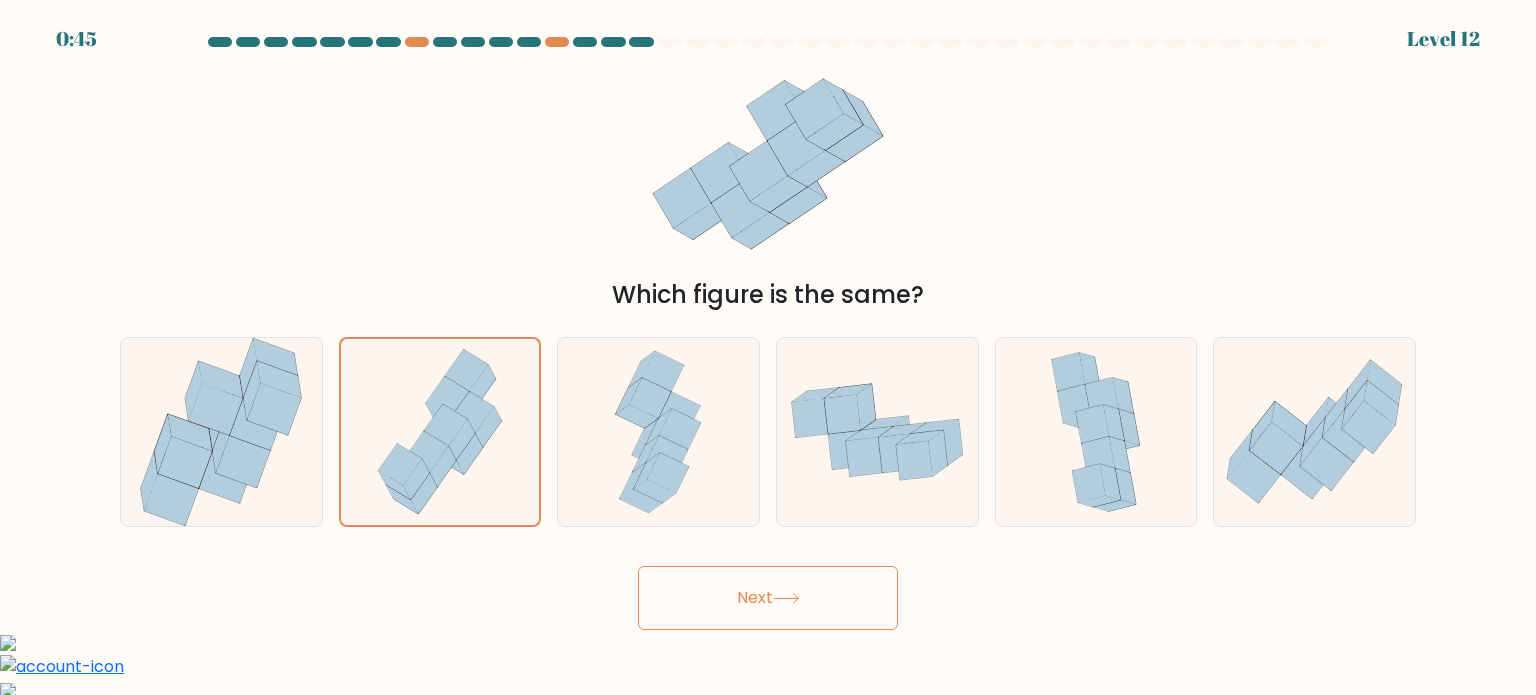 click on "Next" at bounding box center [768, 598] 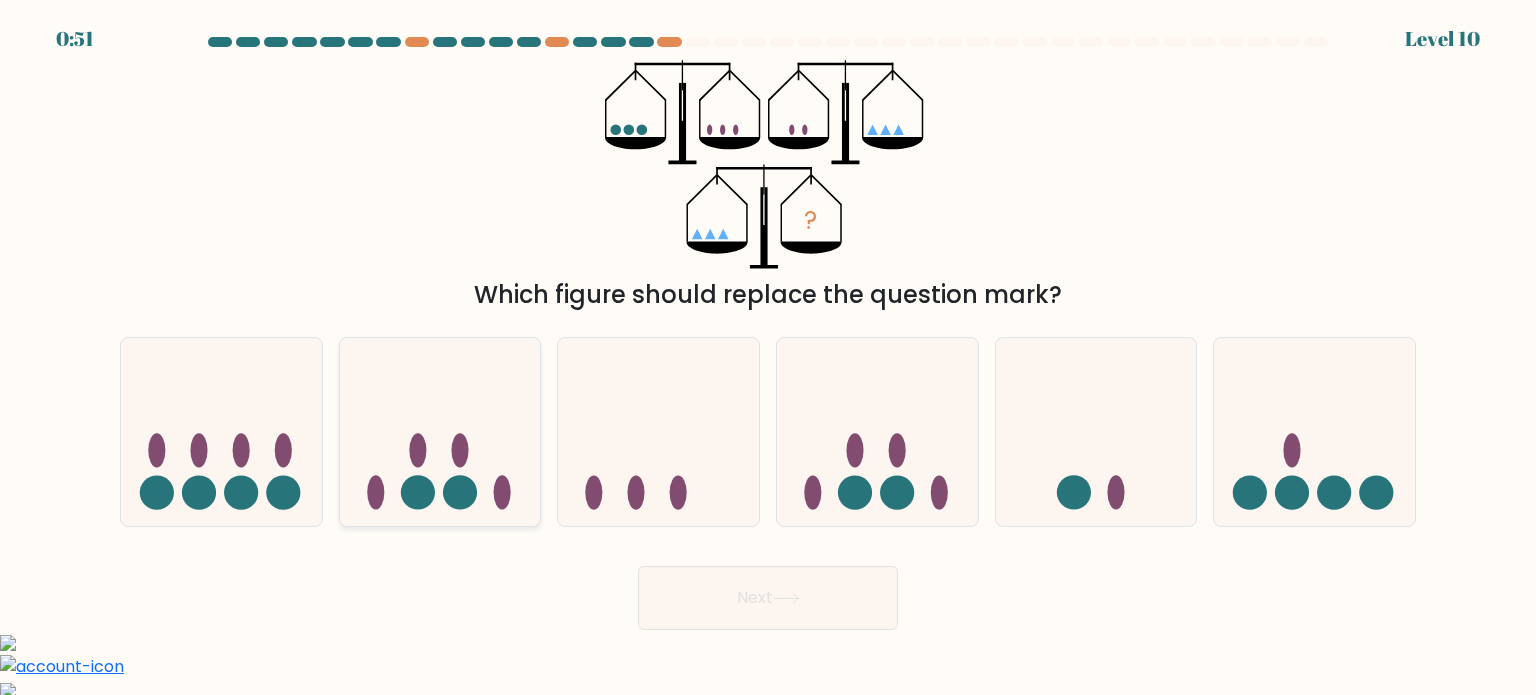 click at bounding box center [375, 492] 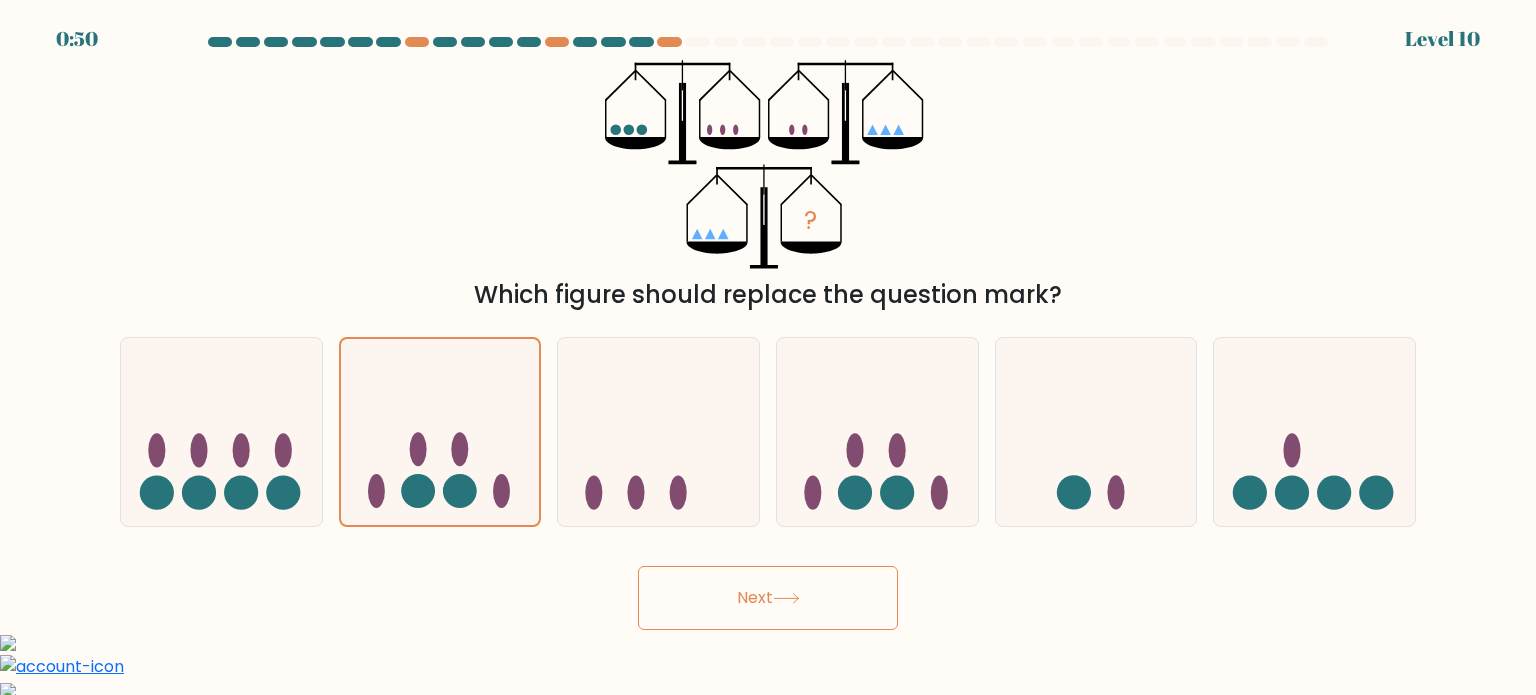 click on "Next" at bounding box center (768, 598) 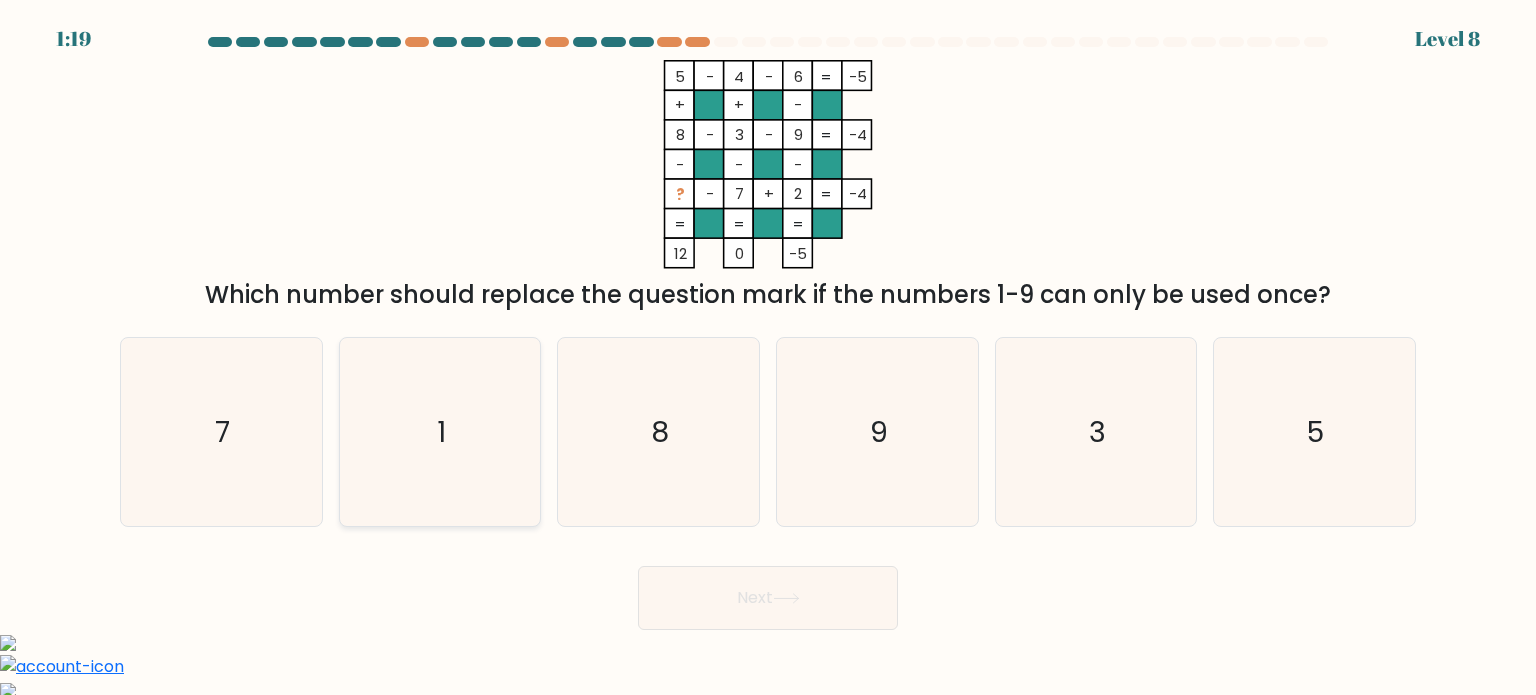 click on "1" at bounding box center [440, 432] 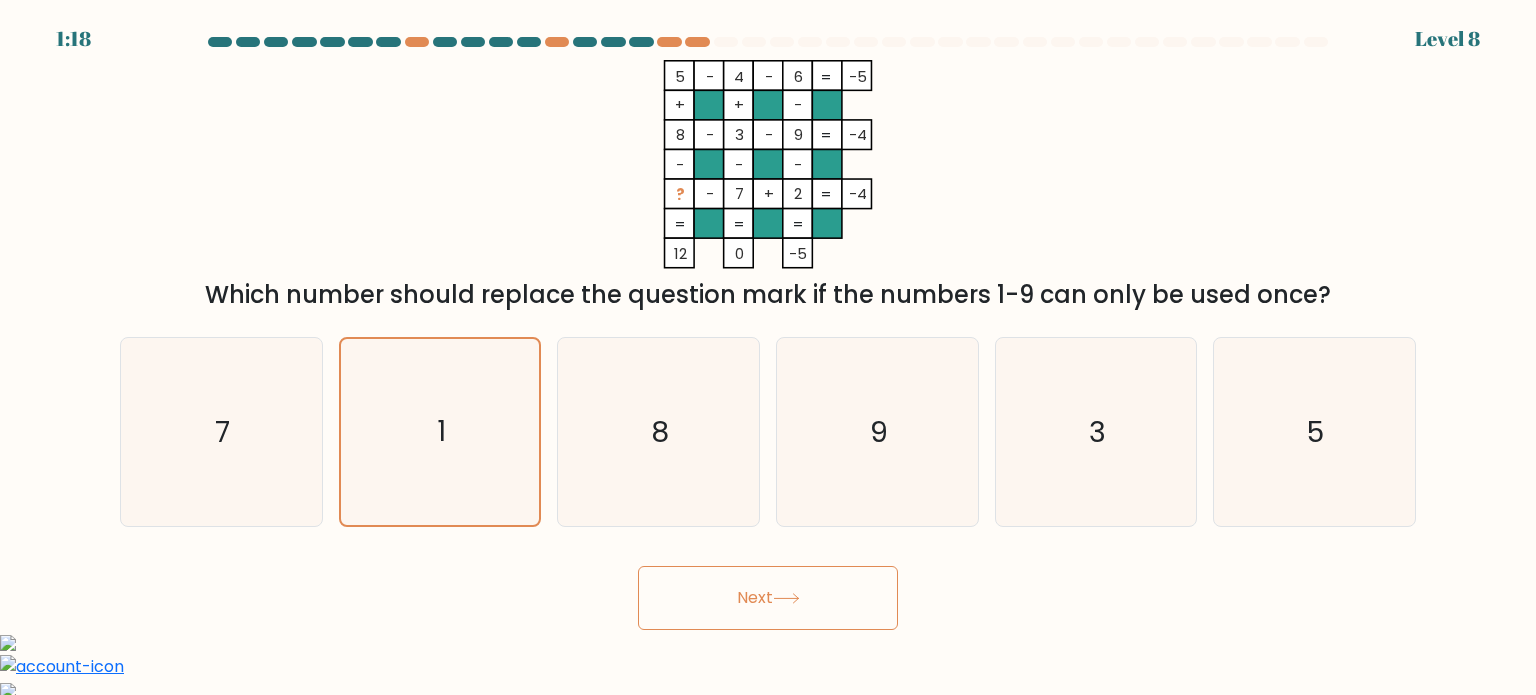 click on "Next" at bounding box center (768, 598) 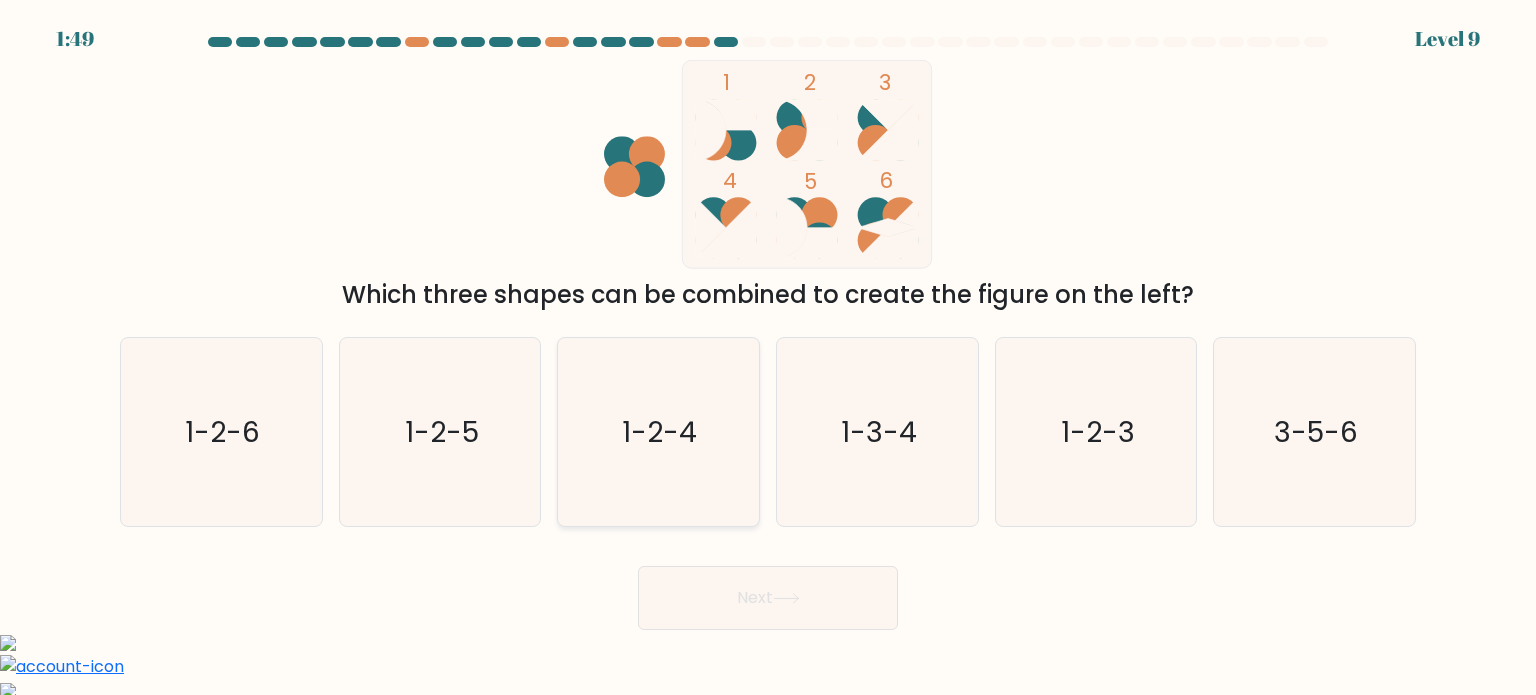 click on "1-2-4" at bounding box center [658, 432] 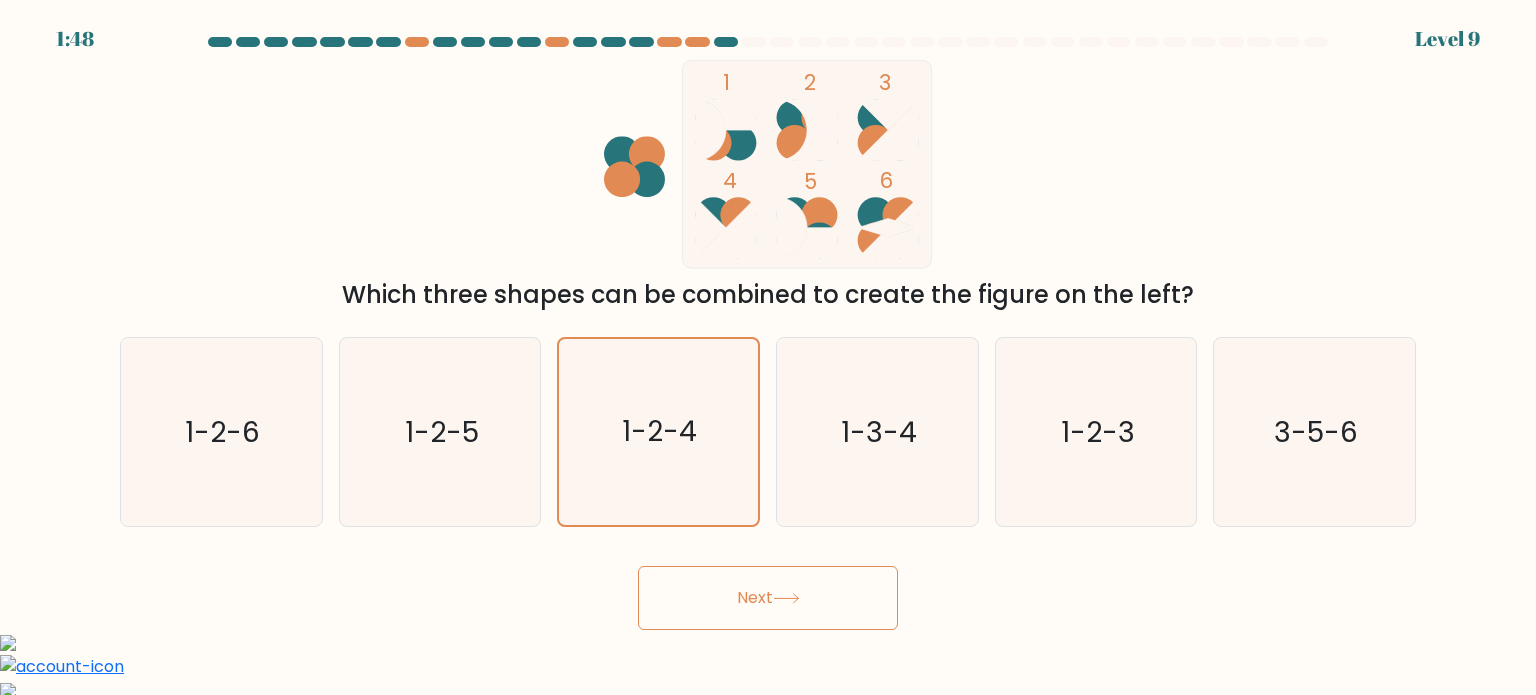 click at bounding box center (786, 598) 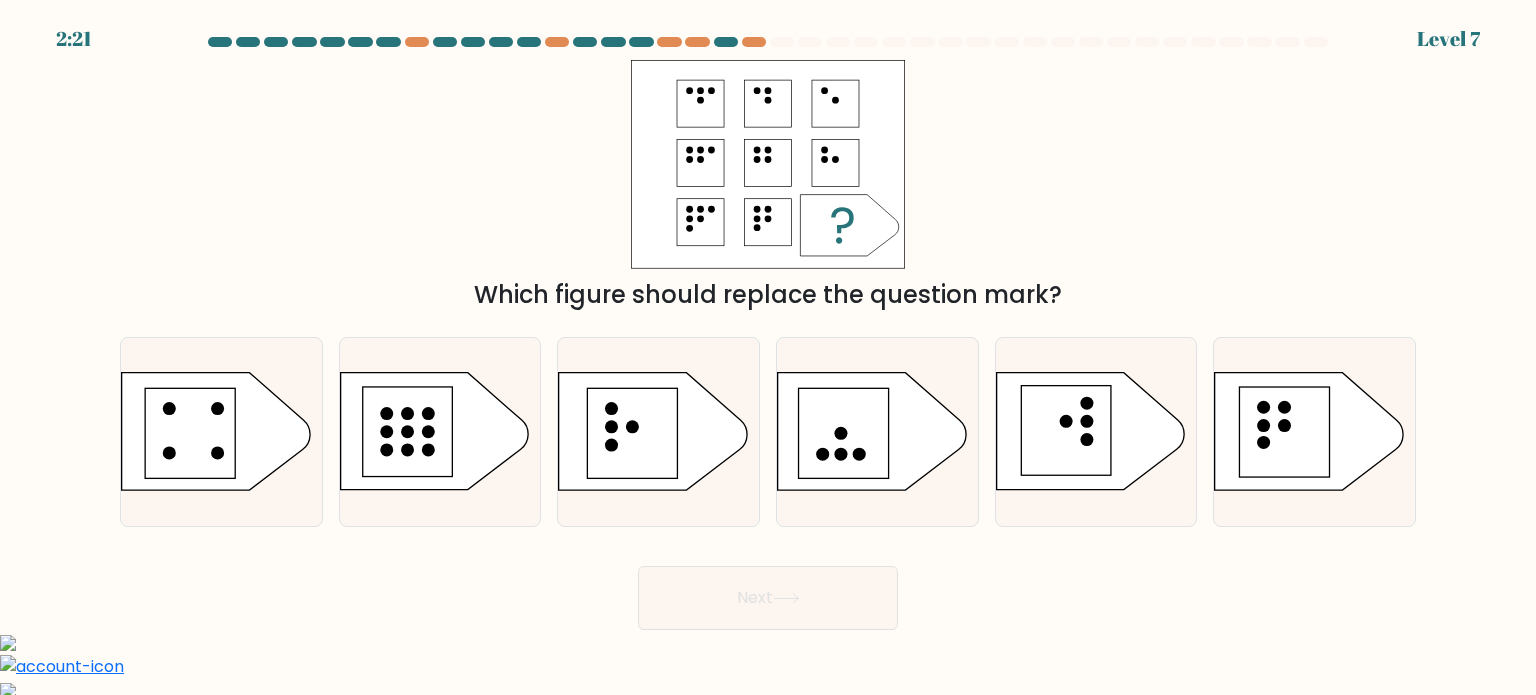 drag, startPoint x: 683, startPoint y: 99, endPoint x: 855, endPoint y: 251, distance: 229.53867 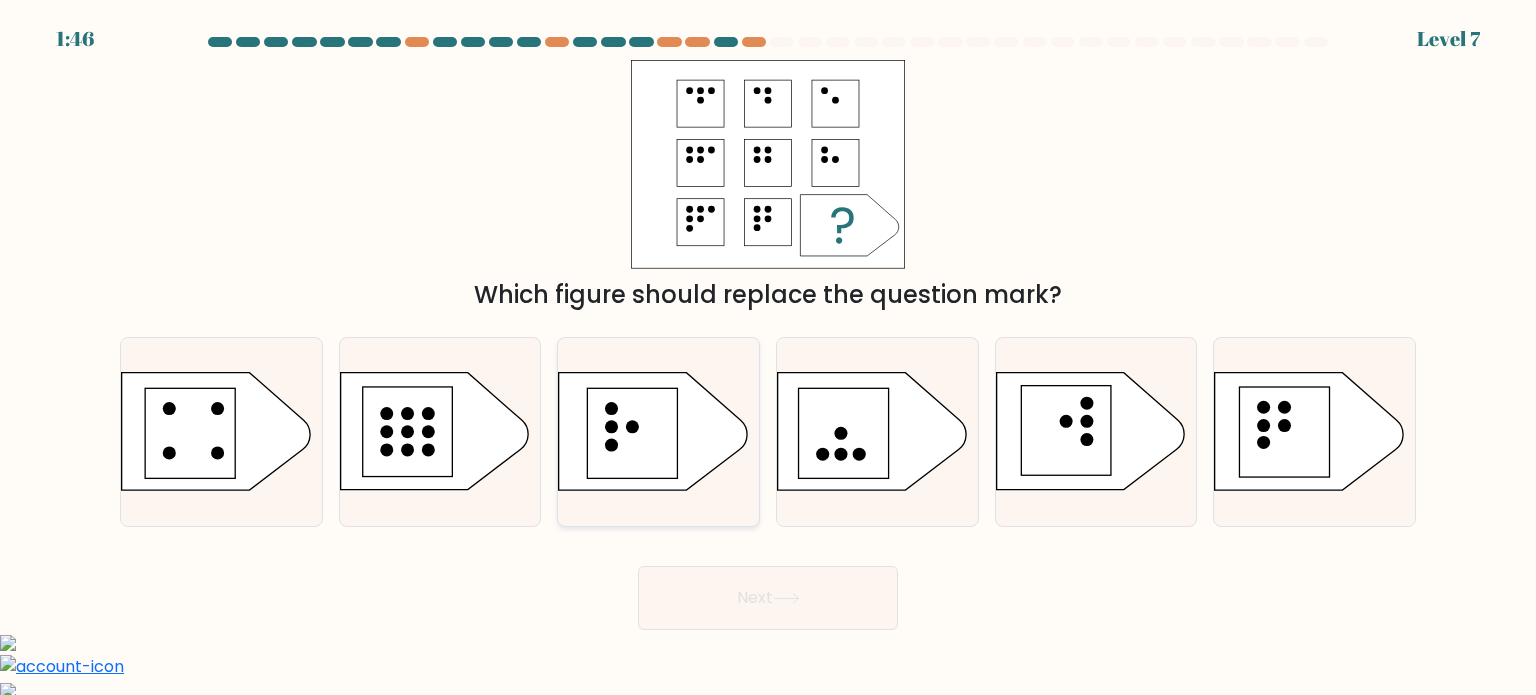 click at bounding box center (633, 434) 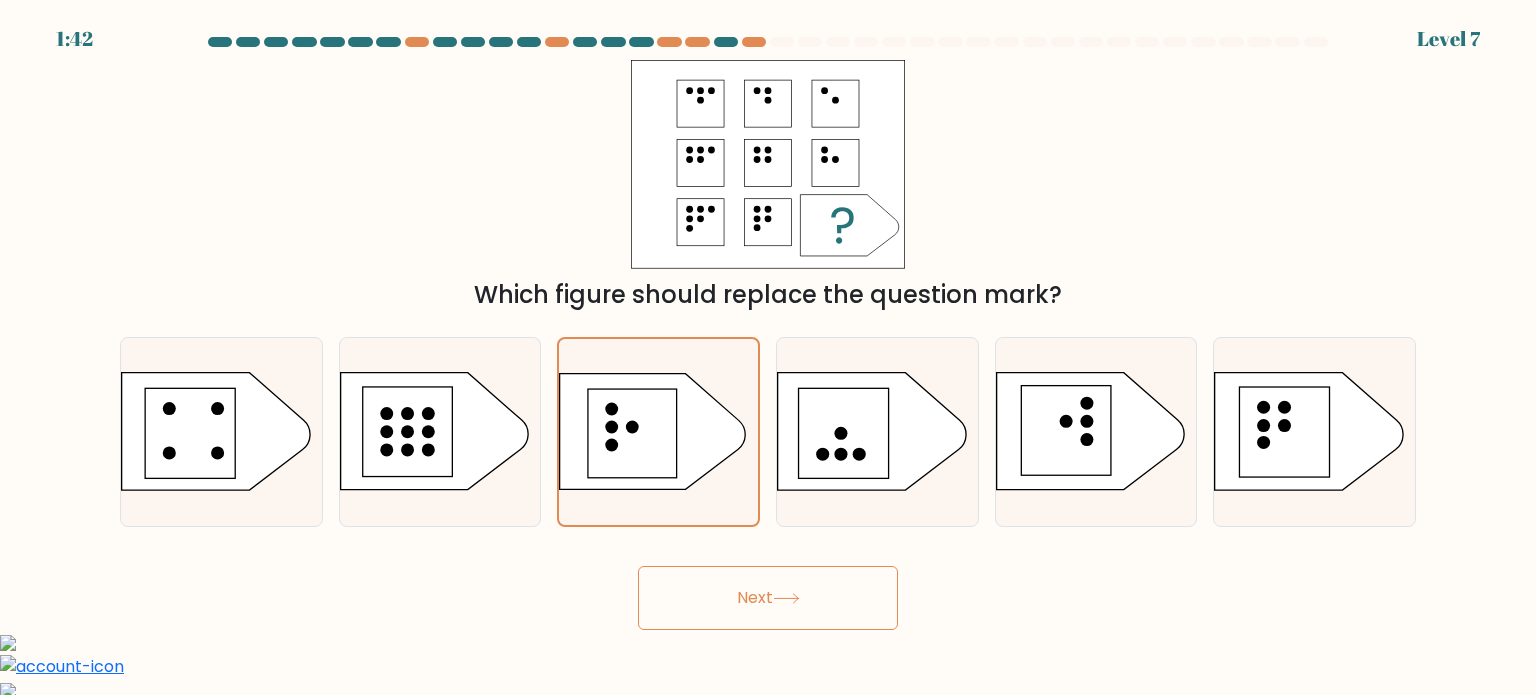 click on "Next" at bounding box center [768, 598] 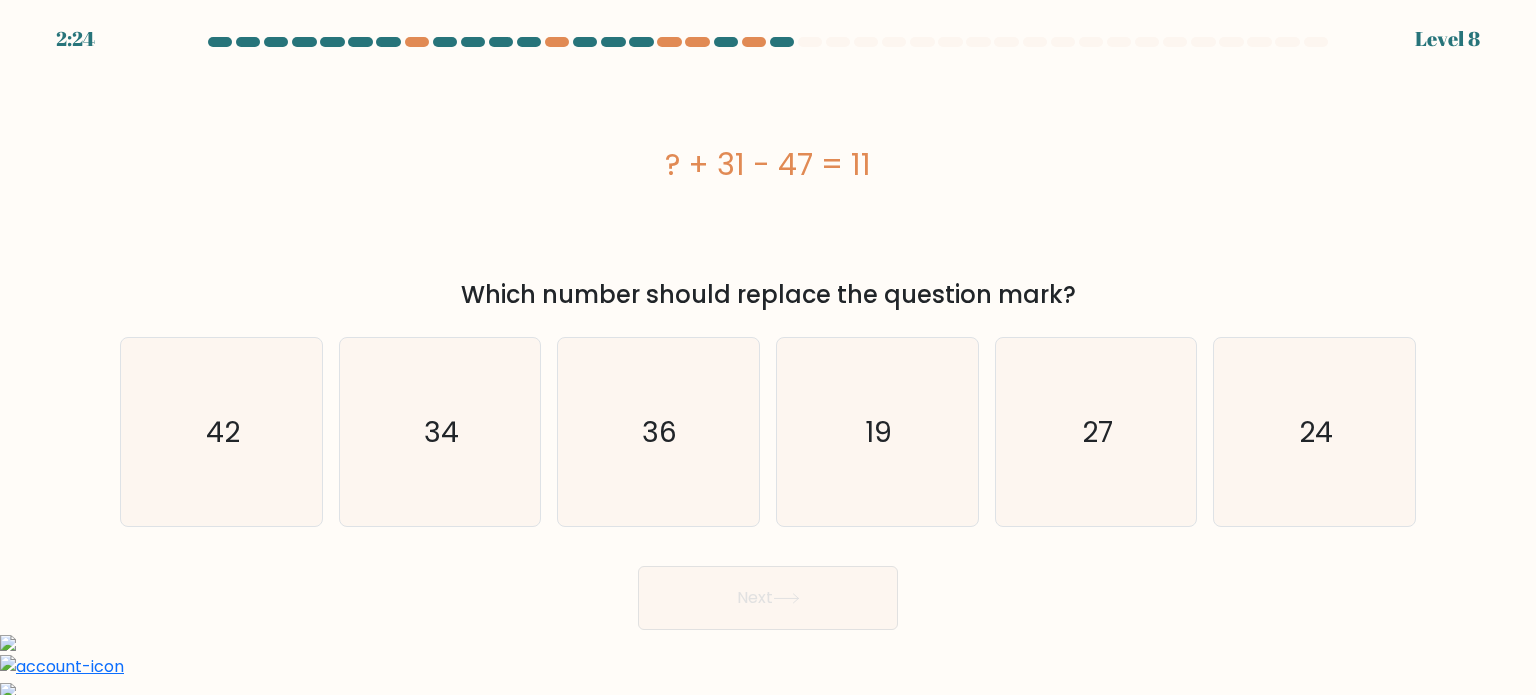 drag, startPoint x: 660, startPoint y: 158, endPoint x: 865, endPoint y: 151, distance: 205.11948 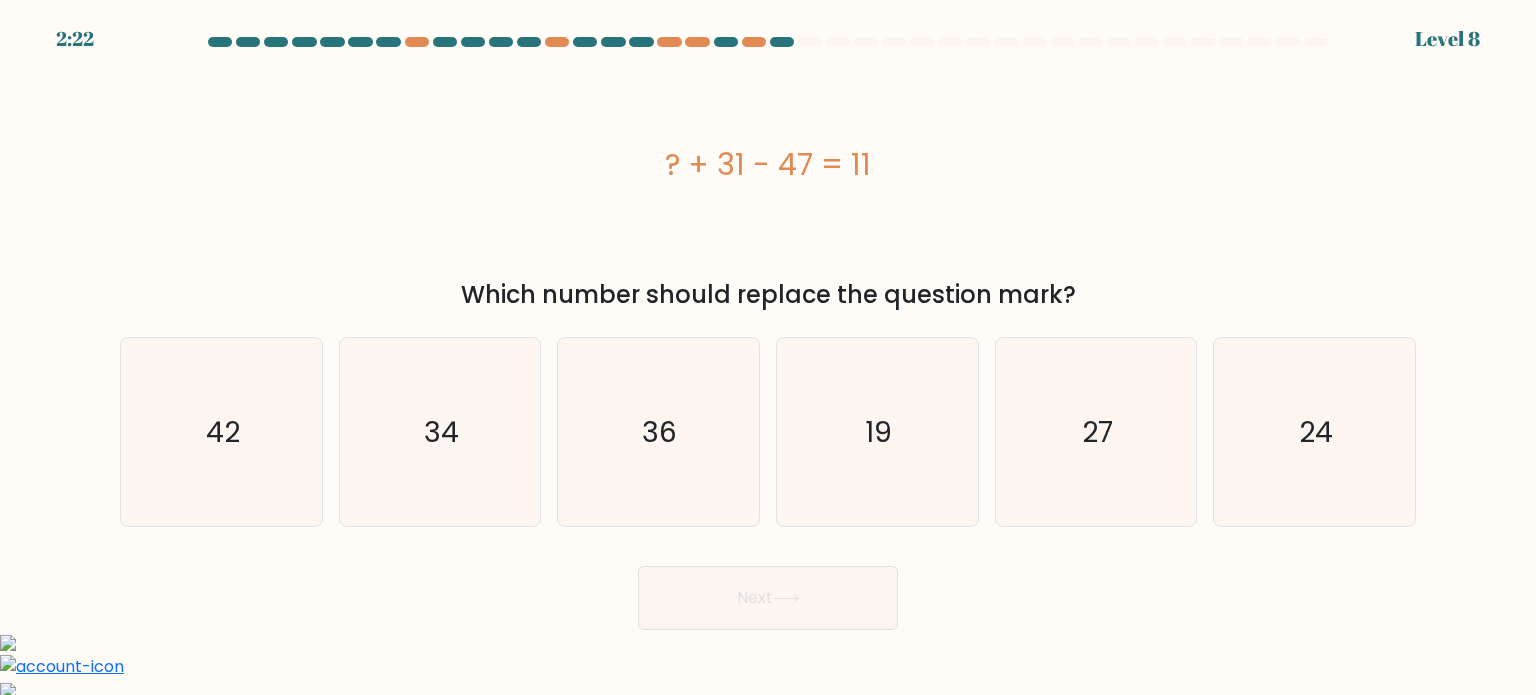 copy on "? + 31 - 47 = 11" 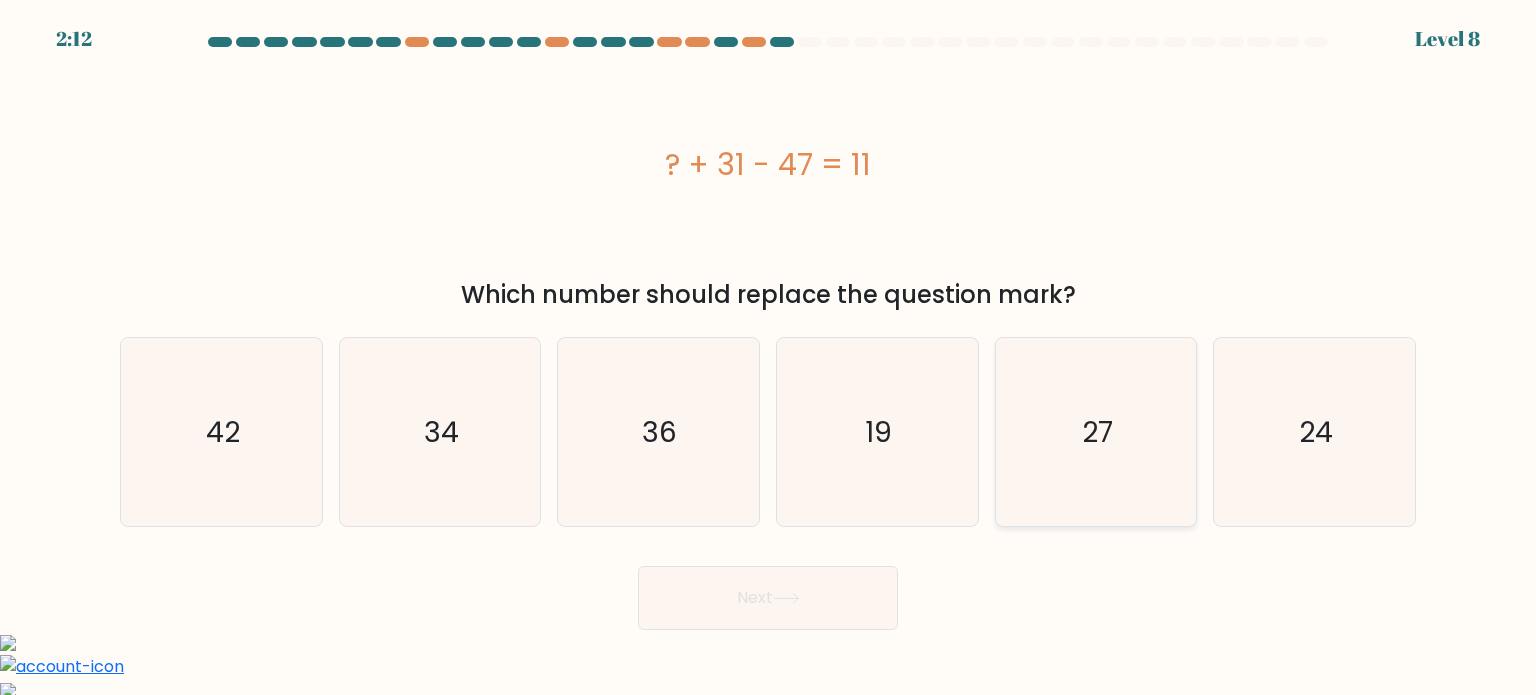 click on "27" at bounding box center [1096, 432] 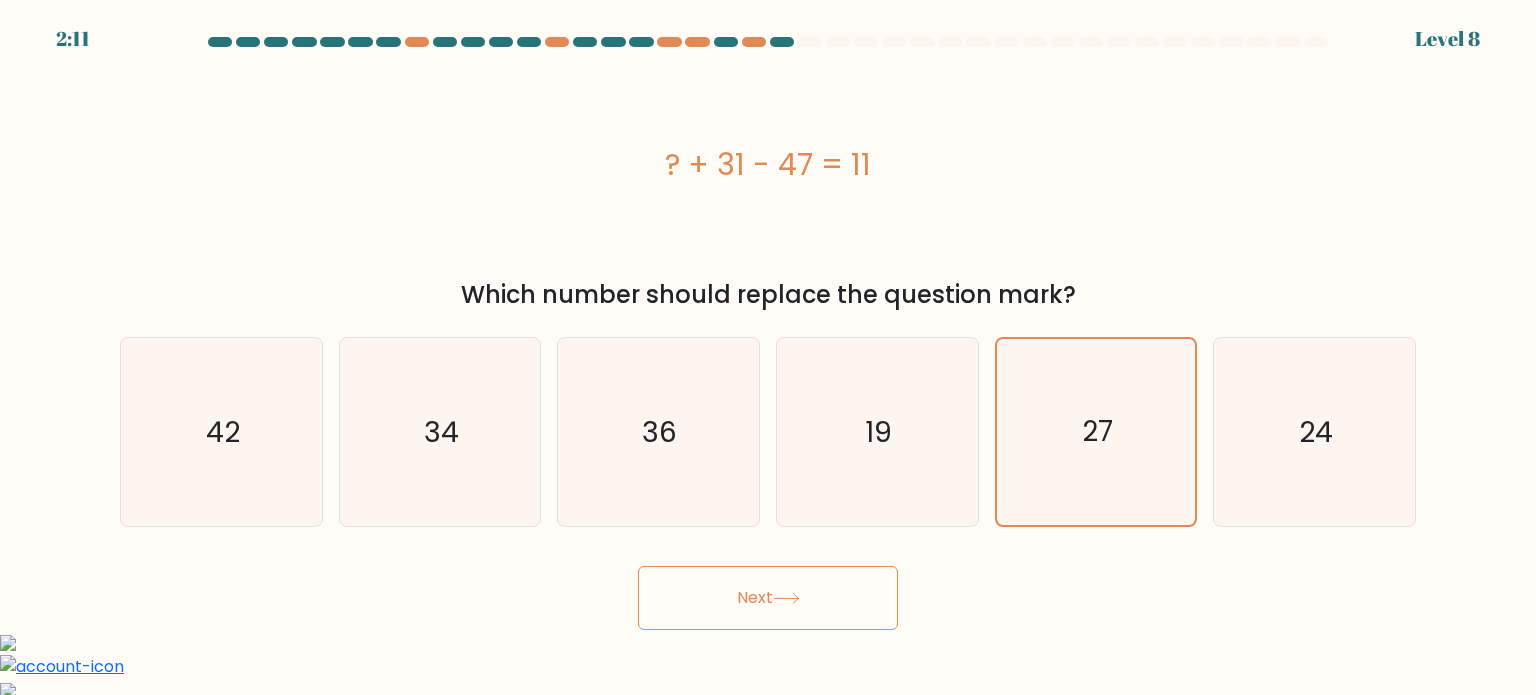 click on "Next" at bounding box center [768, 598] 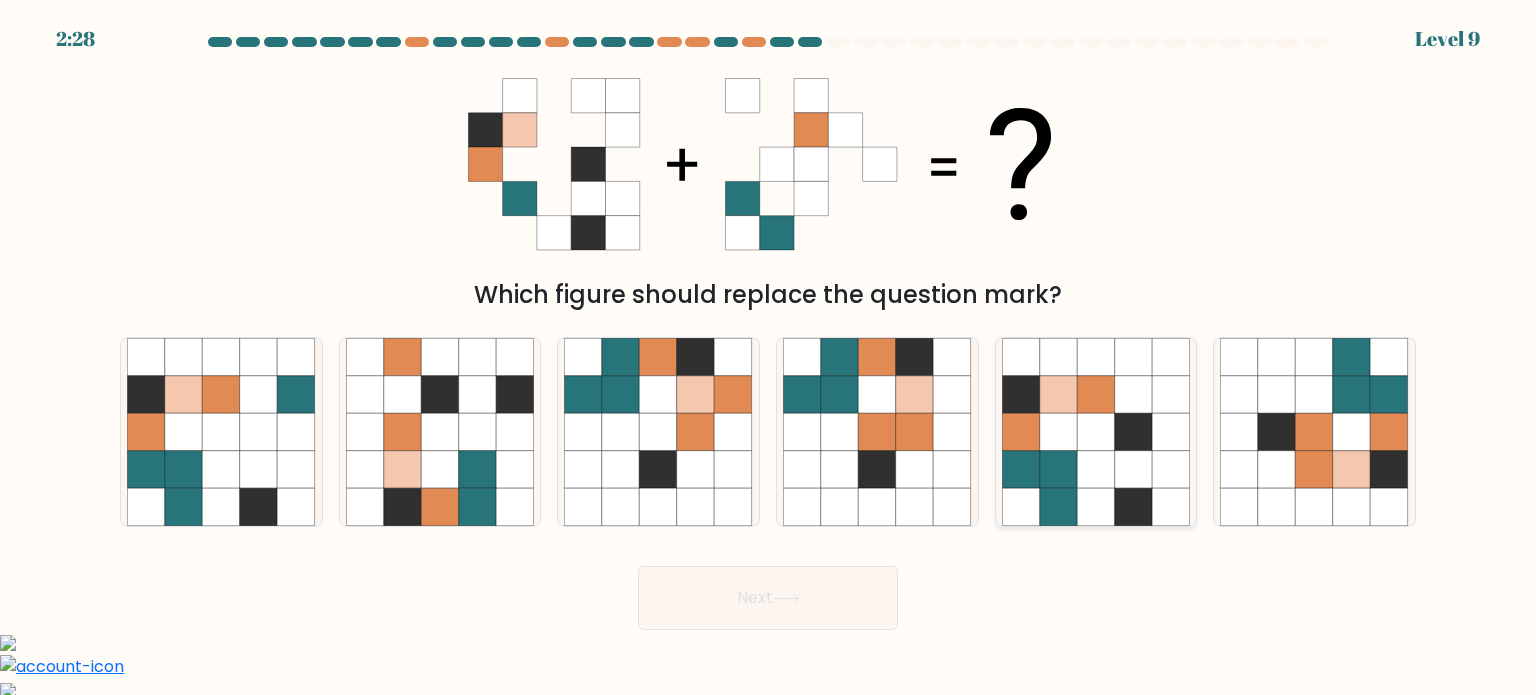 click at bounding box center [1059, 469] 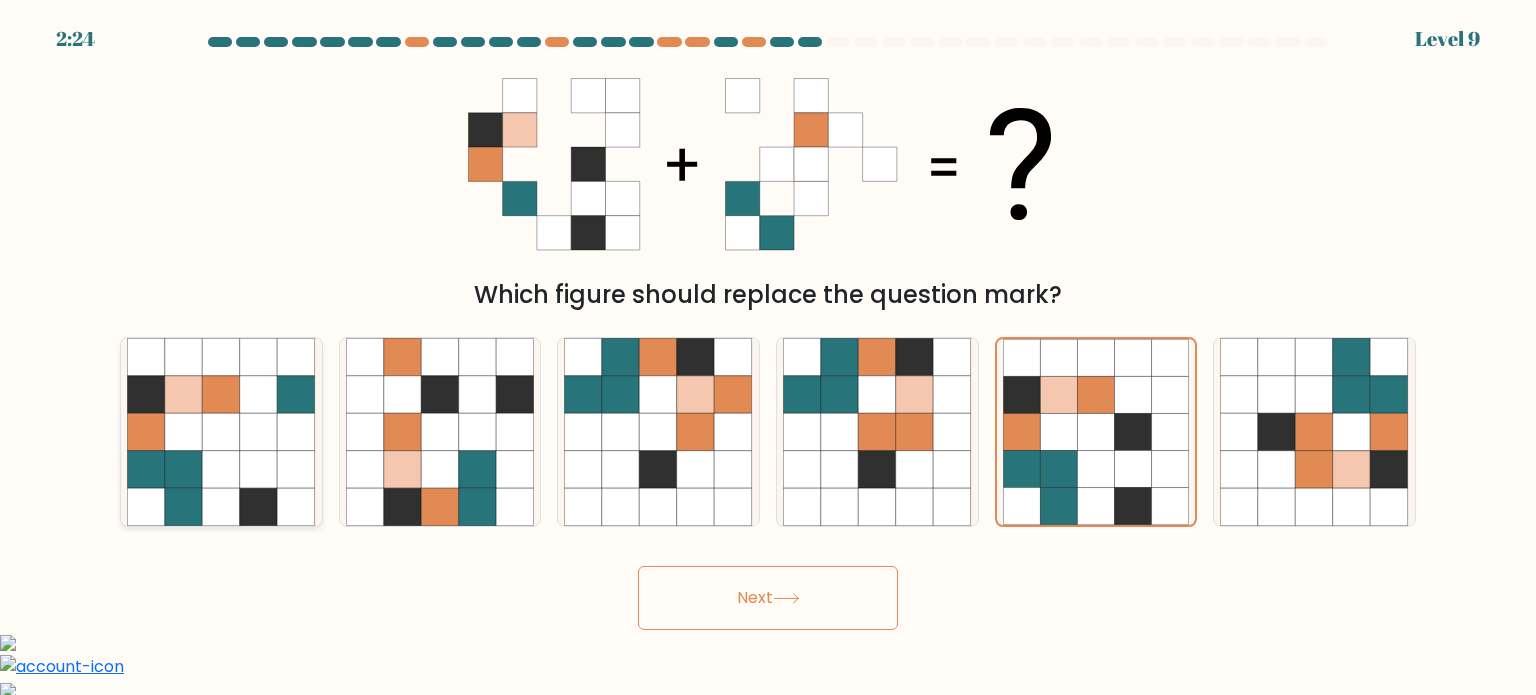 click at bounding box center [222, 432] 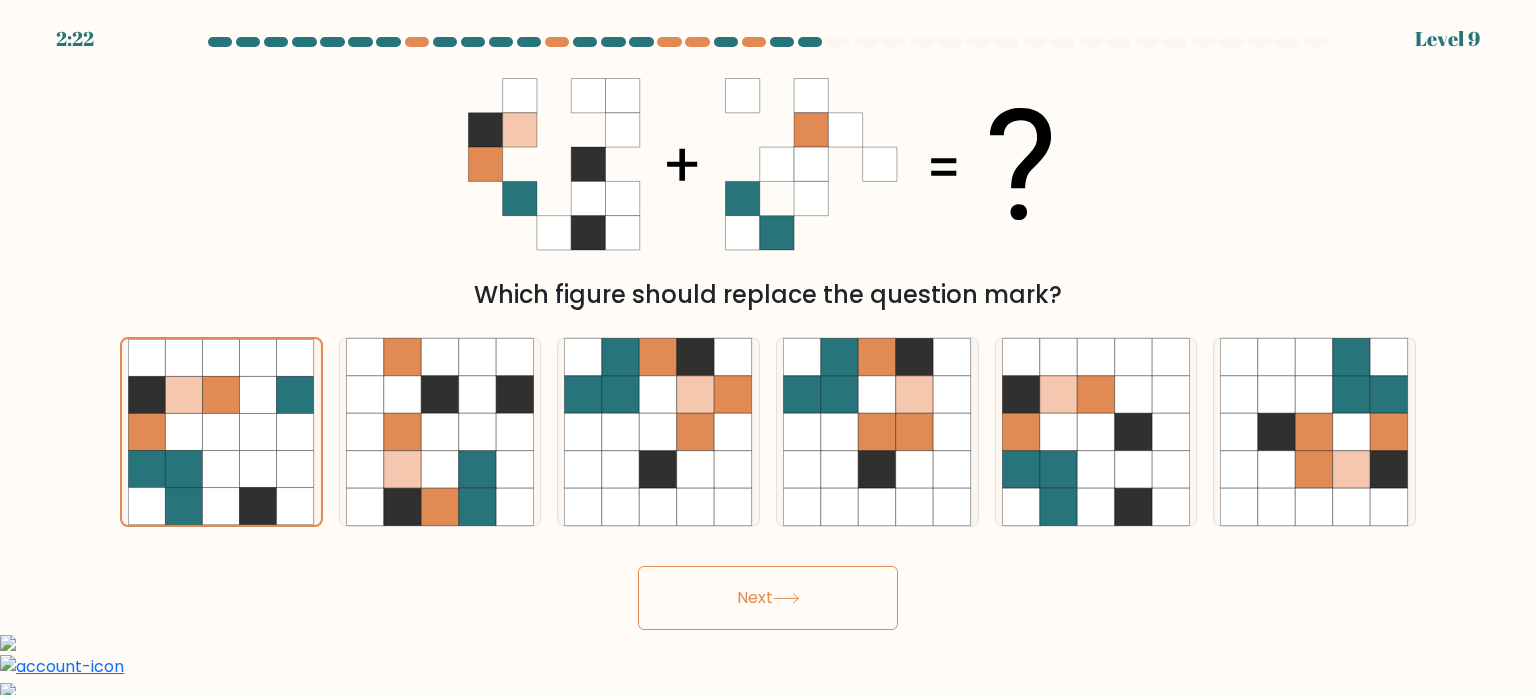 click at bounding box center [786, 598] 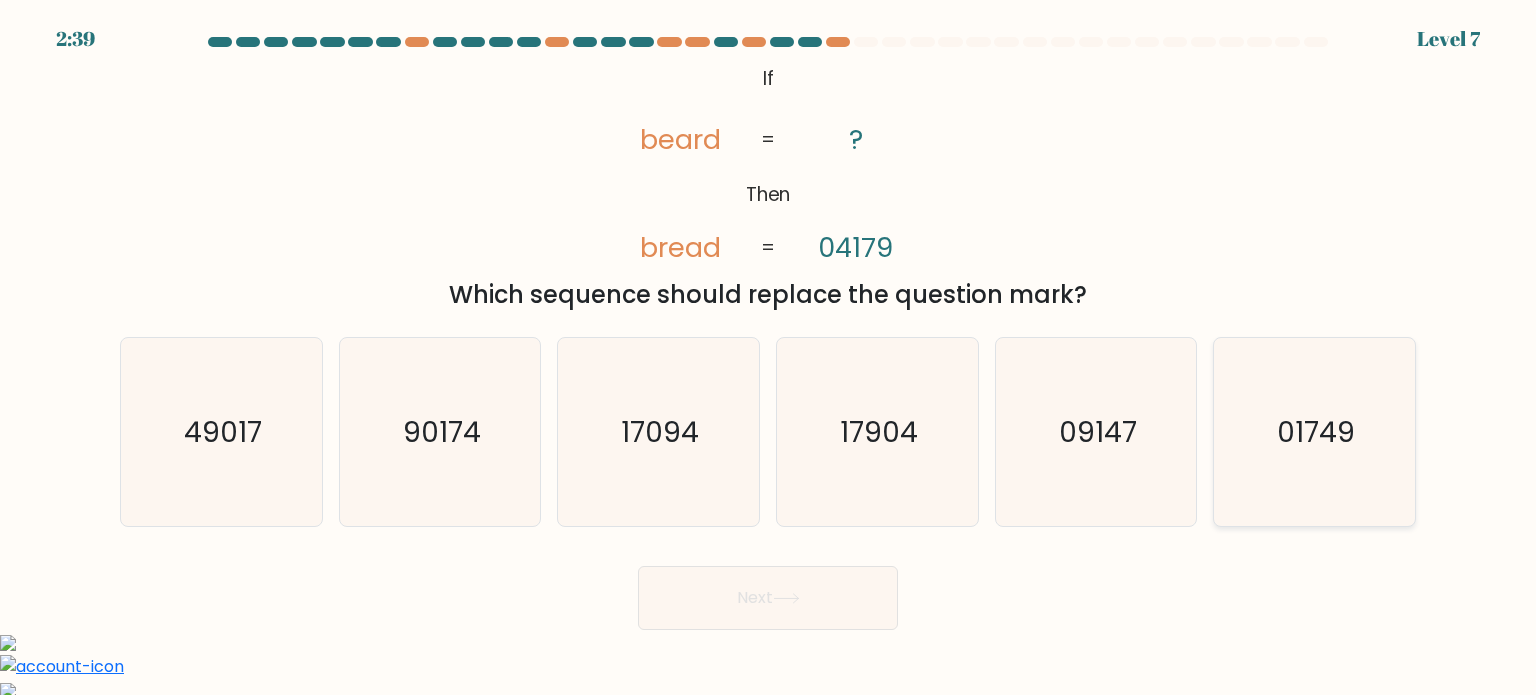 click on "01749" at bounding box center [1314, 432] 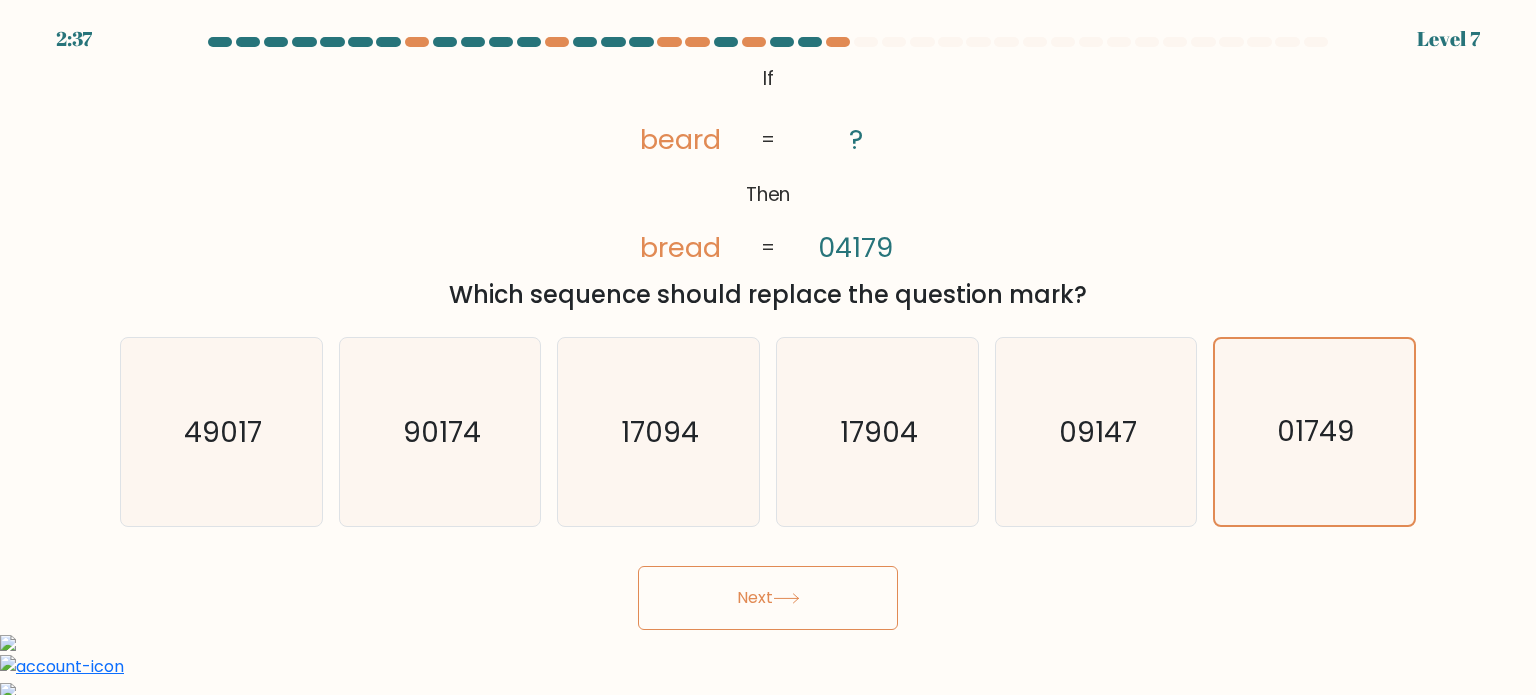click on "Next" at bounding box center (768, 598) 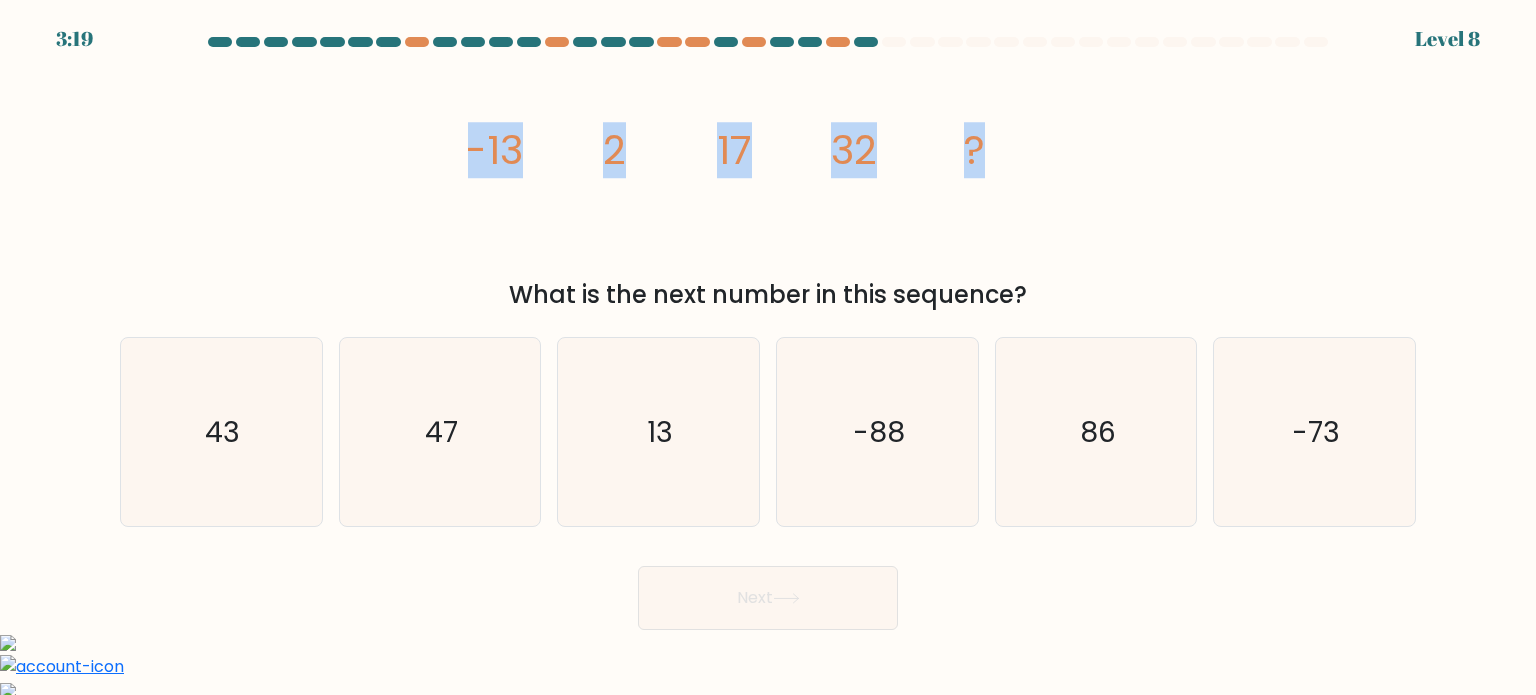 drag, startPoint x: 458, startPoint y: 146, endPoint x: 980, endPoint y: 175, distance: 522.80493 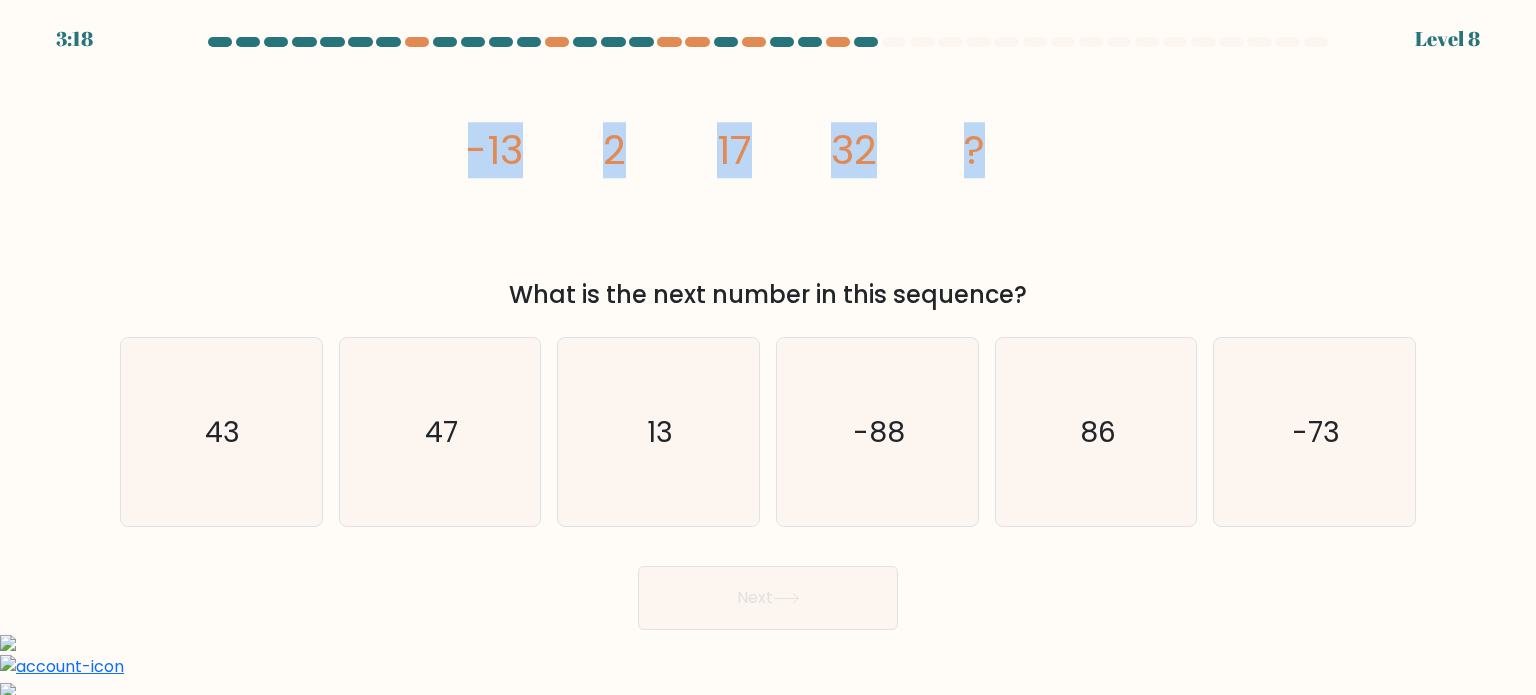 copy on "-13
2
17
32
?" 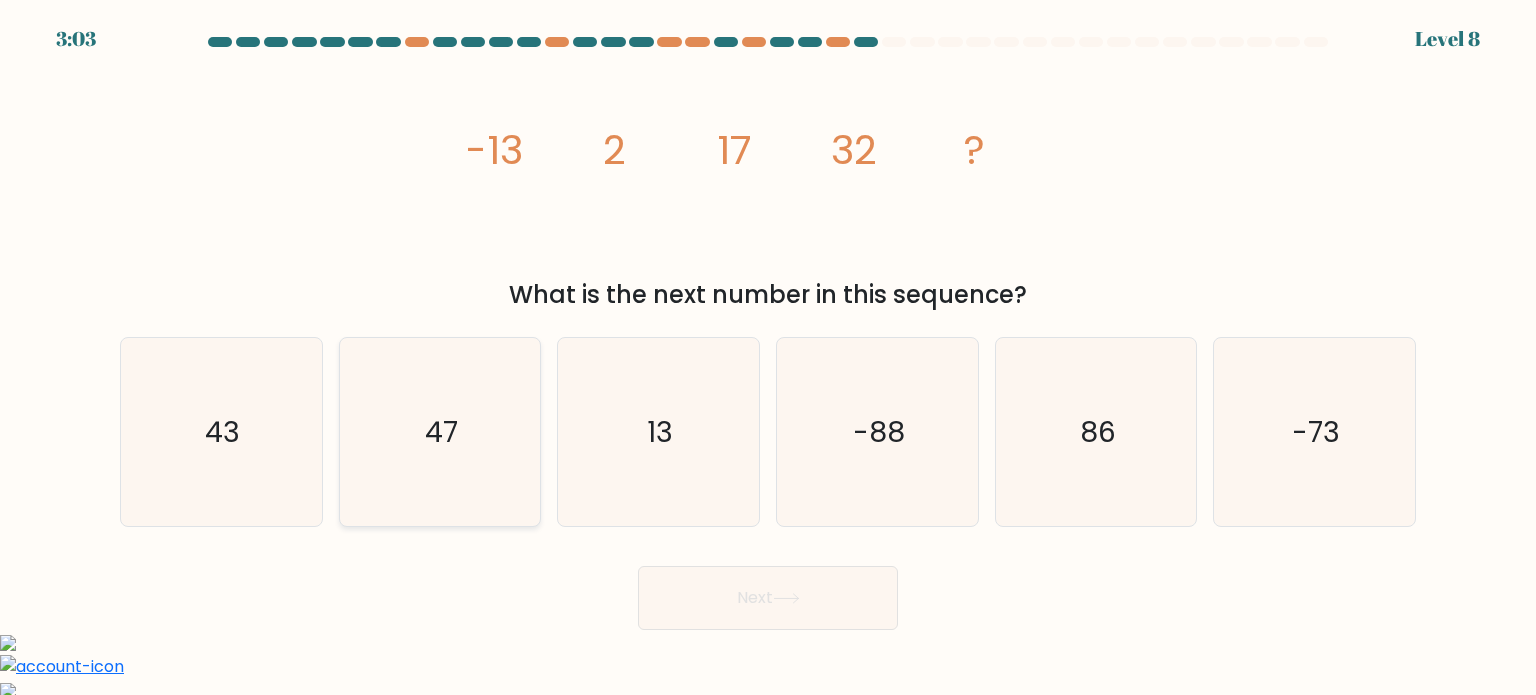 click on "47" at bounding box center [440, 432] 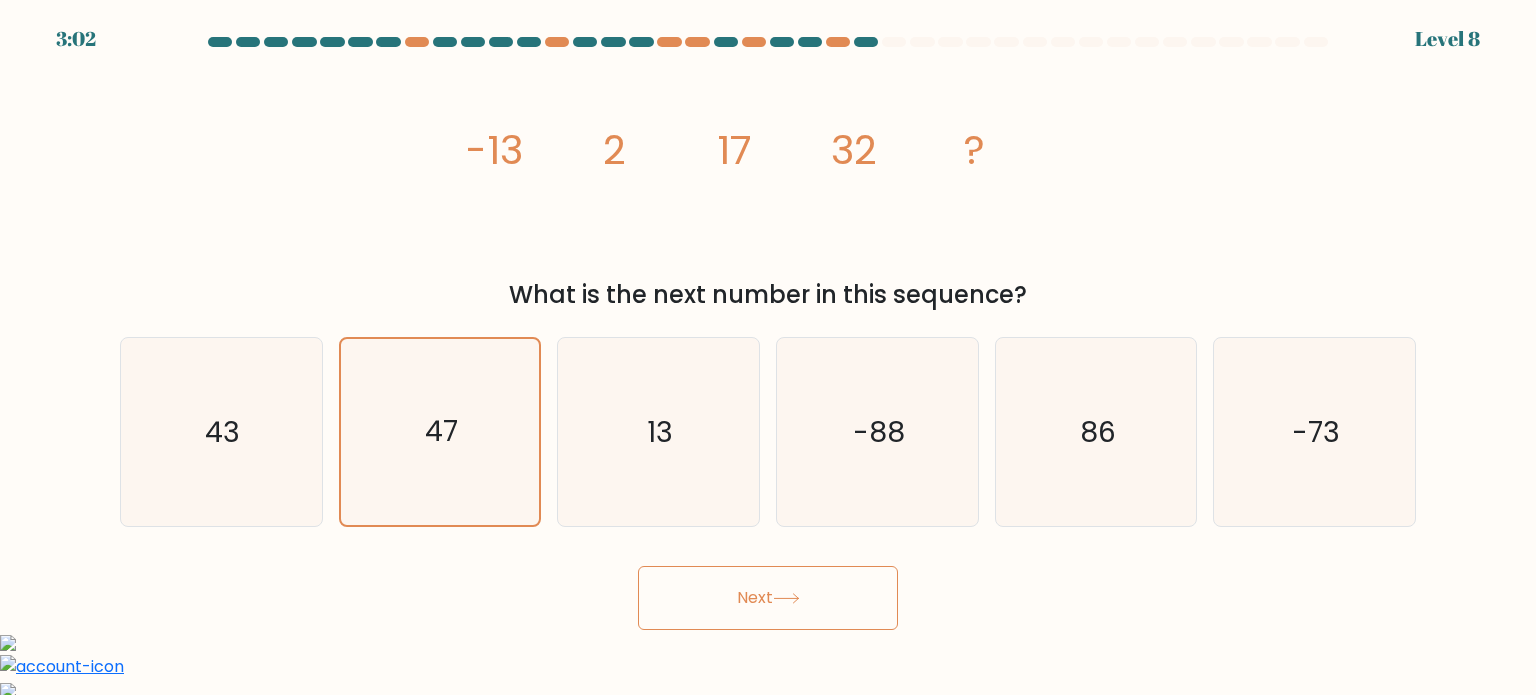 click on "Next" at bounding box center (768, 598) 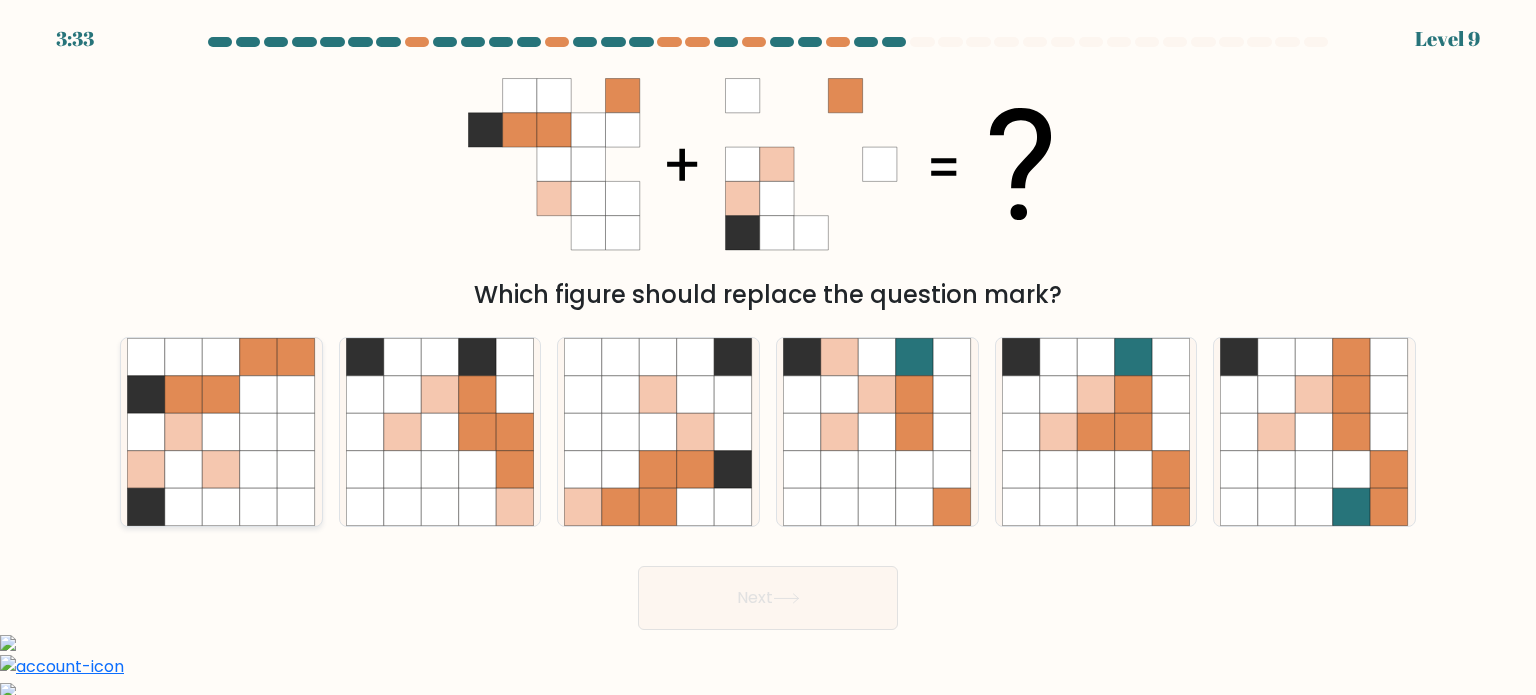 click at bounding box center [184, 432] 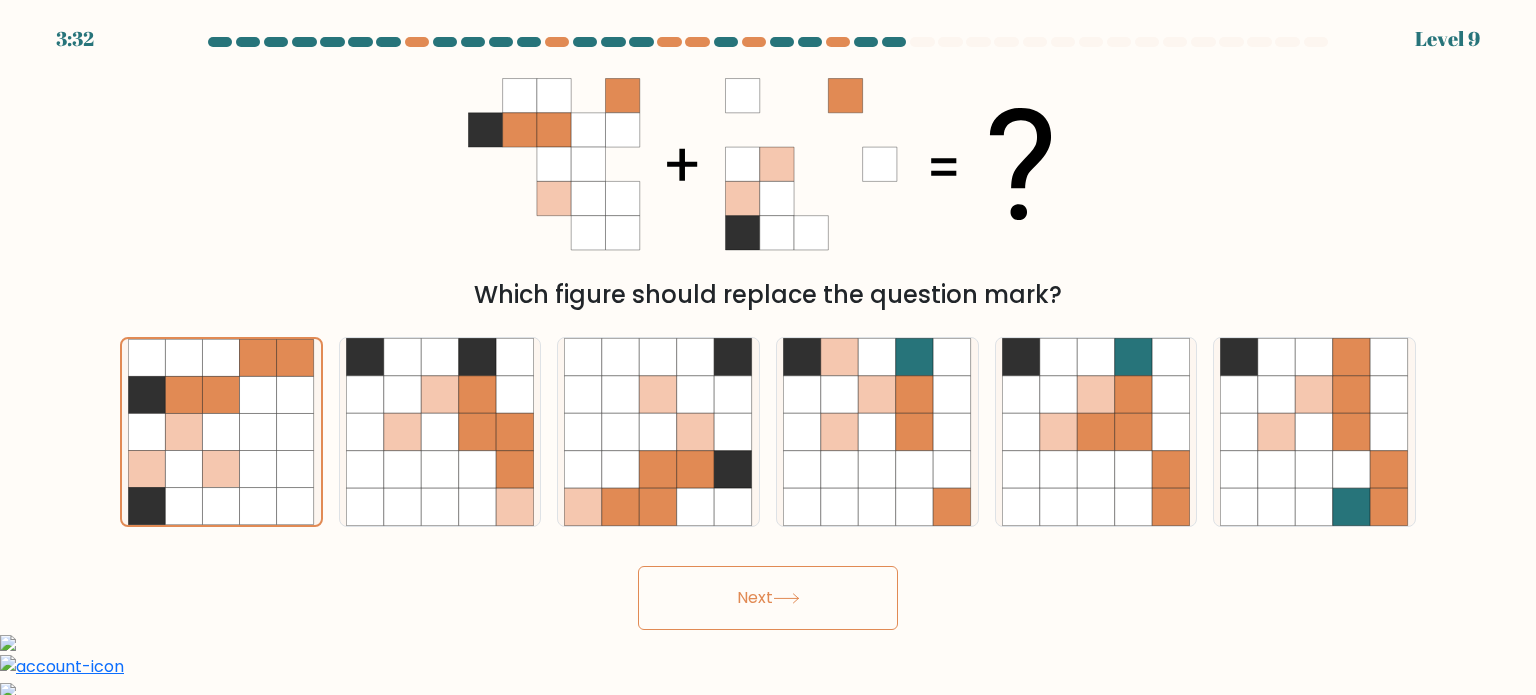 click on "Next" at bounding box center [768, 598] 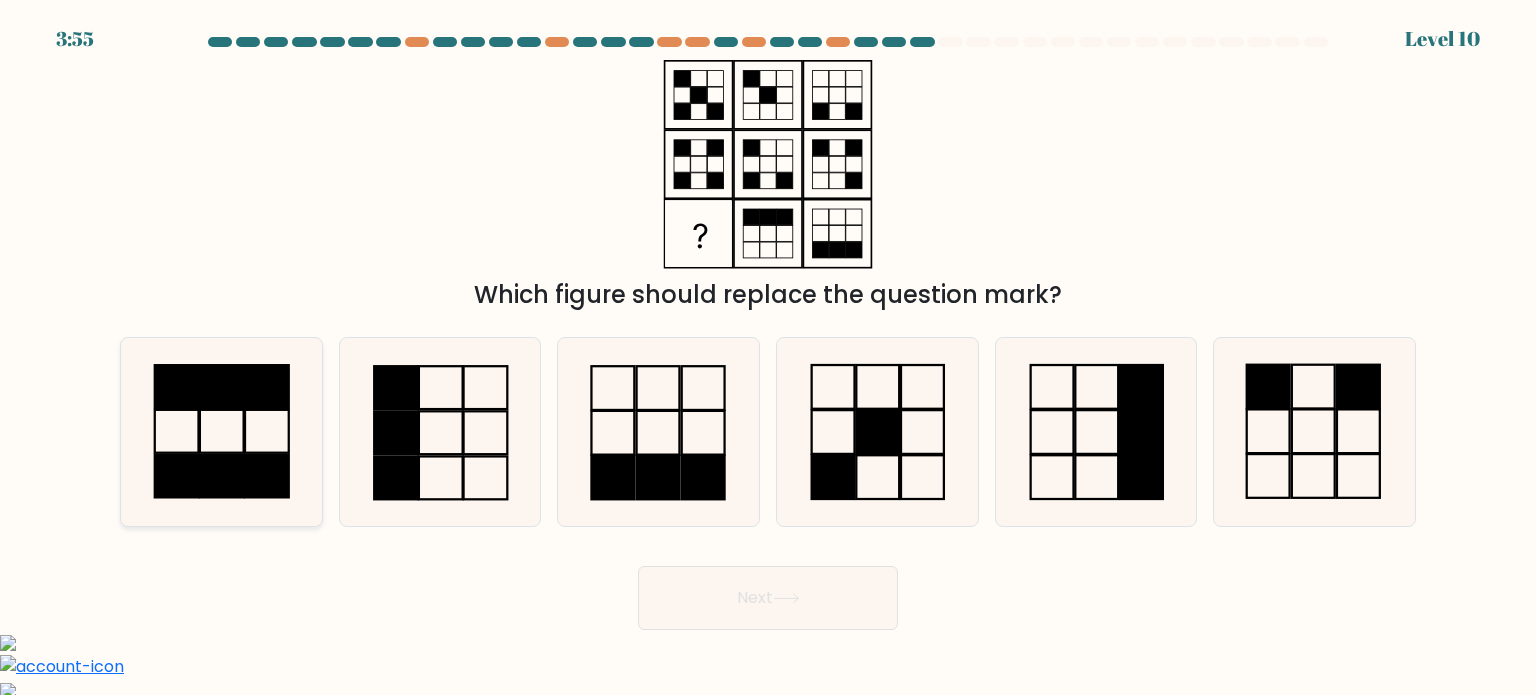 click at bounding box center (221, 432) 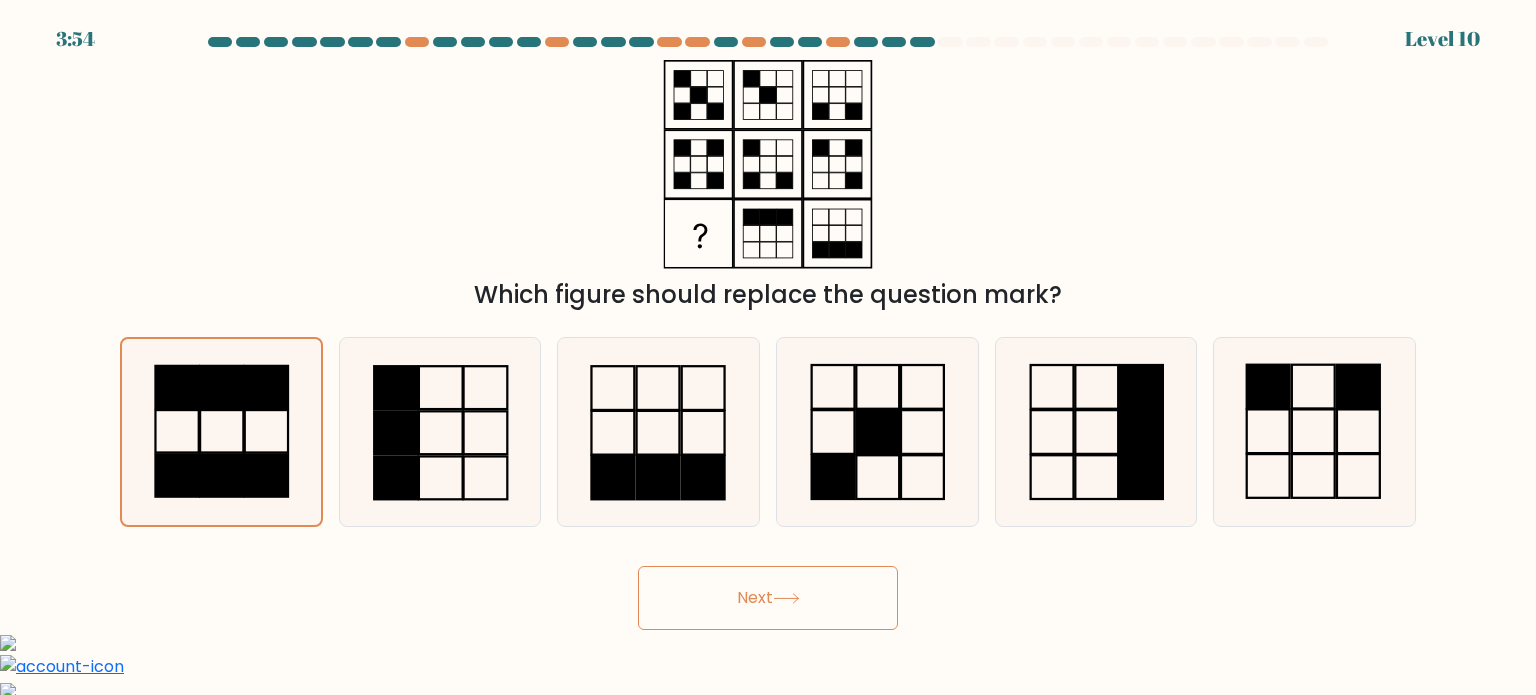 click on "Next" at bounding box center [768, 598] 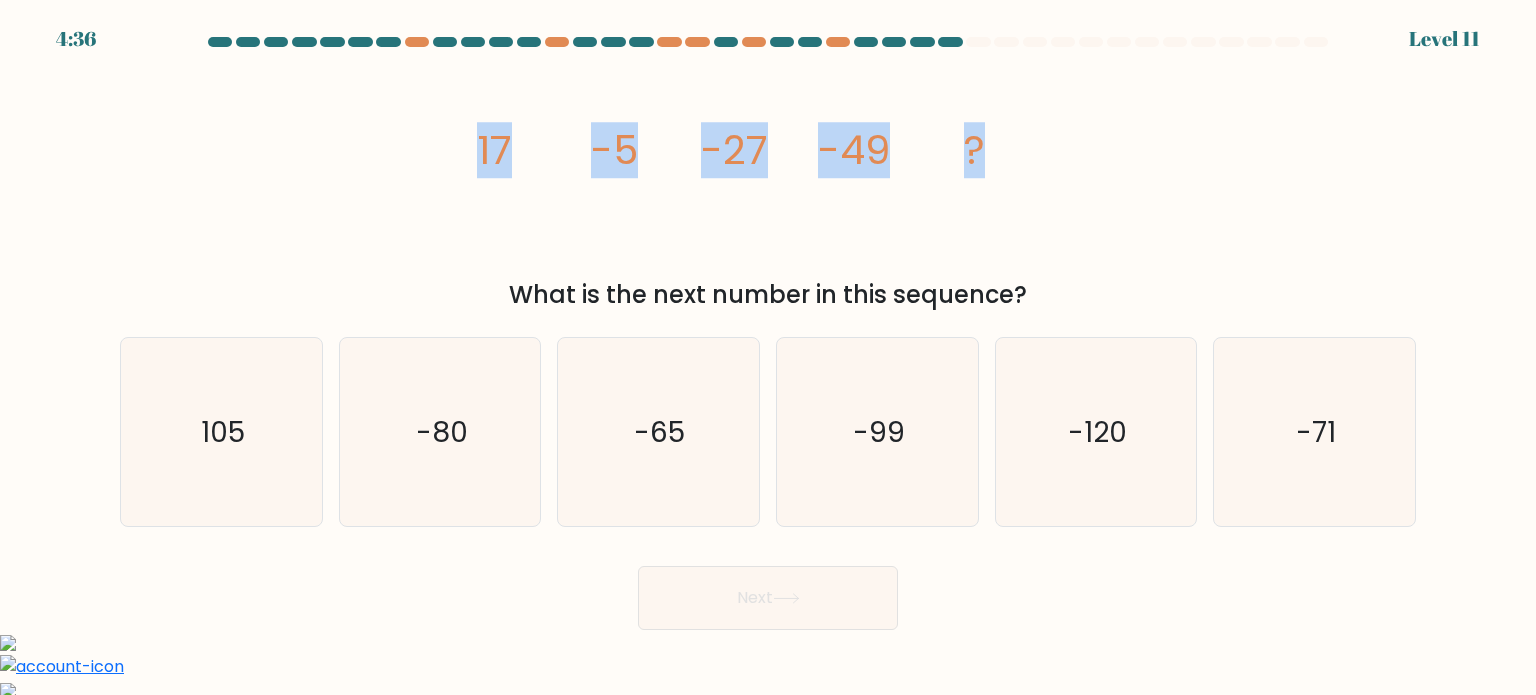 drag, startPoint x: 479, startPoint y: 146, endPoint x: 989, endPoint y: 158, distance: 510.14114 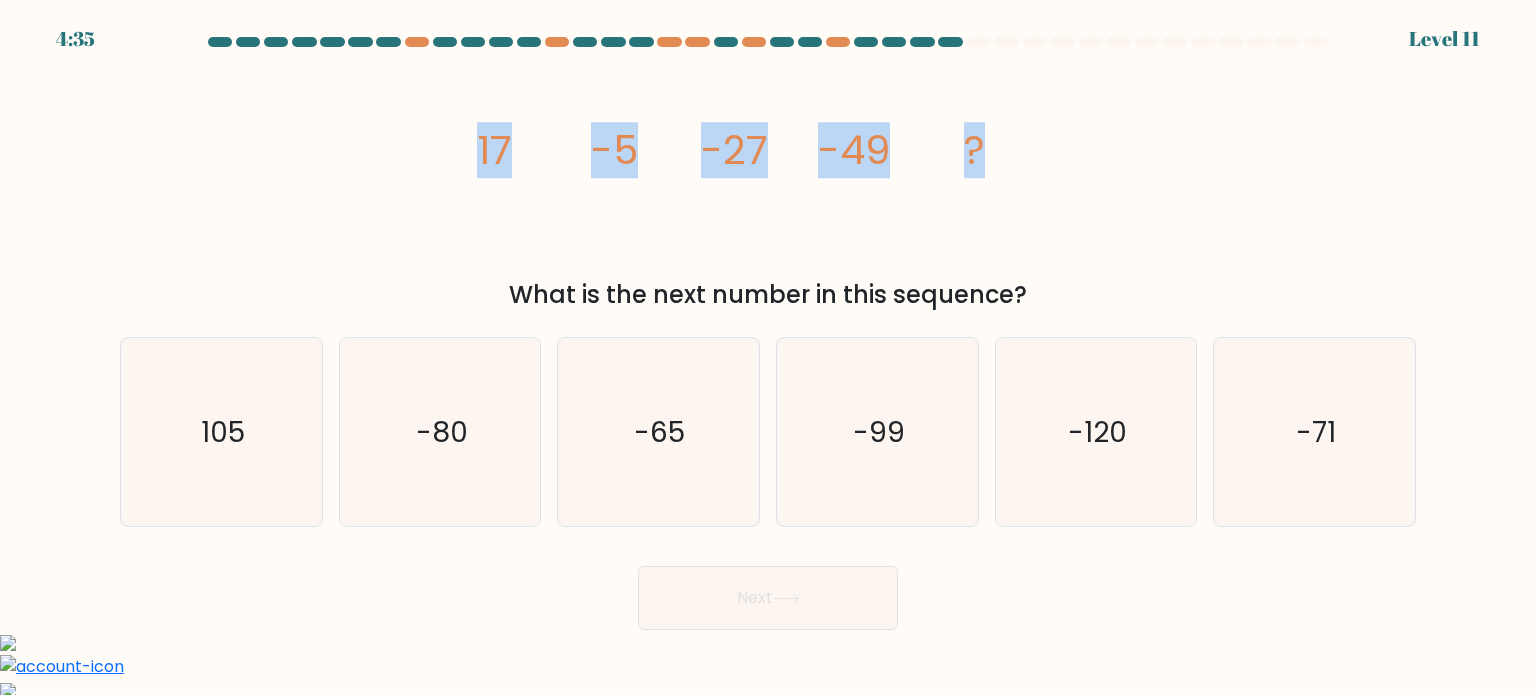 copy on "17
-5
-27
-49
?" 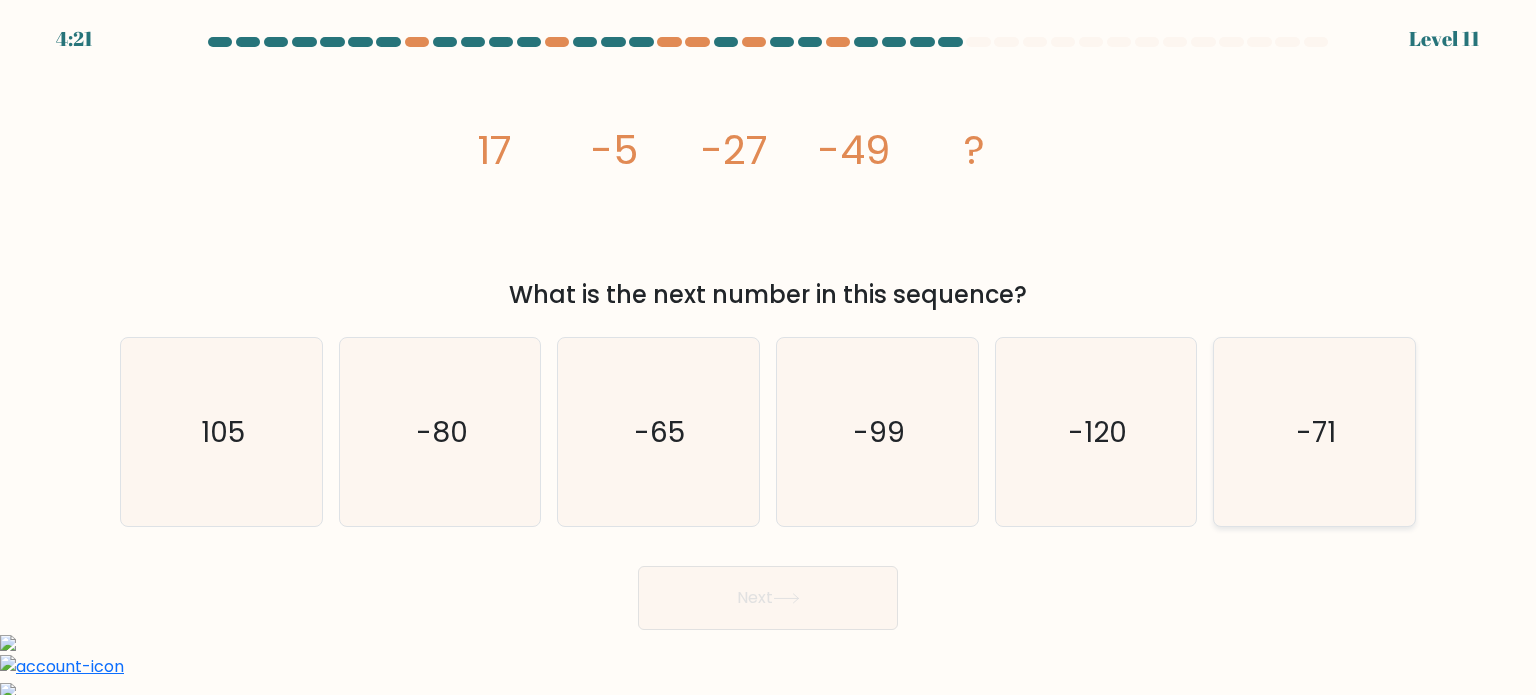 click on "-71" at bounding box center [1314, 432] 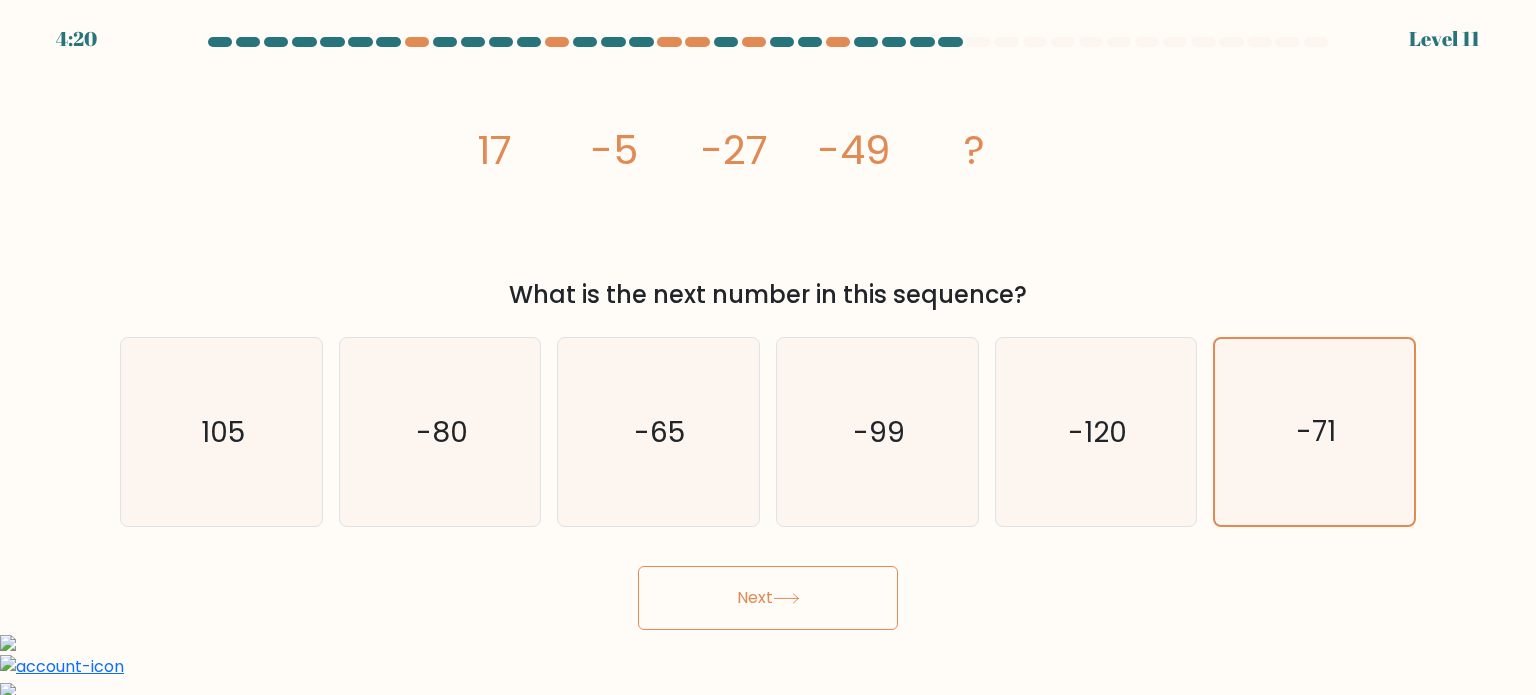 click on "Next" at bounding box center (768, 598) 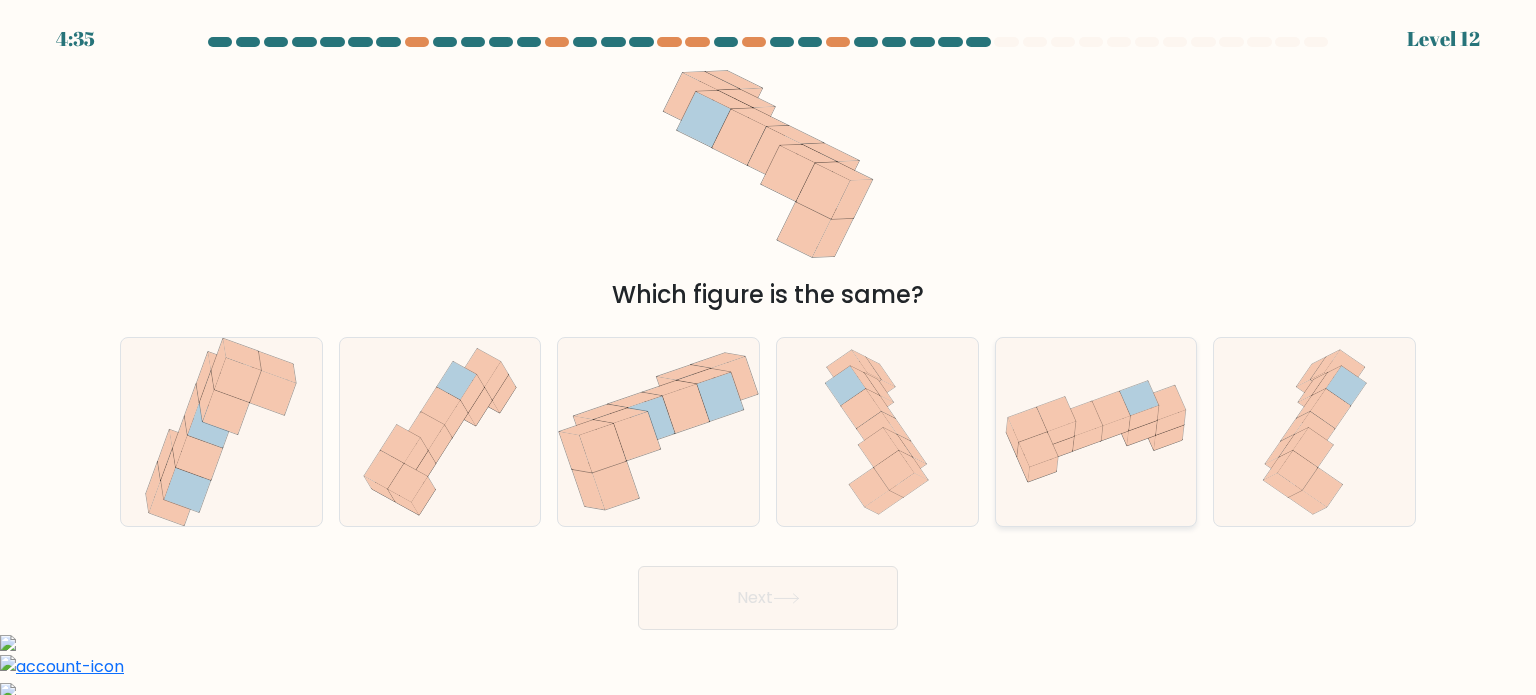 click at bounding box center (1082, 419) 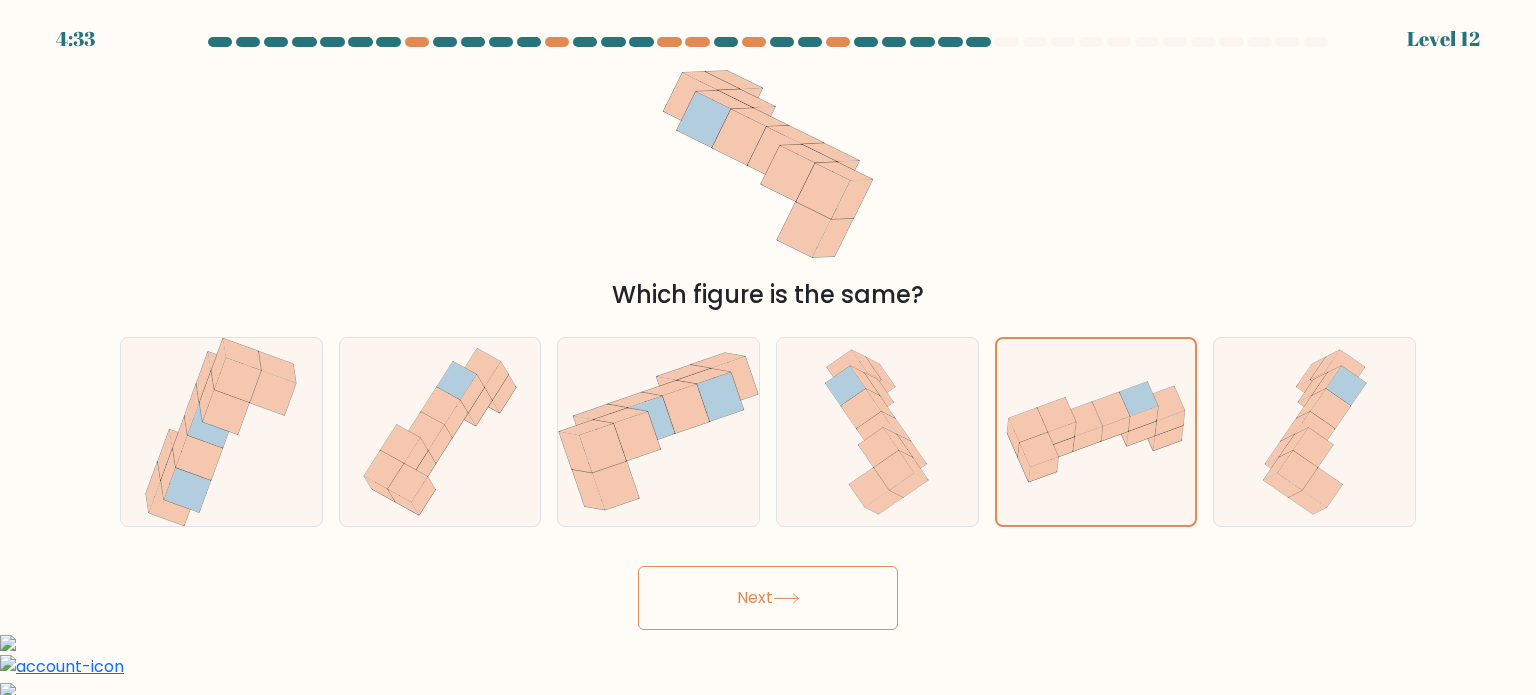 drag, startPoint x: 914, startPoint y: 548, endPoint x: 864, endPoint y: 598, distance: 70.71068 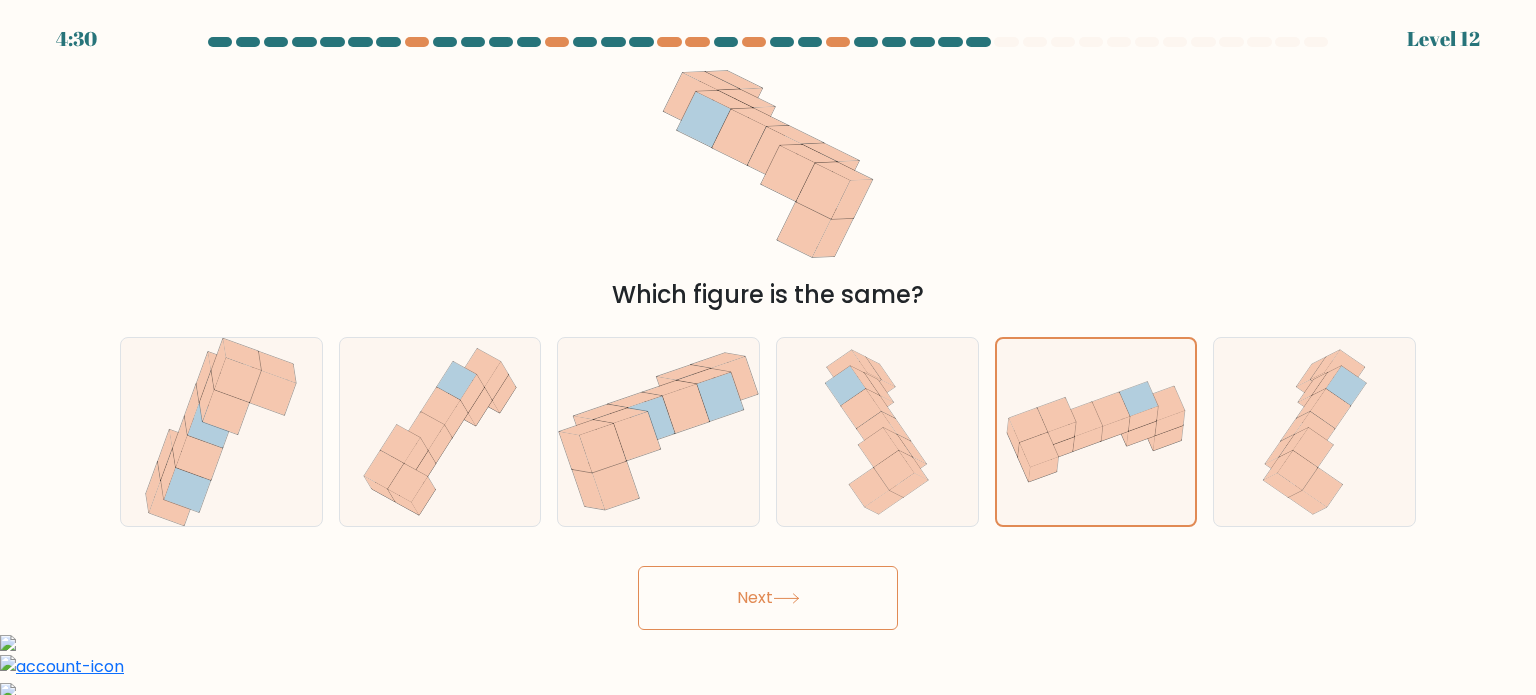 click on "Next" at bounding box center [768, 598] 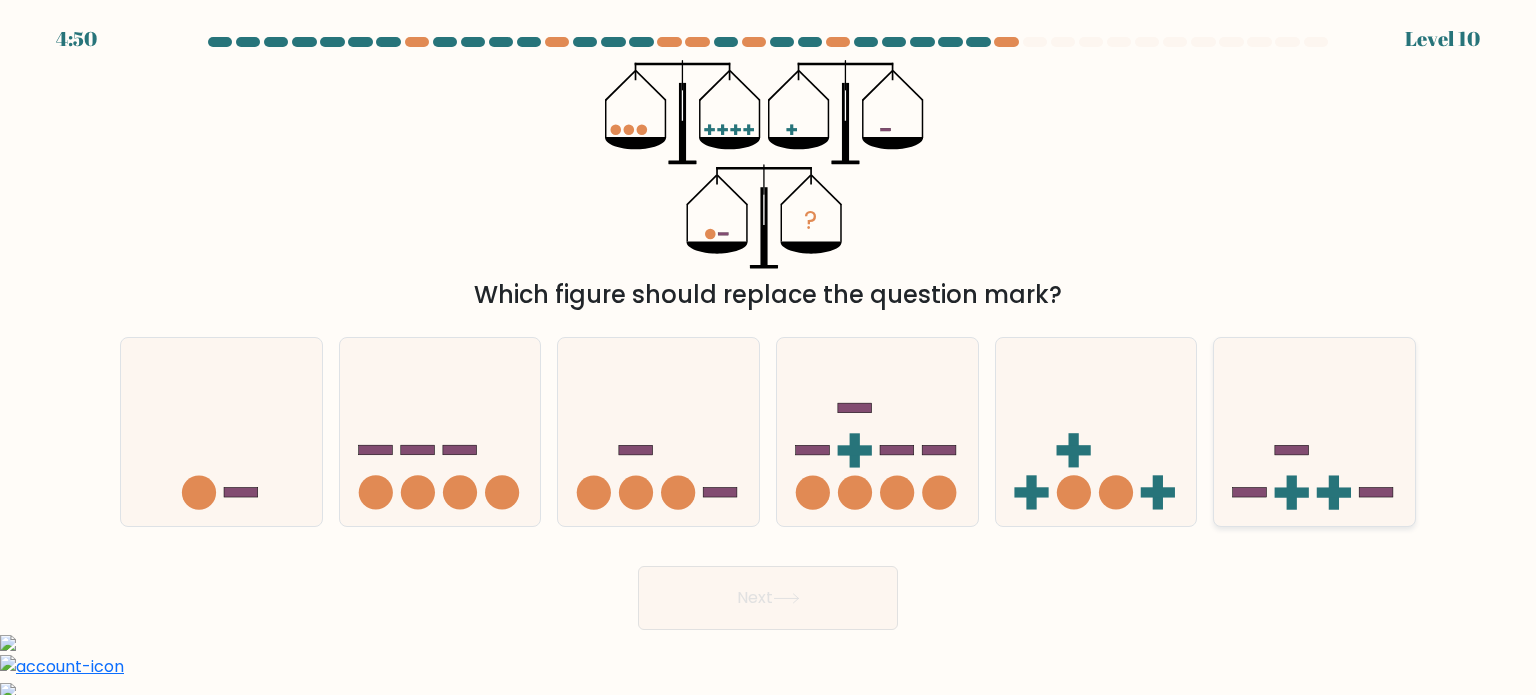click at bounding box center (1314, 432) 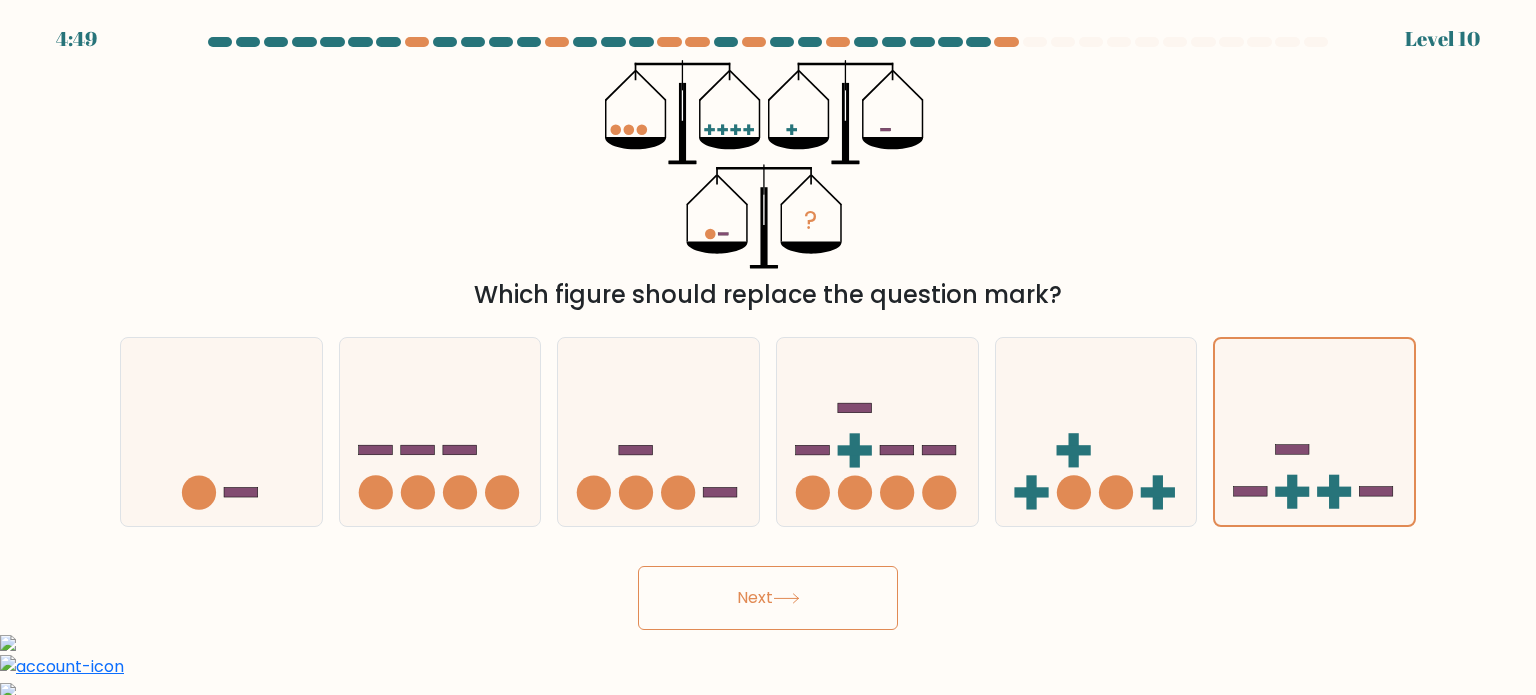 click on "Next" at bounding box center (768, 598) 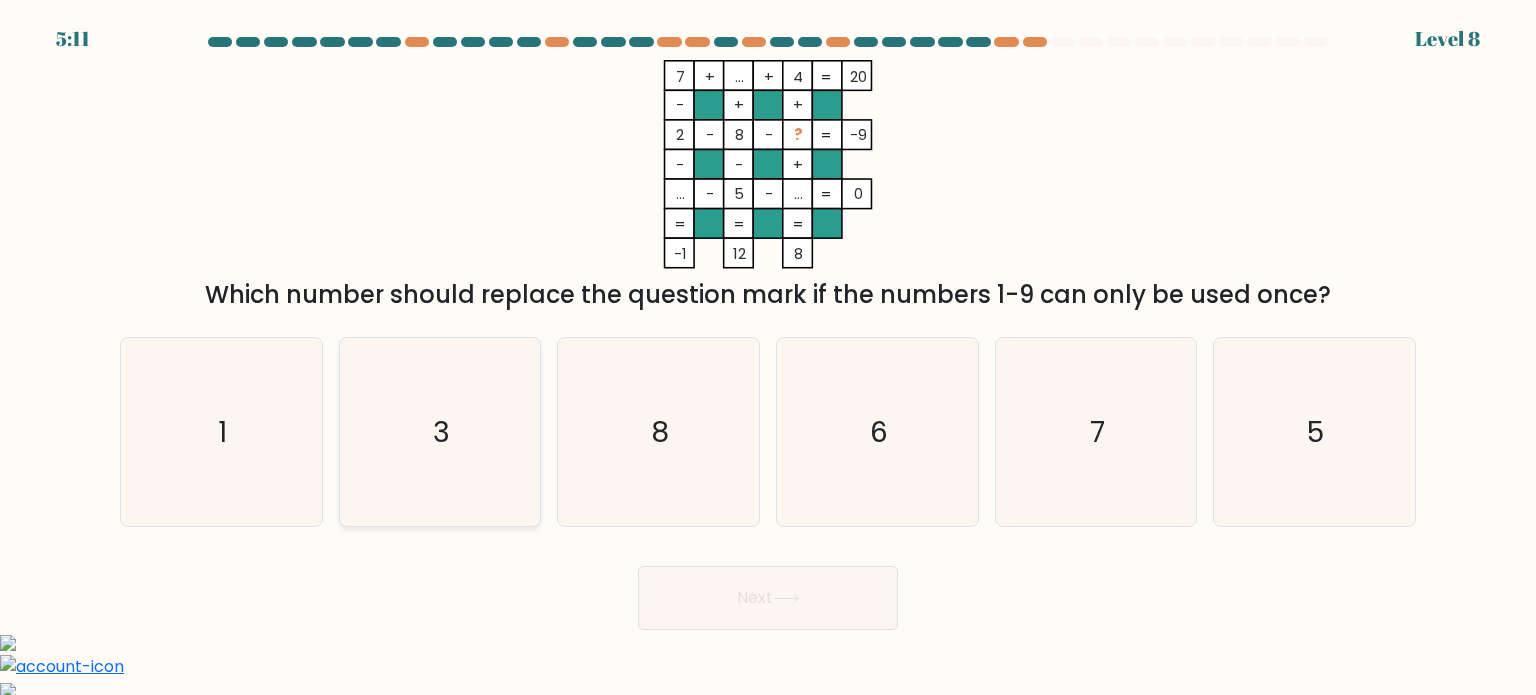 click on "3" at bounding box center (440, 432) 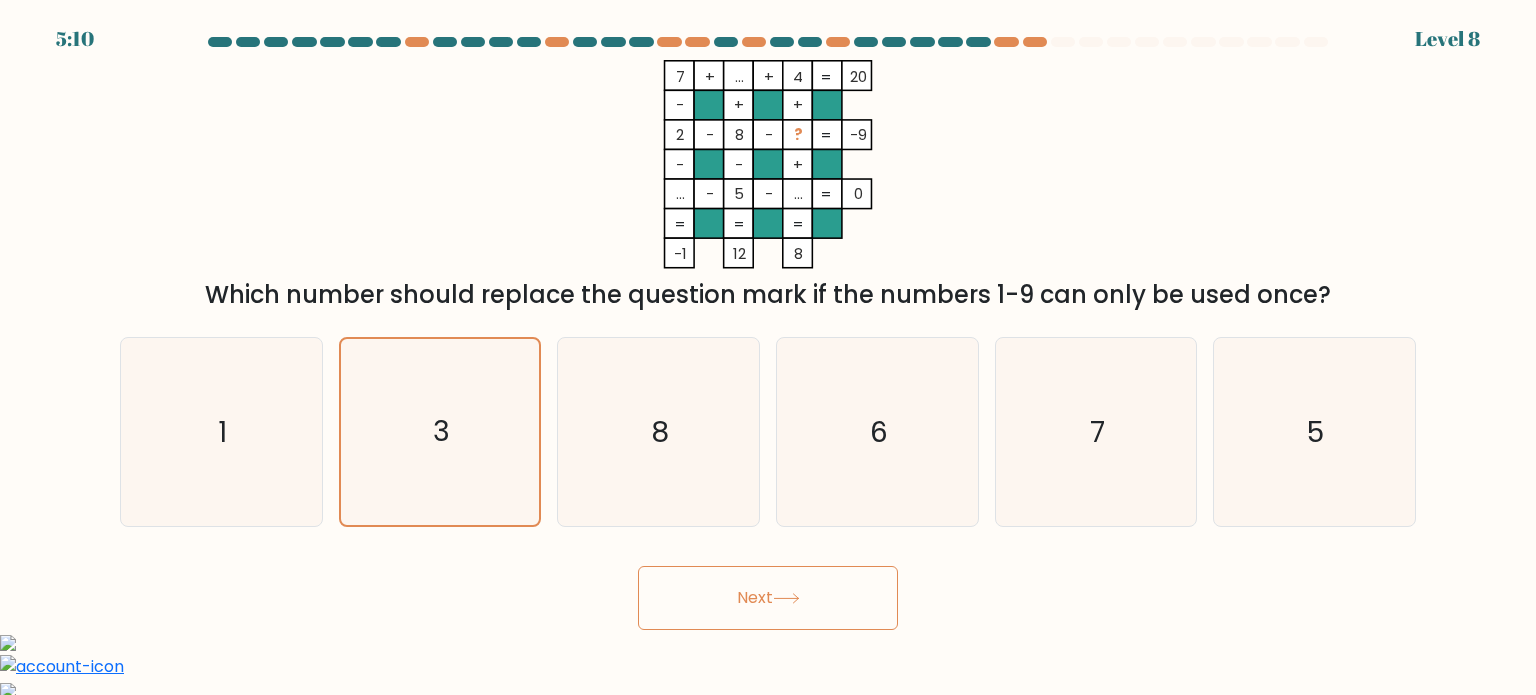 click on "Next" at bounding box center (768, 598) 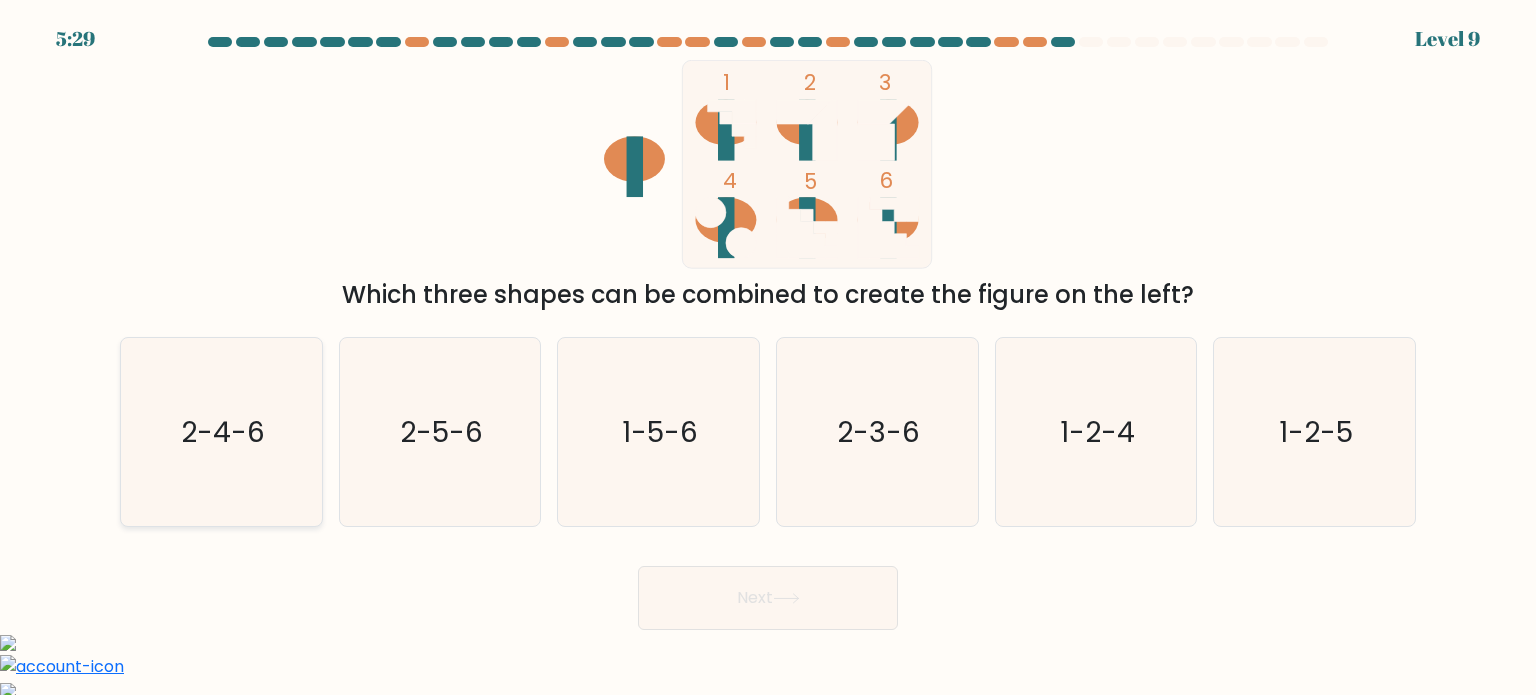 click on "2-4-6" at bounding box center [223, 431] 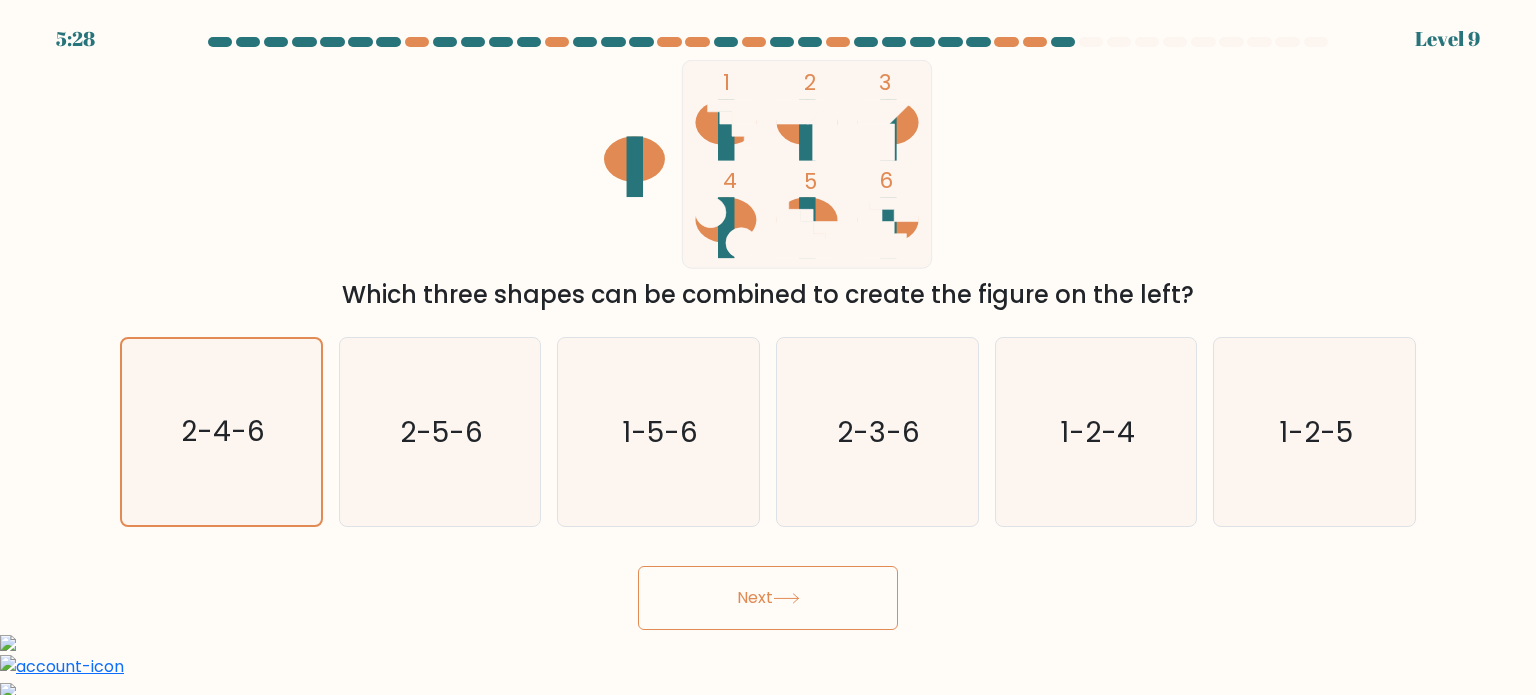 click on "Next" at bounding box center [768, 598] 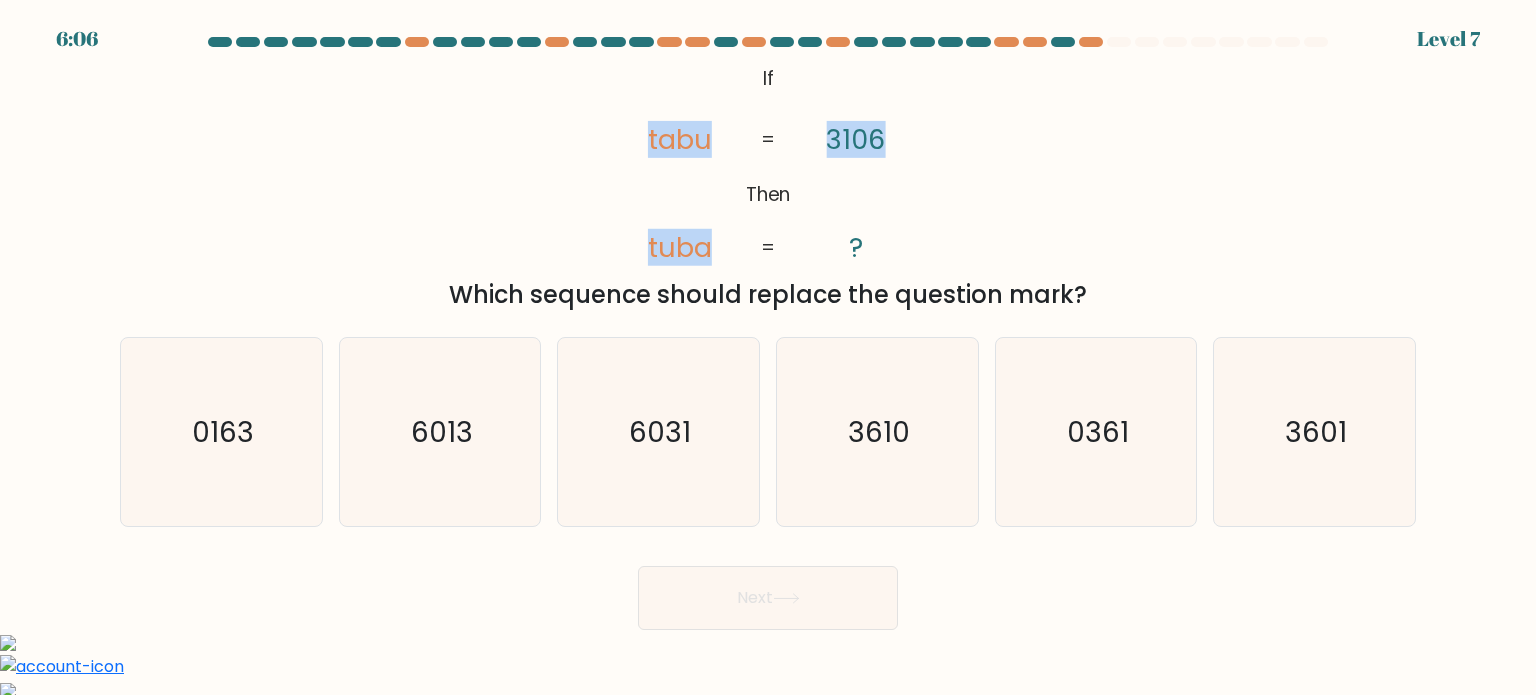 drag, startPoint x: 646, startPoint y: 137, endPoint x: 888, endPoint y: 140, distance: 242.0186 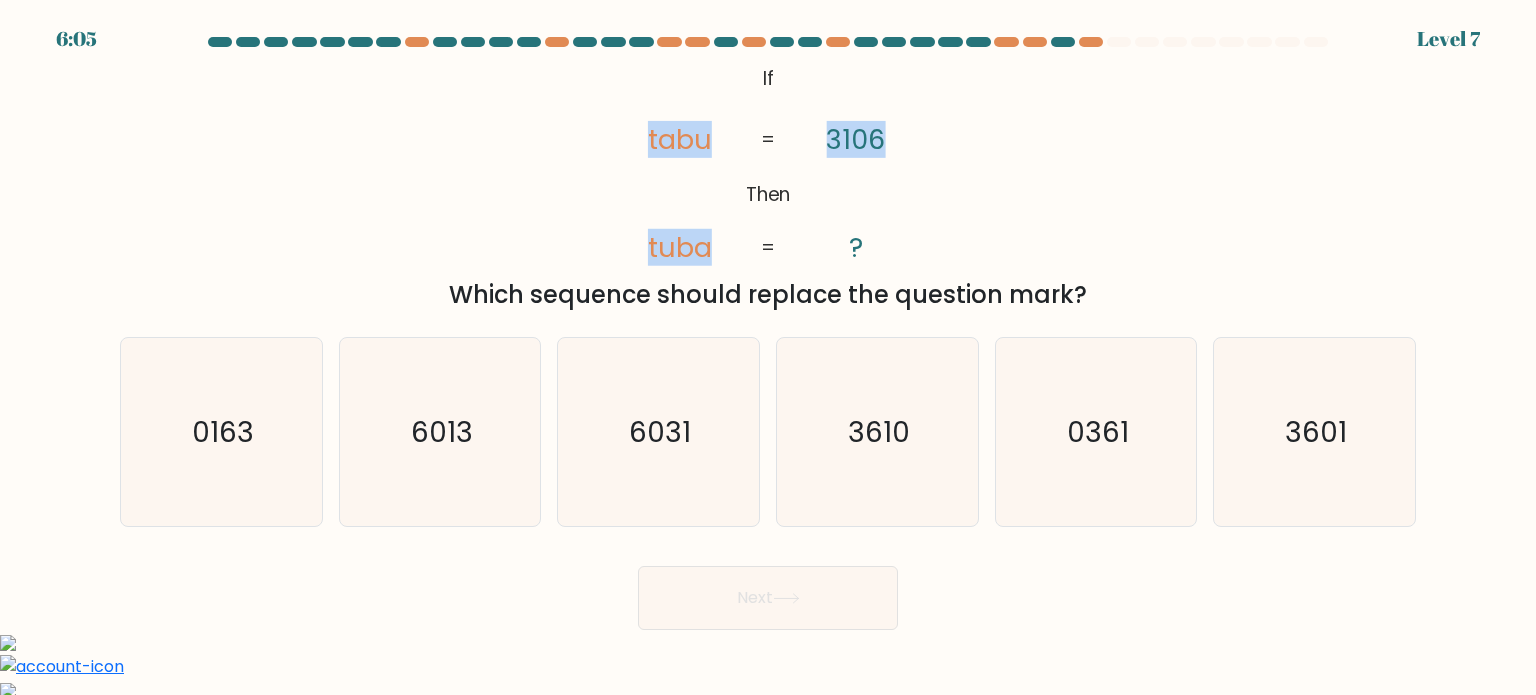 click on "@import url('https://fonts.googleapis.com/css?family=Abril+Fatface:400,100,100italic,300,300italic,400italic,500,500italic,700,700italic,900,900italic');           If       Then       tabu       tuba       3106       ?       =       =" at bounding box center [768, 164] 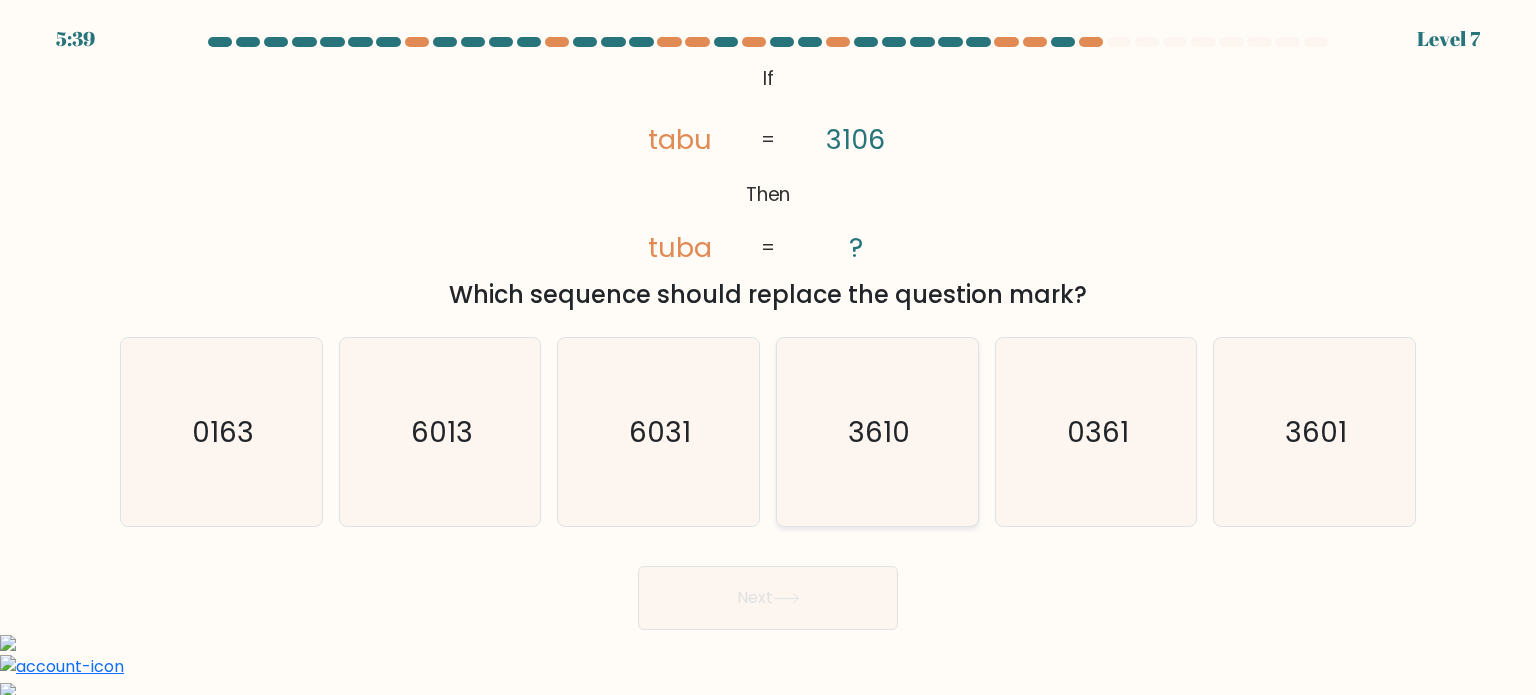 click on "3610" at bounding box center (877, 432) 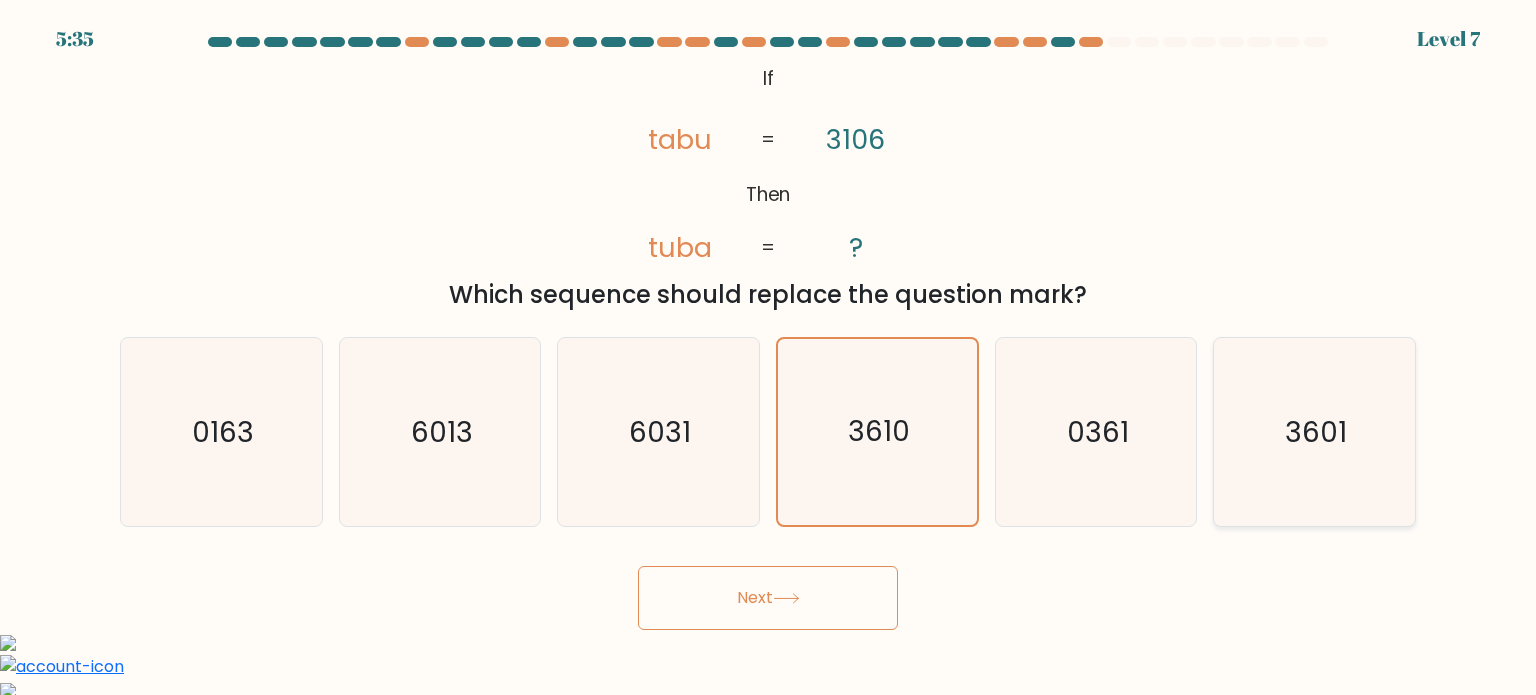 click on "3601" at bounding box center (1314, 432) 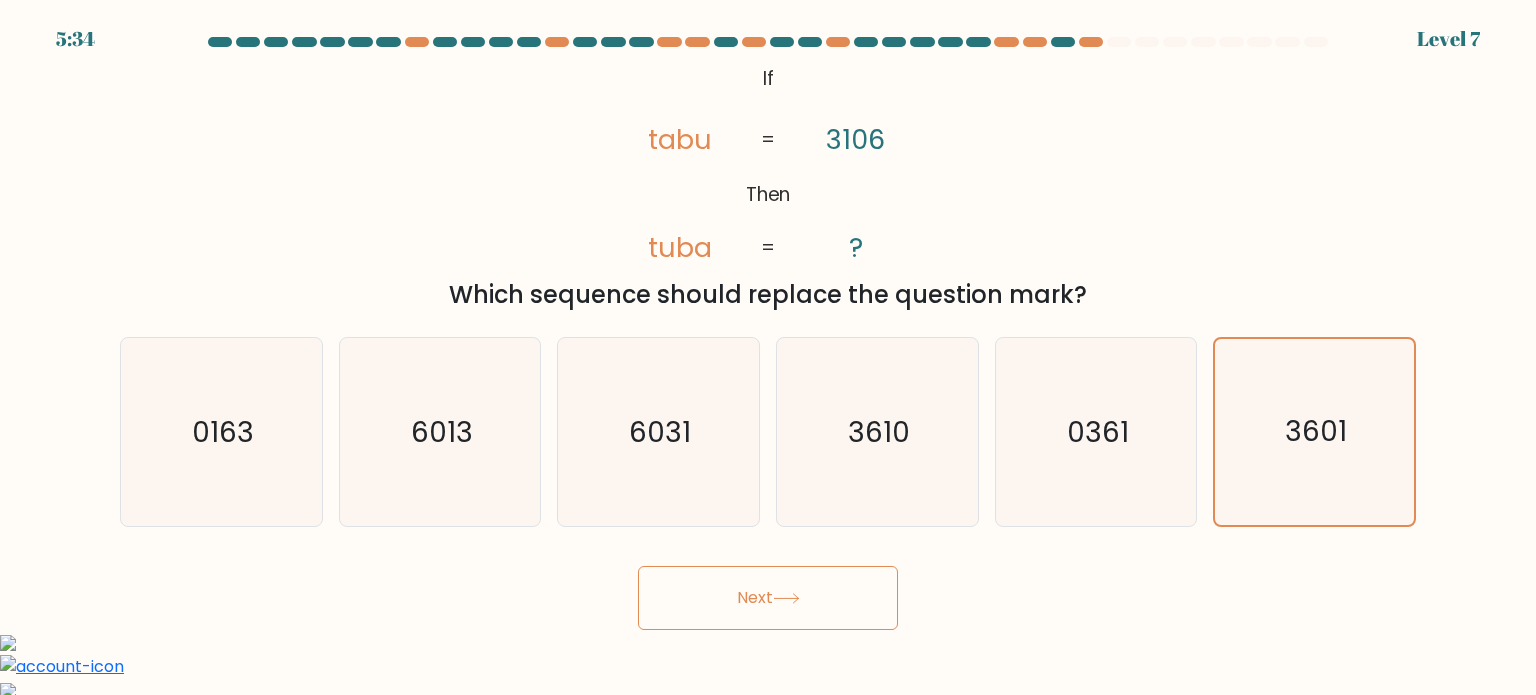click on "Next" at bounding box center (768, 598) 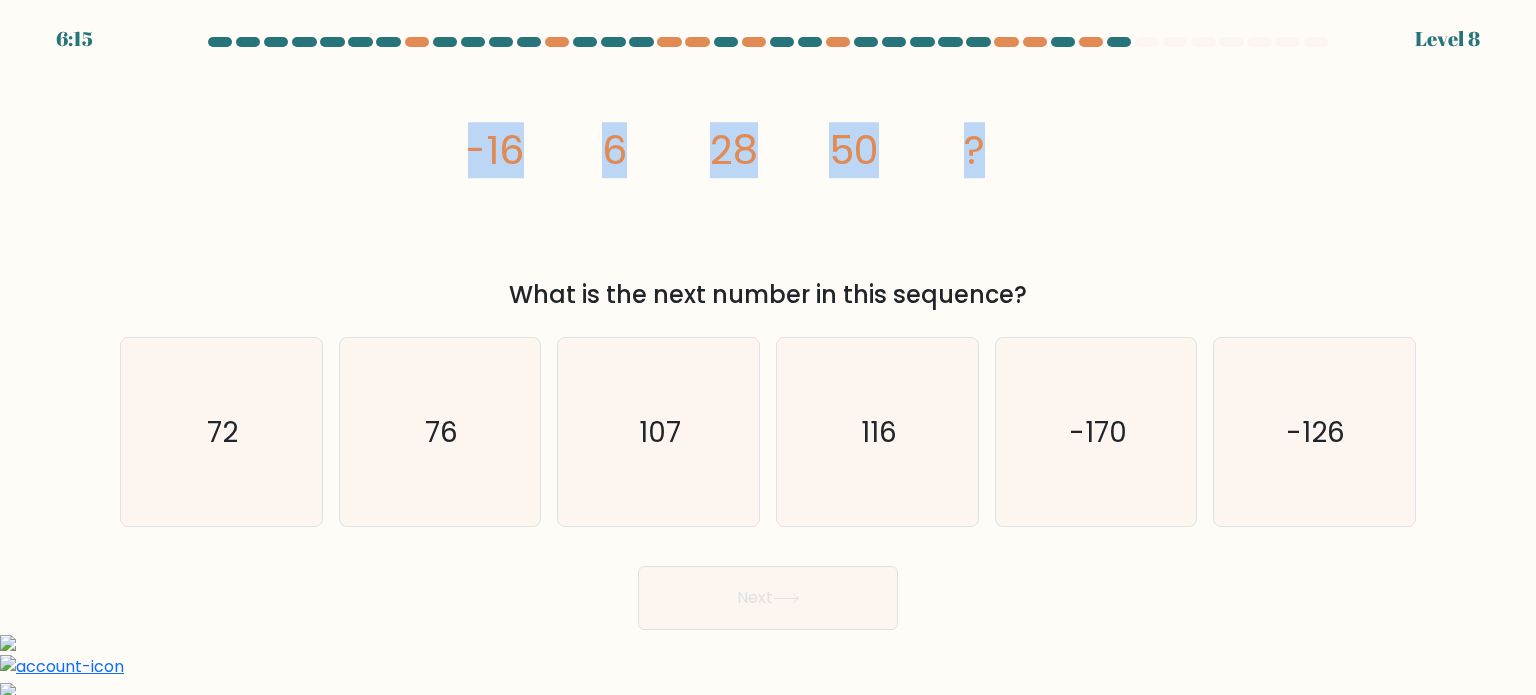 drag, startPoint x: 458, startPoint y: 135, endPoint x: 977, endPoint y: 149, distance: 519.1888 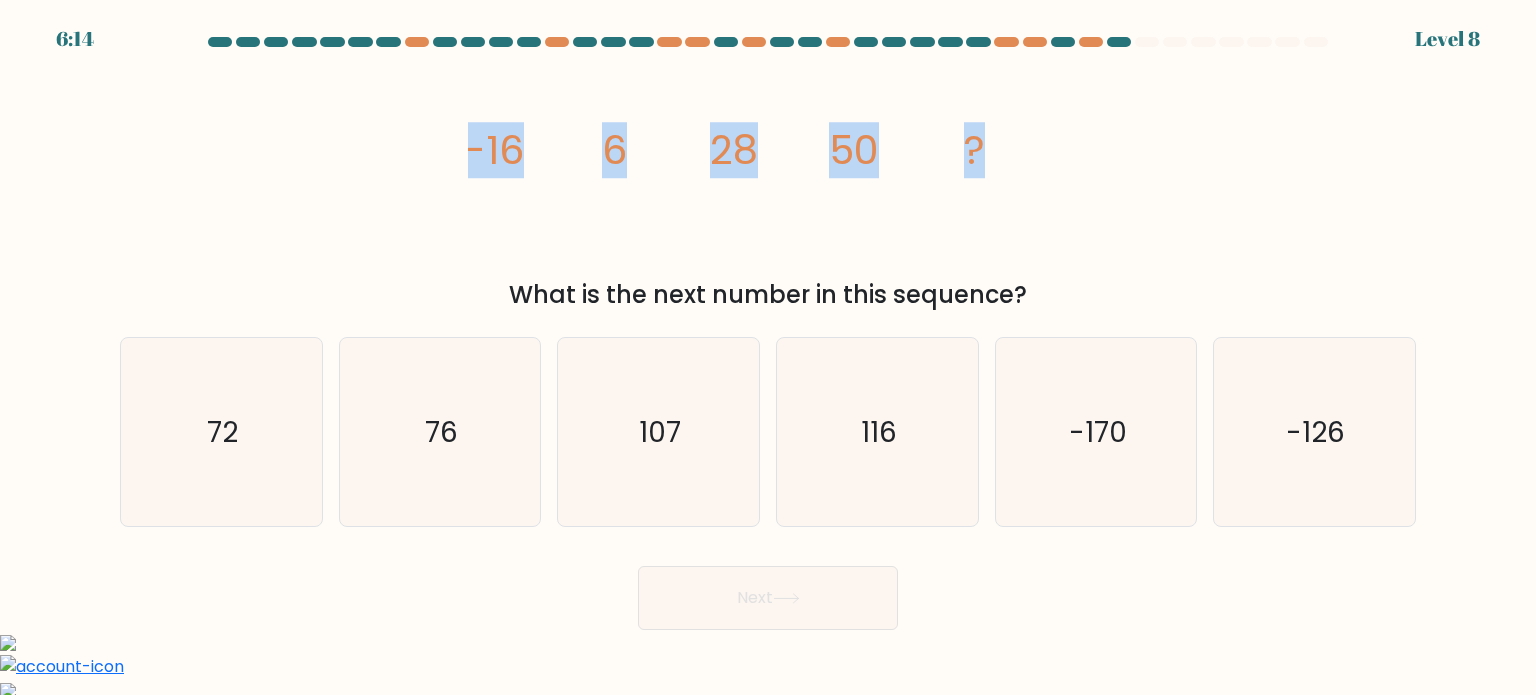 copy on "-16
6
28
50
?" 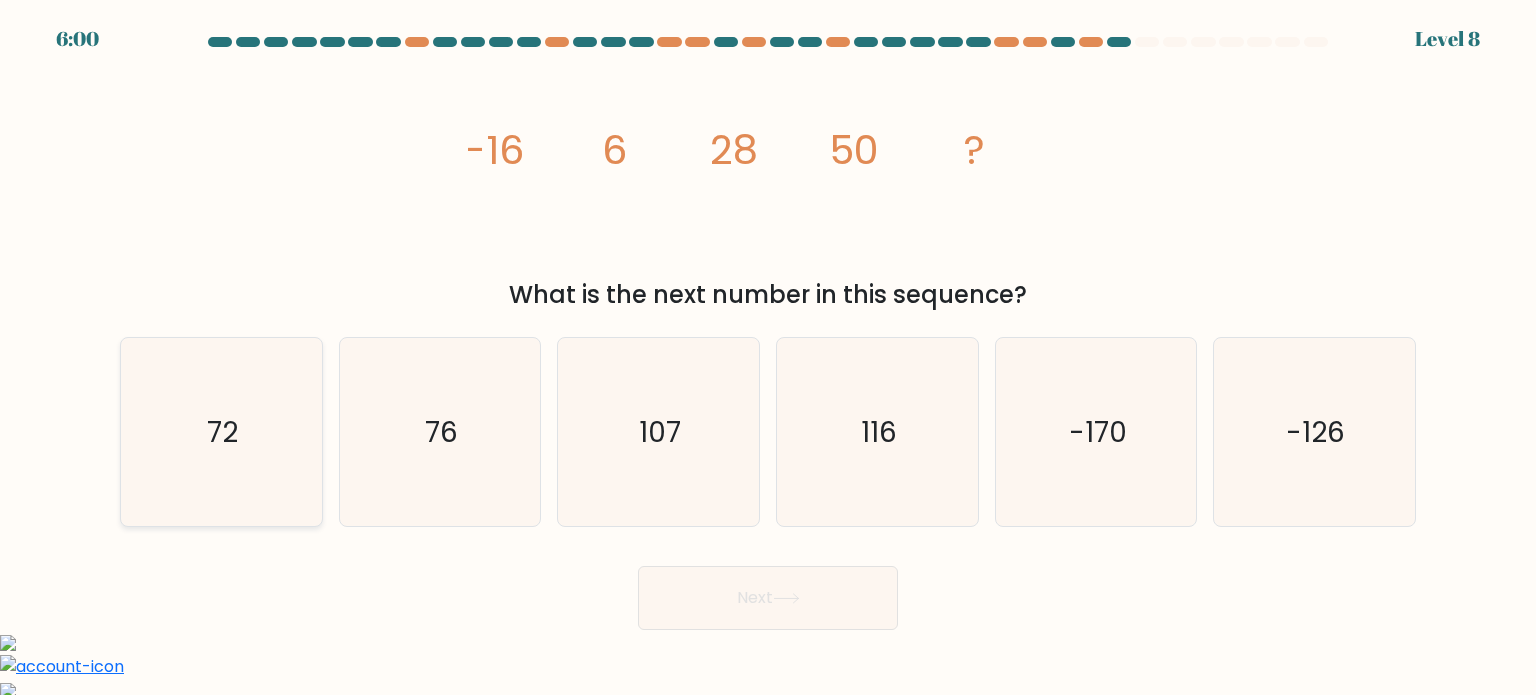 click on "72" at bounding box center (221, 432) 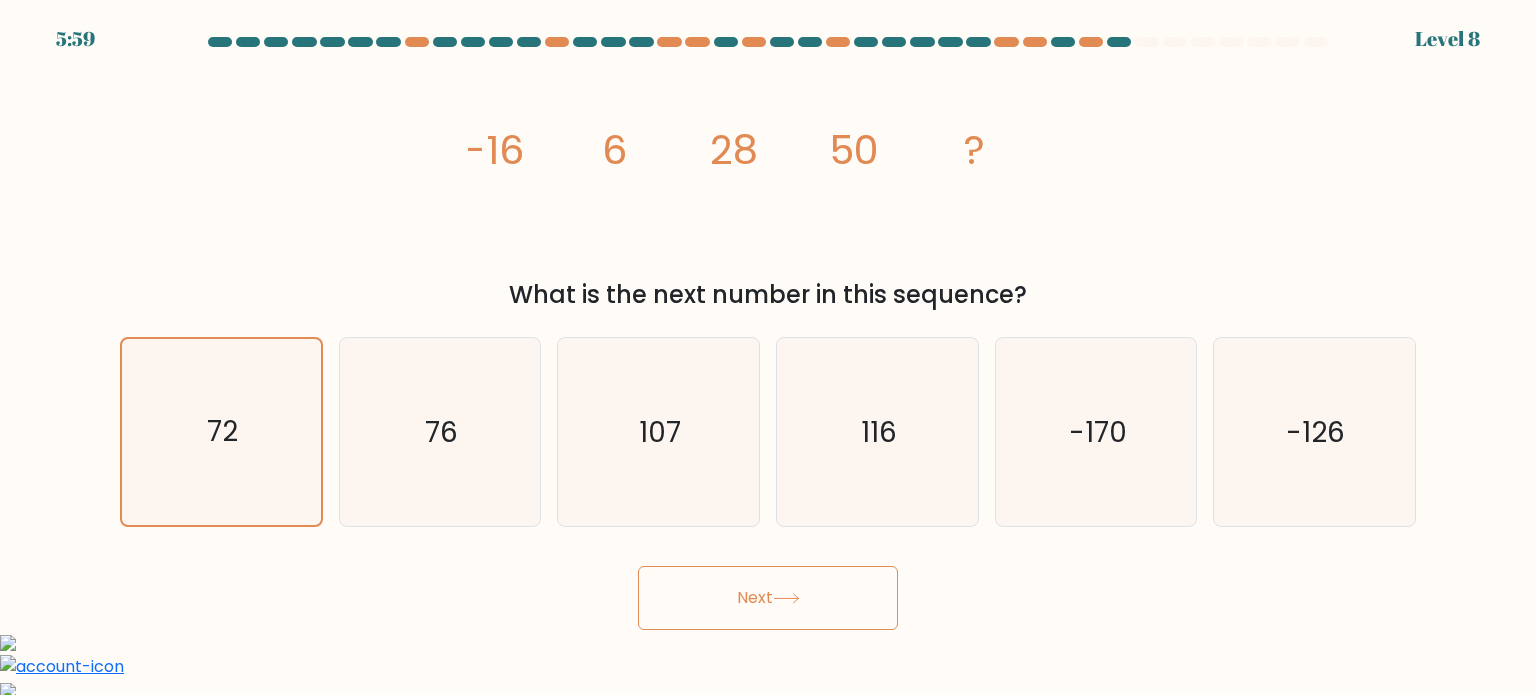 click at bounding box center (786, 598) 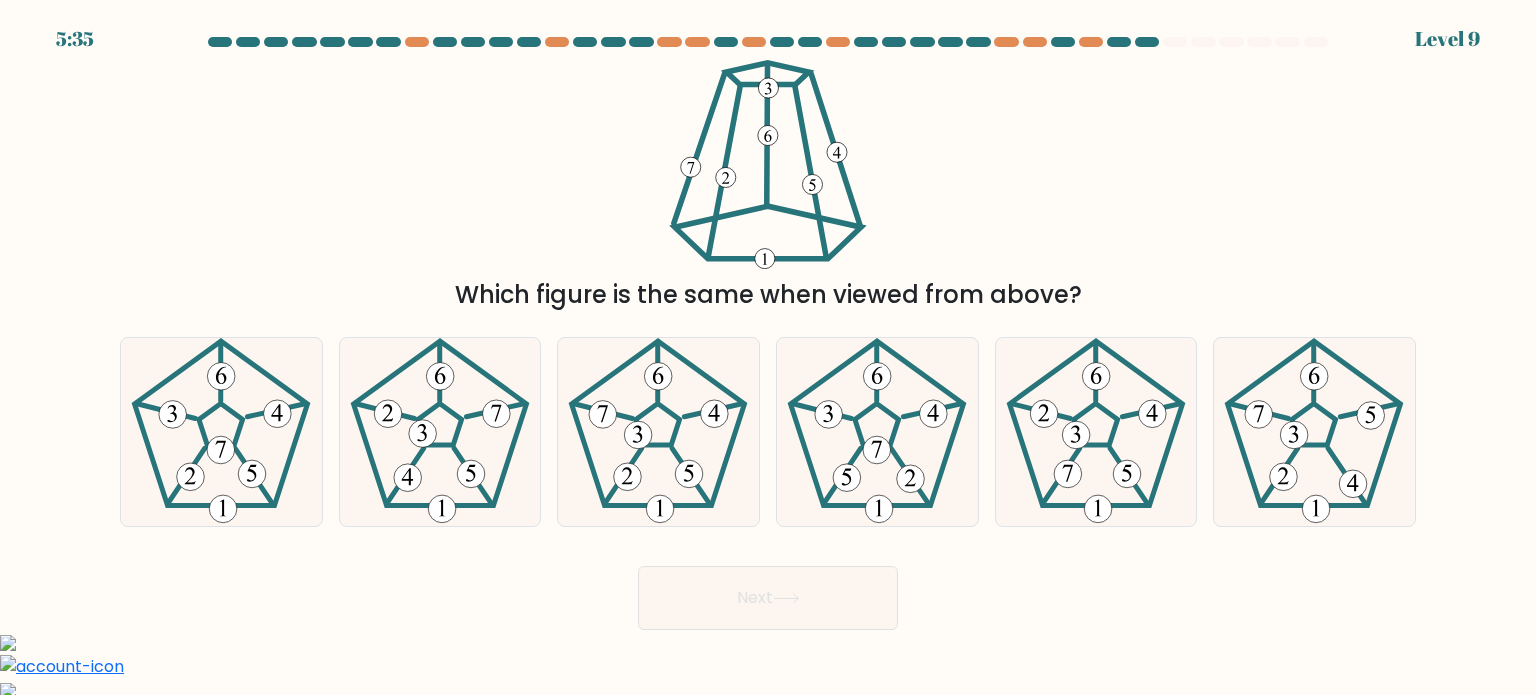 click on "Which figure is the same when viewed from above?" at bounding box center (768, 186) 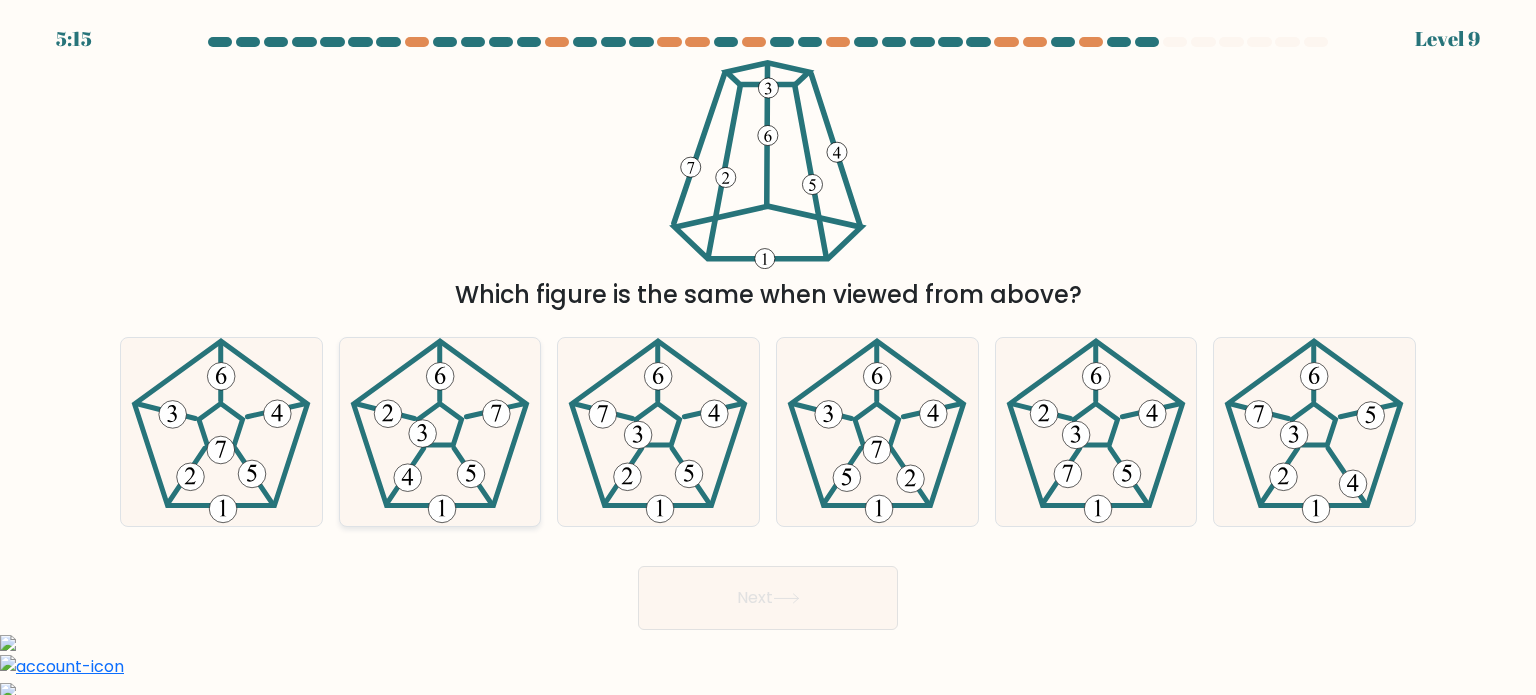 click at bounding box center [440, 432] 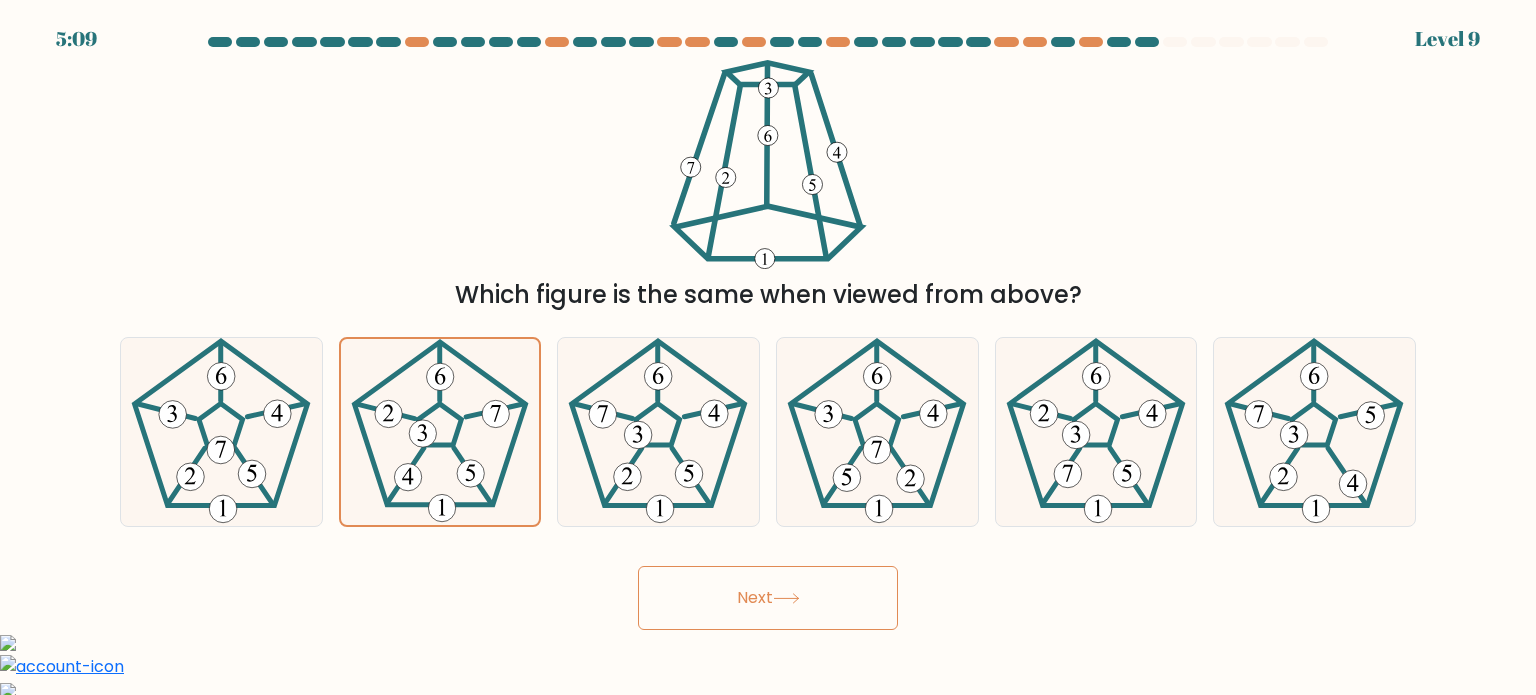 click on "Next" at bounding box center [768, 598] 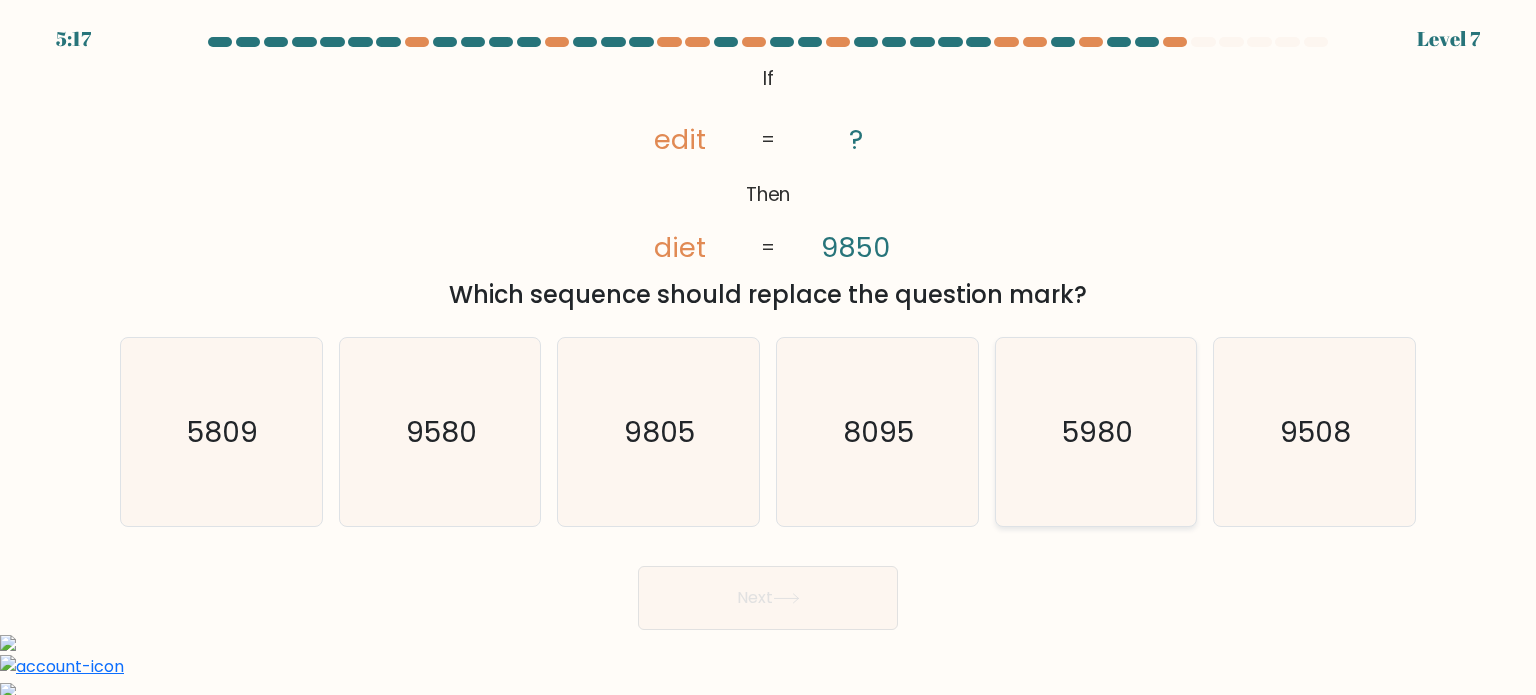 click on "5980" at bounding box center (1096, 432) 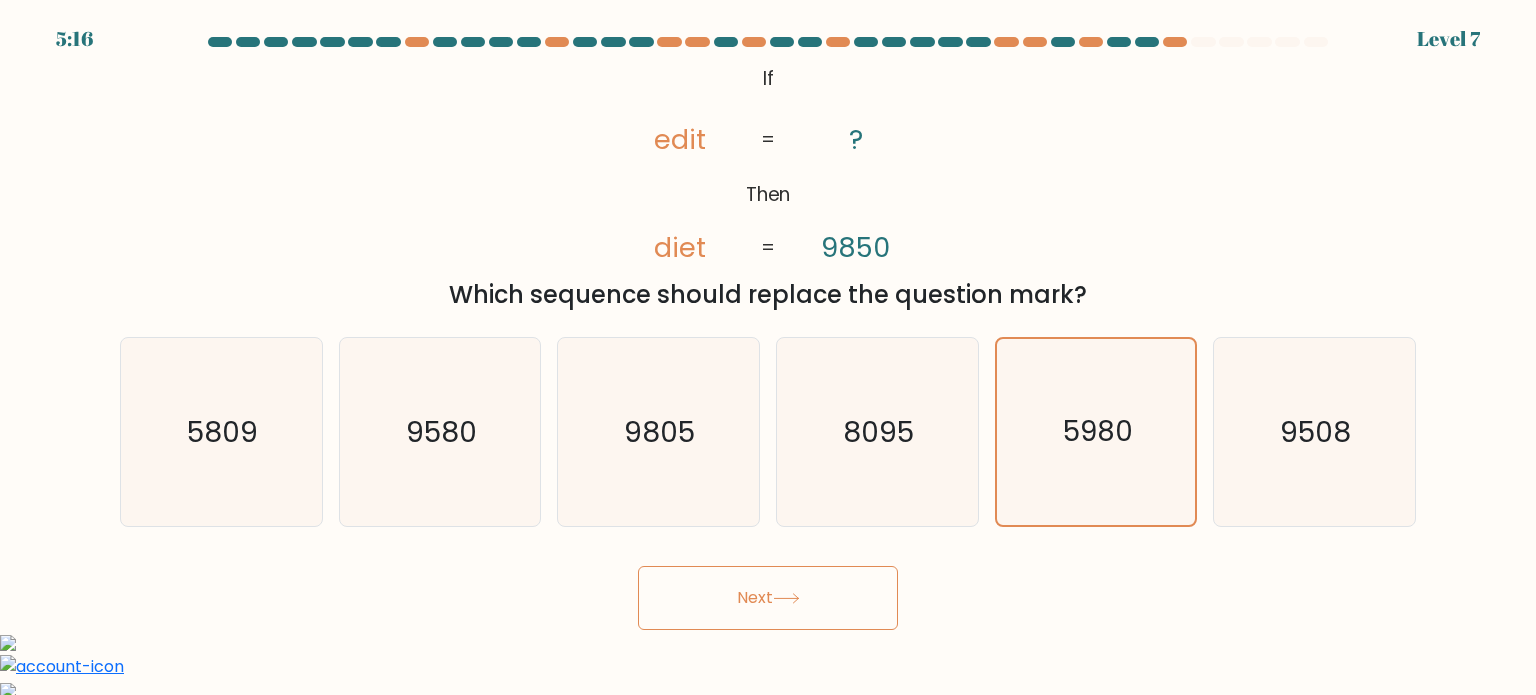 click on "Next" at bounding box center (768, 598) 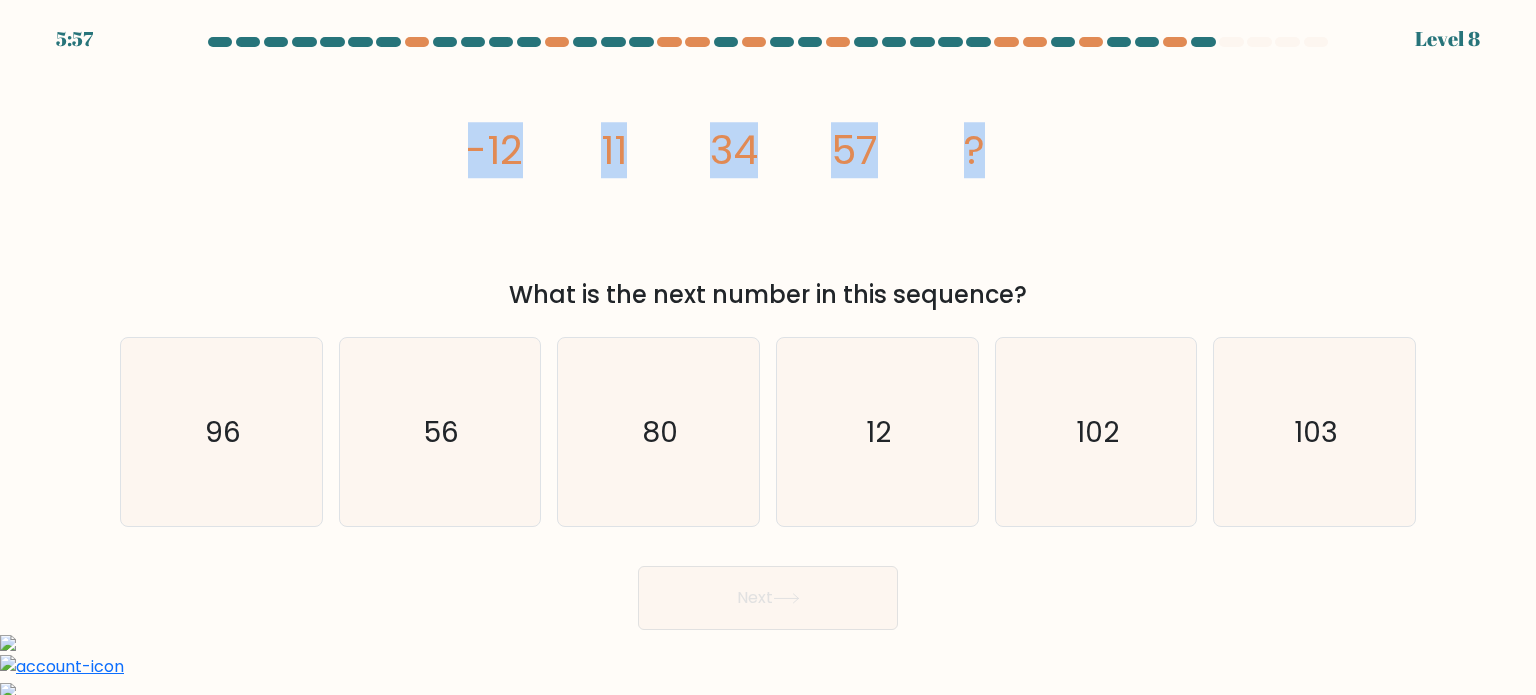 drag, startPoint x: 450, startPoint y: 146, endPoint x: 992, endPoint y: 170, distance: 542.5311 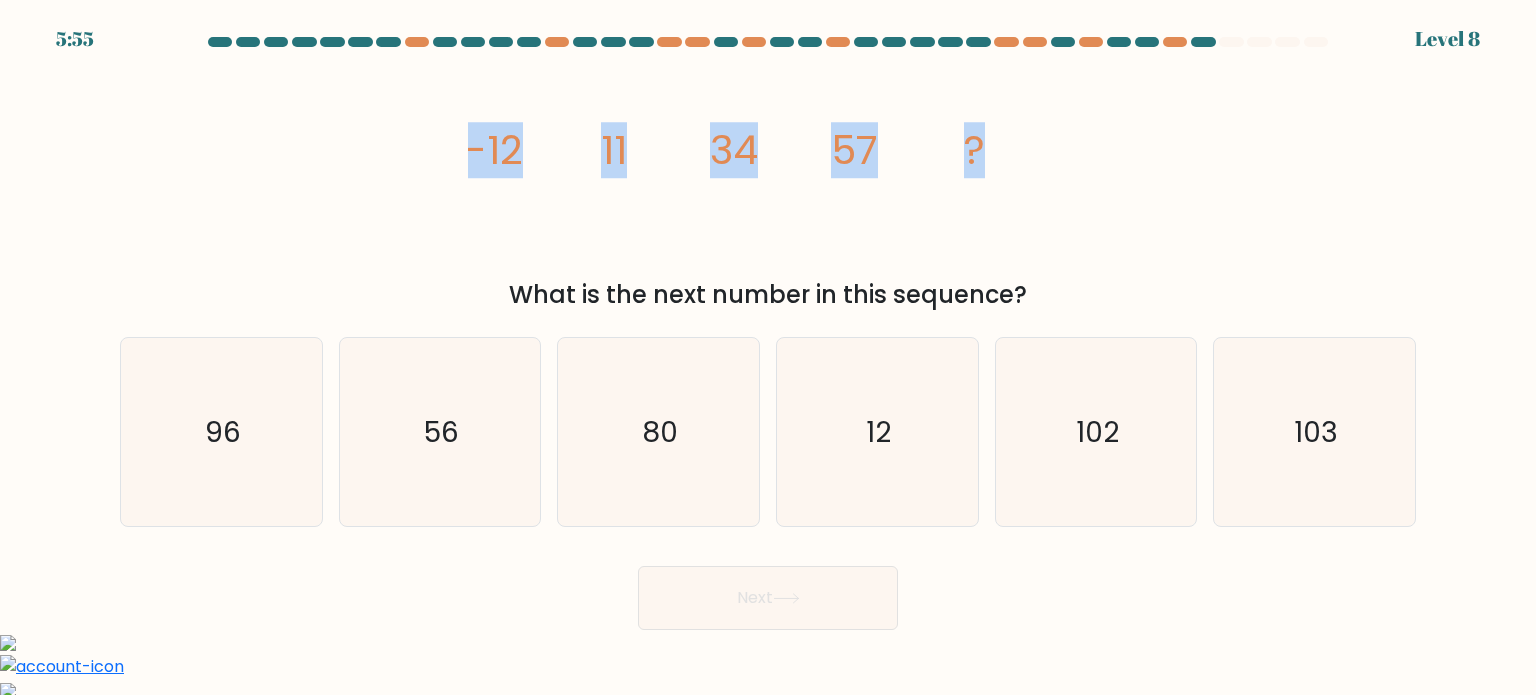 copy on "-12
11
34
57
?" 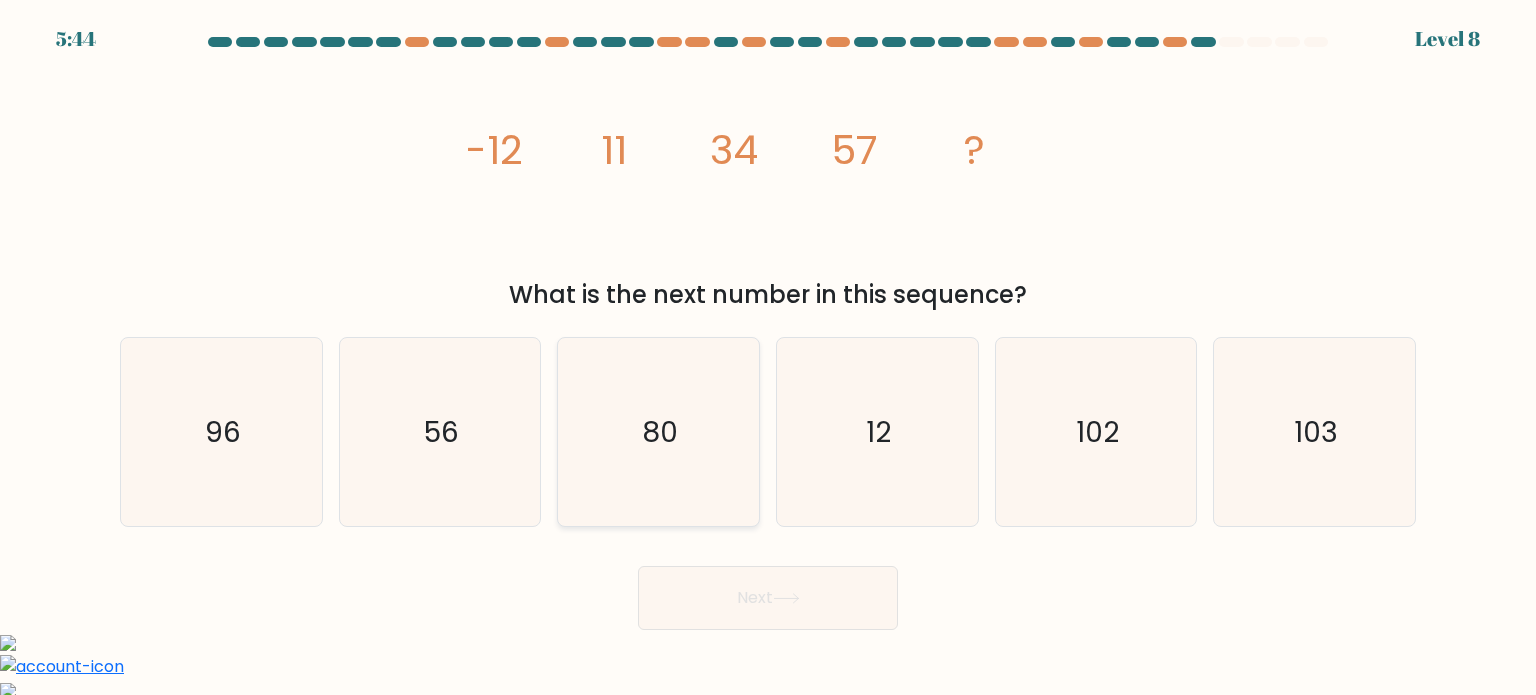 click on "80" at bounding box center [658, 432] 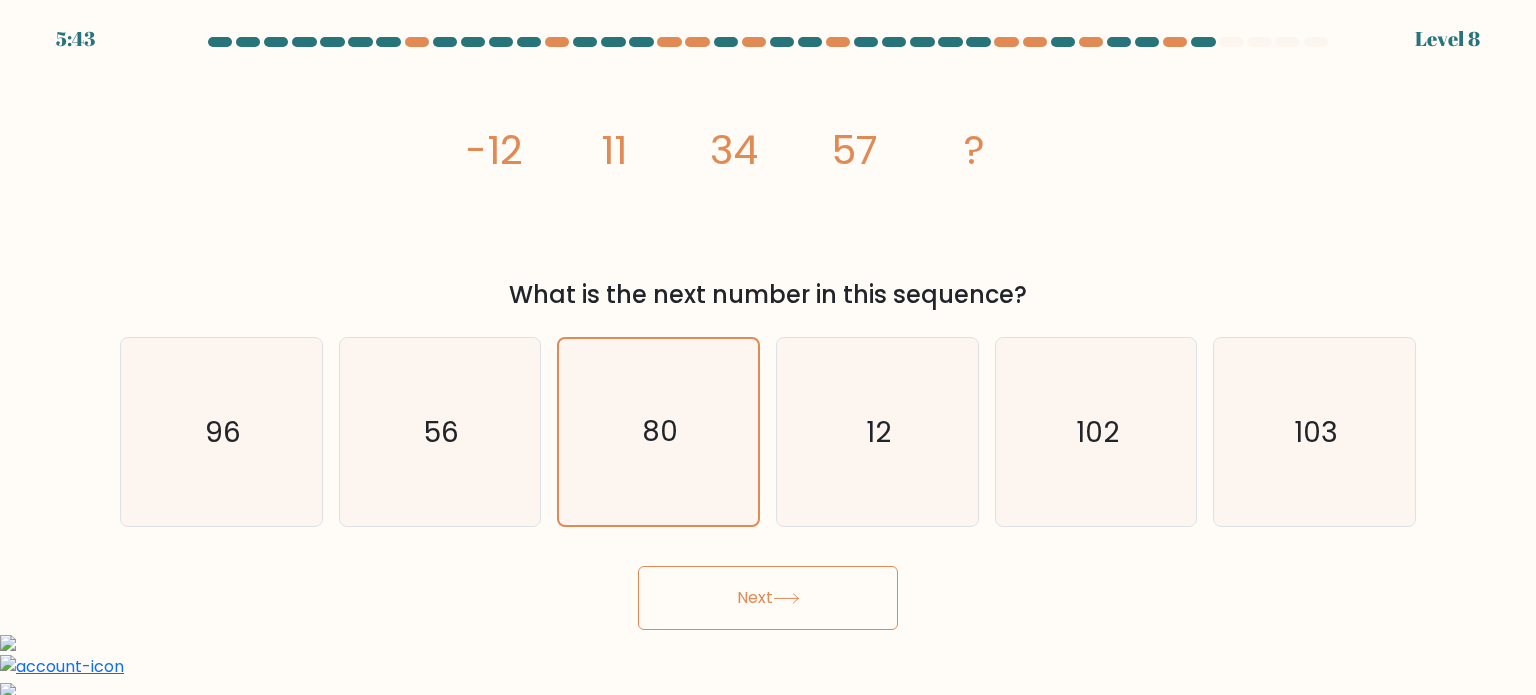 click on "Next" at bounding box center [768, 598] 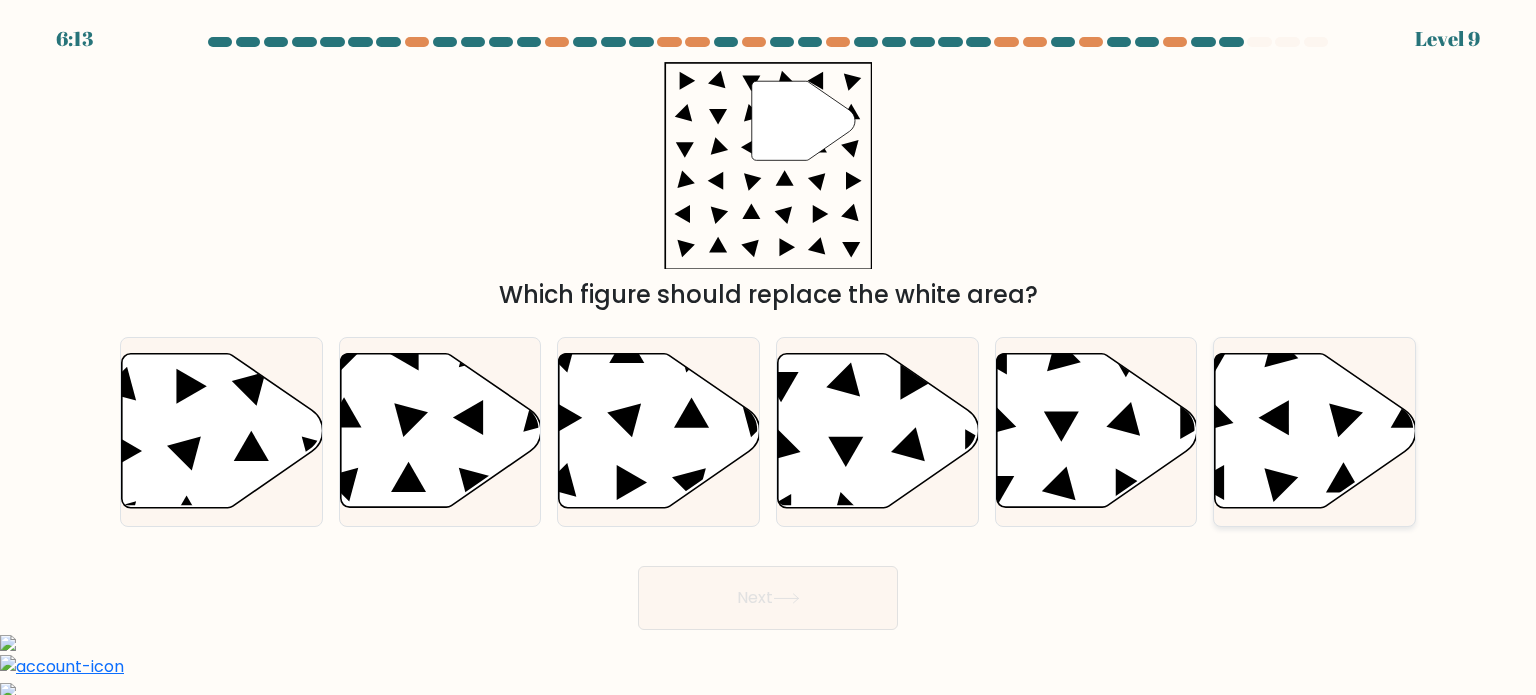click at bounding box center [1314, 431] 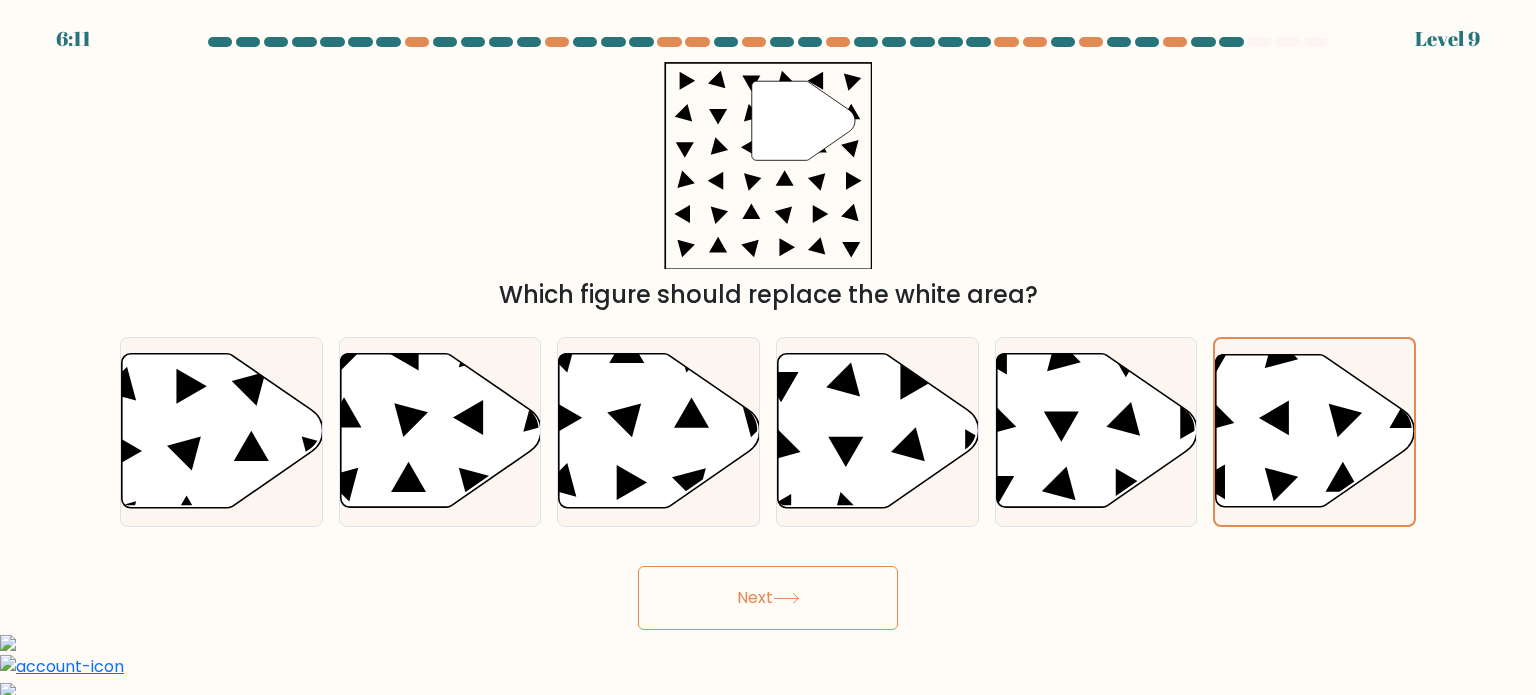 click on "Next" at bounding box center [768, 598] 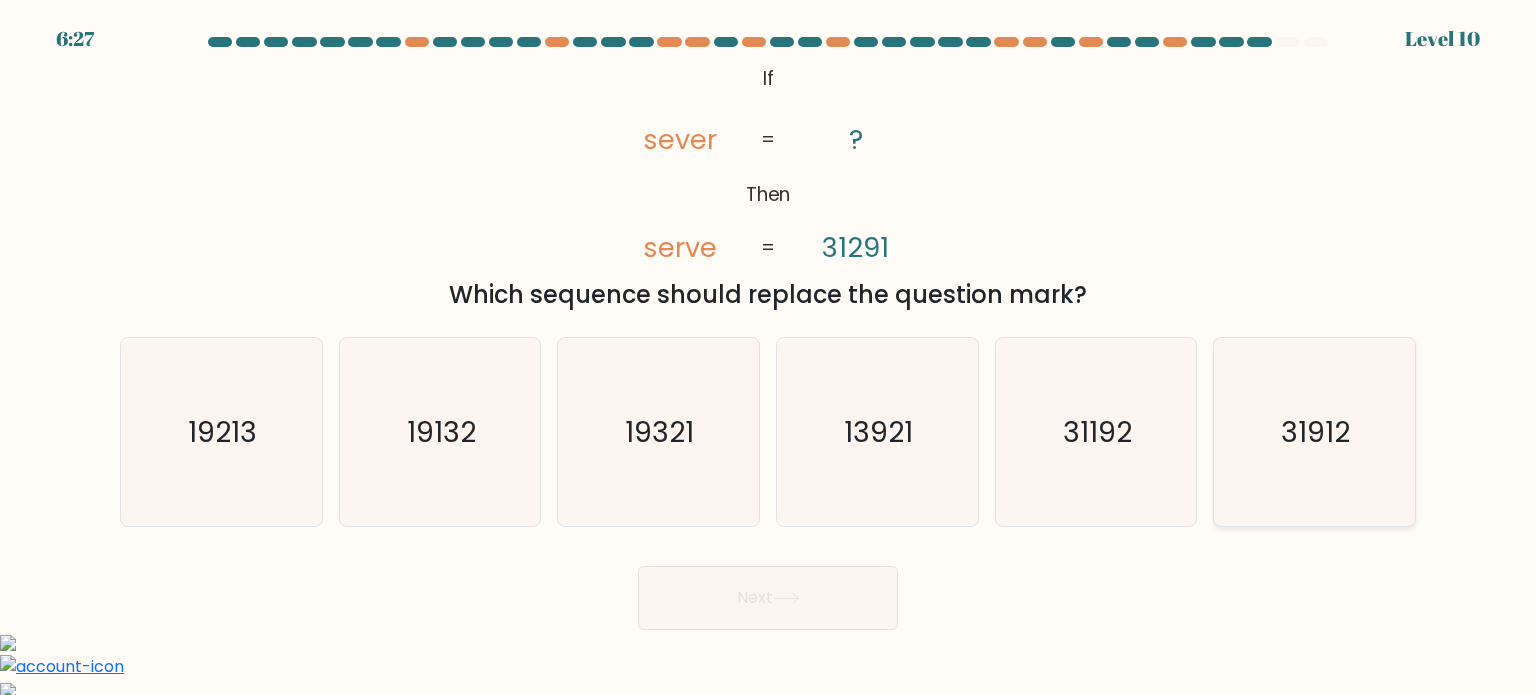click on "31912" at bounding box center (1314, 432) 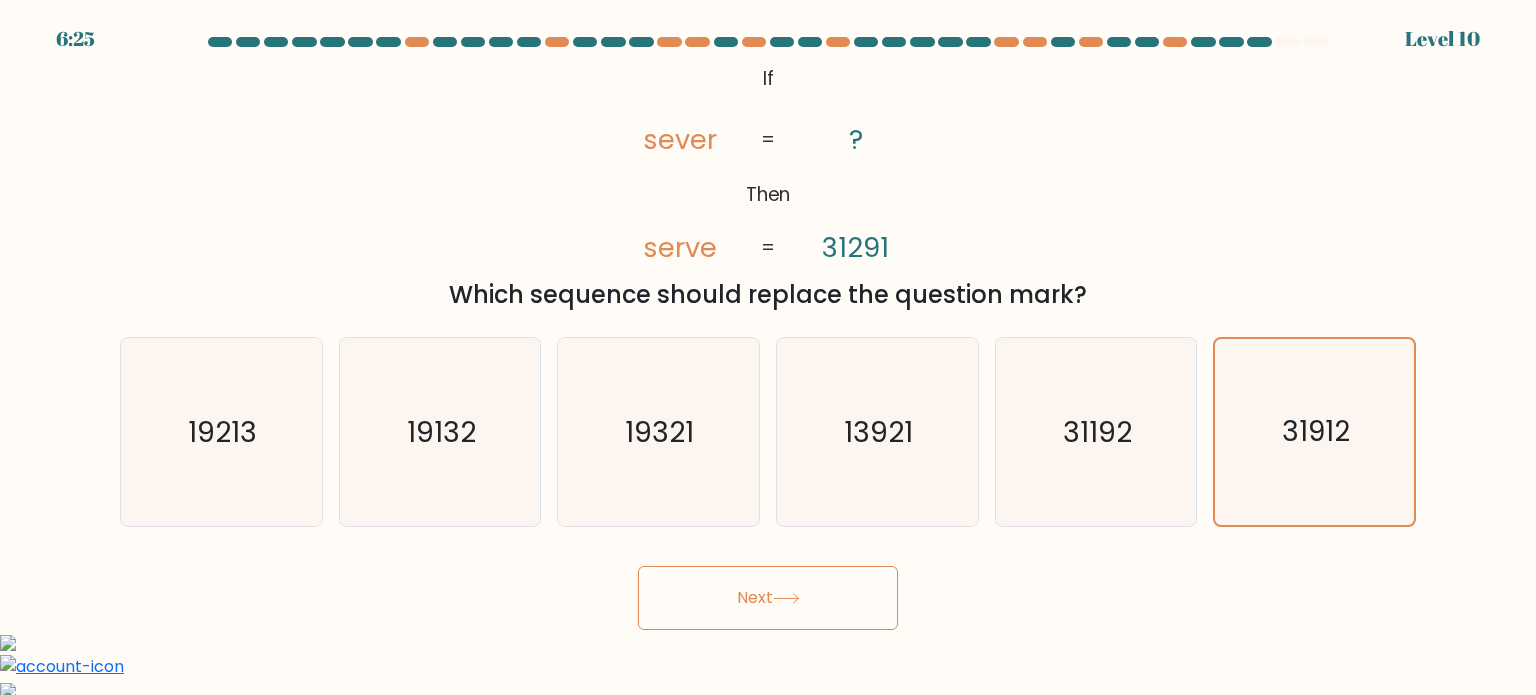 click at bounding box center [786, 598] 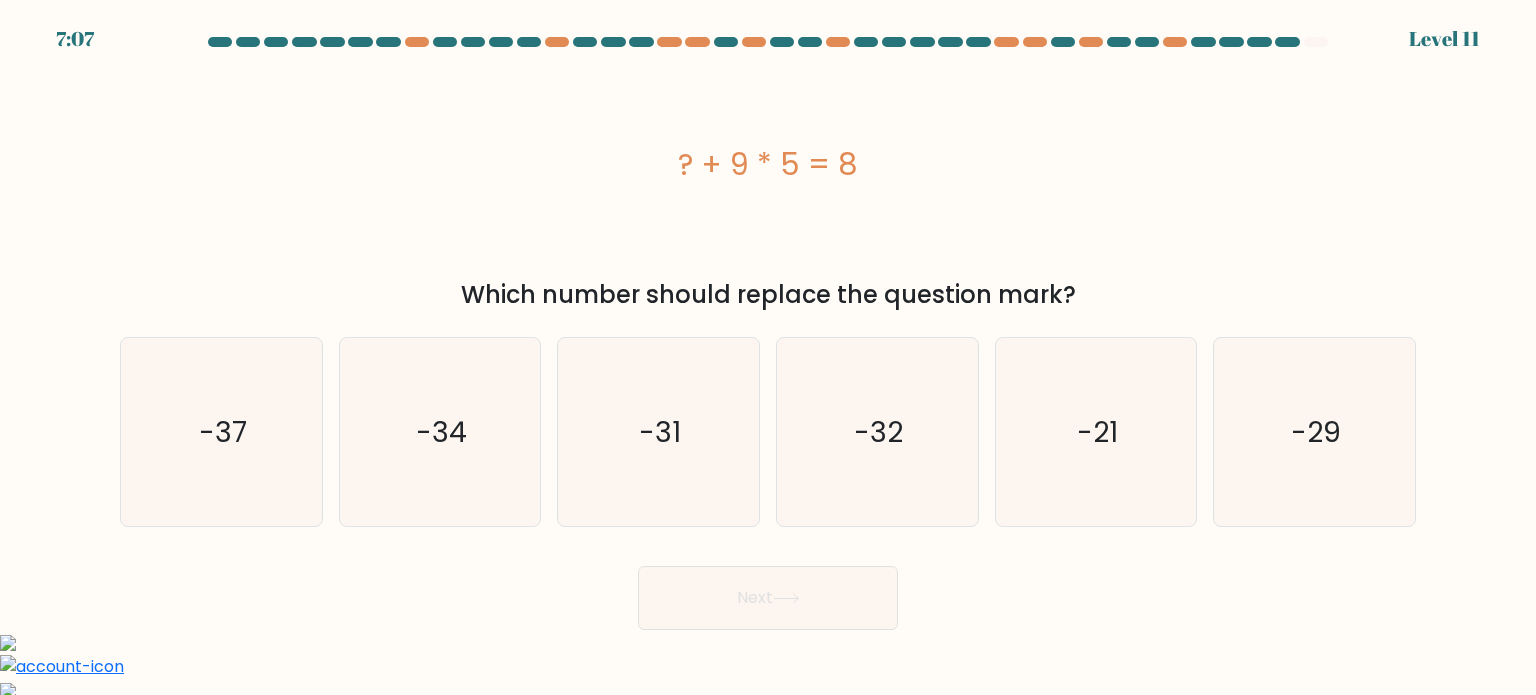drag, startPoint x: 673, startPoint y: 159, endPoint x: 859, endPoint y: 149, distance: 186.26862 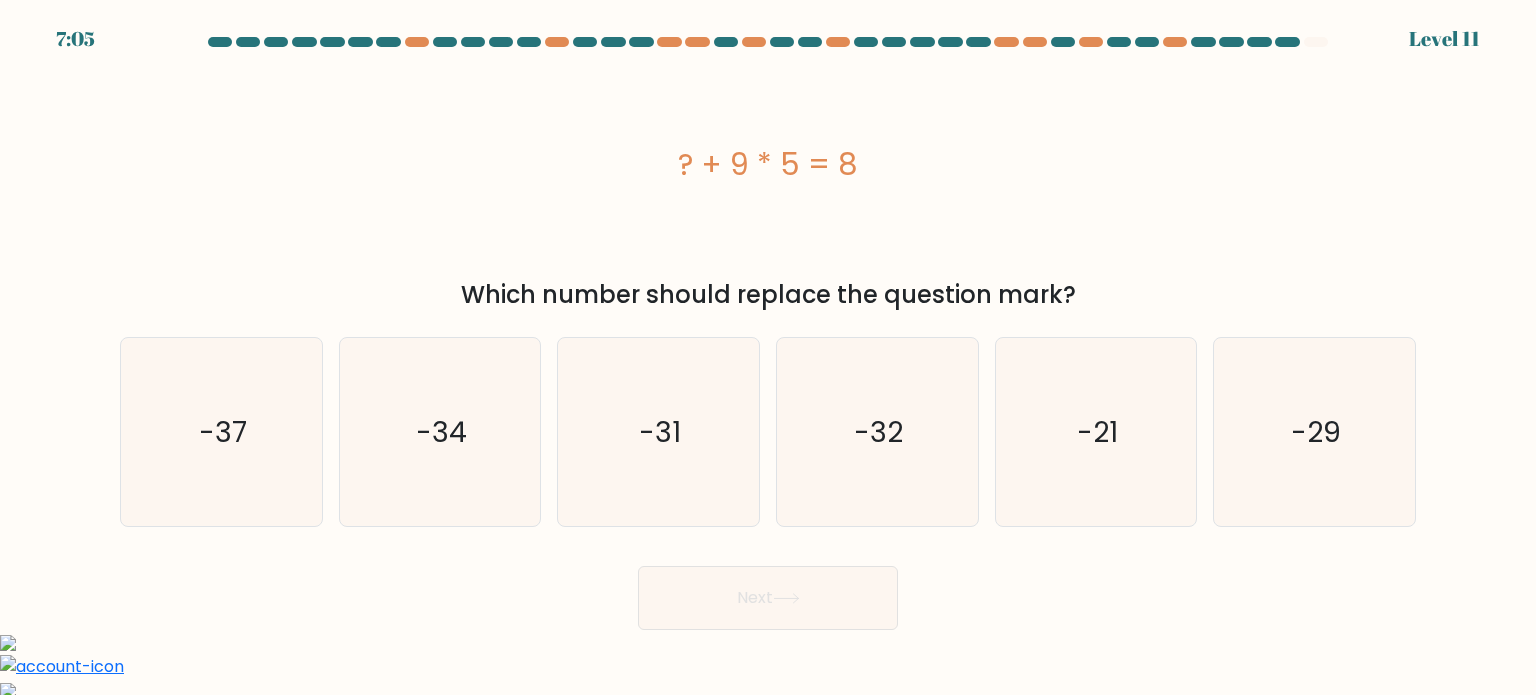 copy on "? + 9 * 5 = 8" 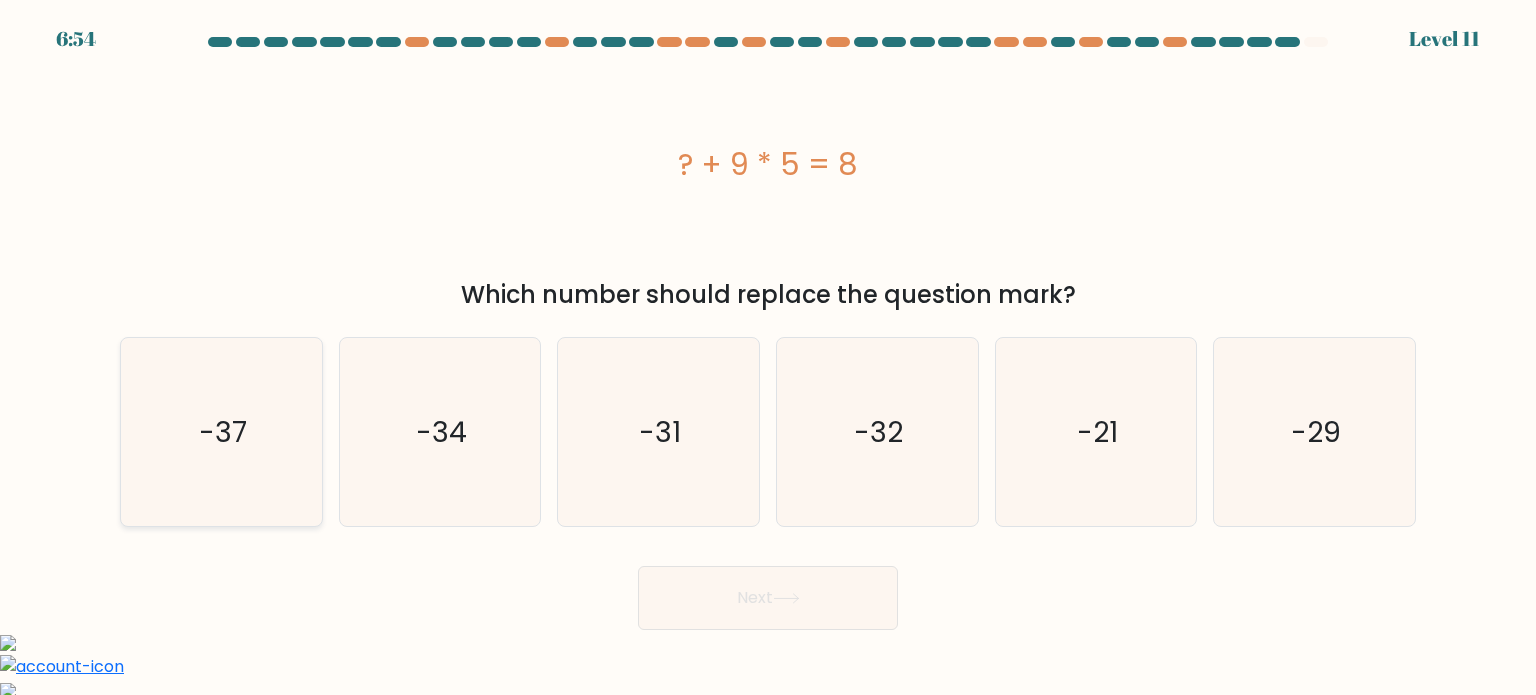 click on "-37" at bounding box center (223, 431) 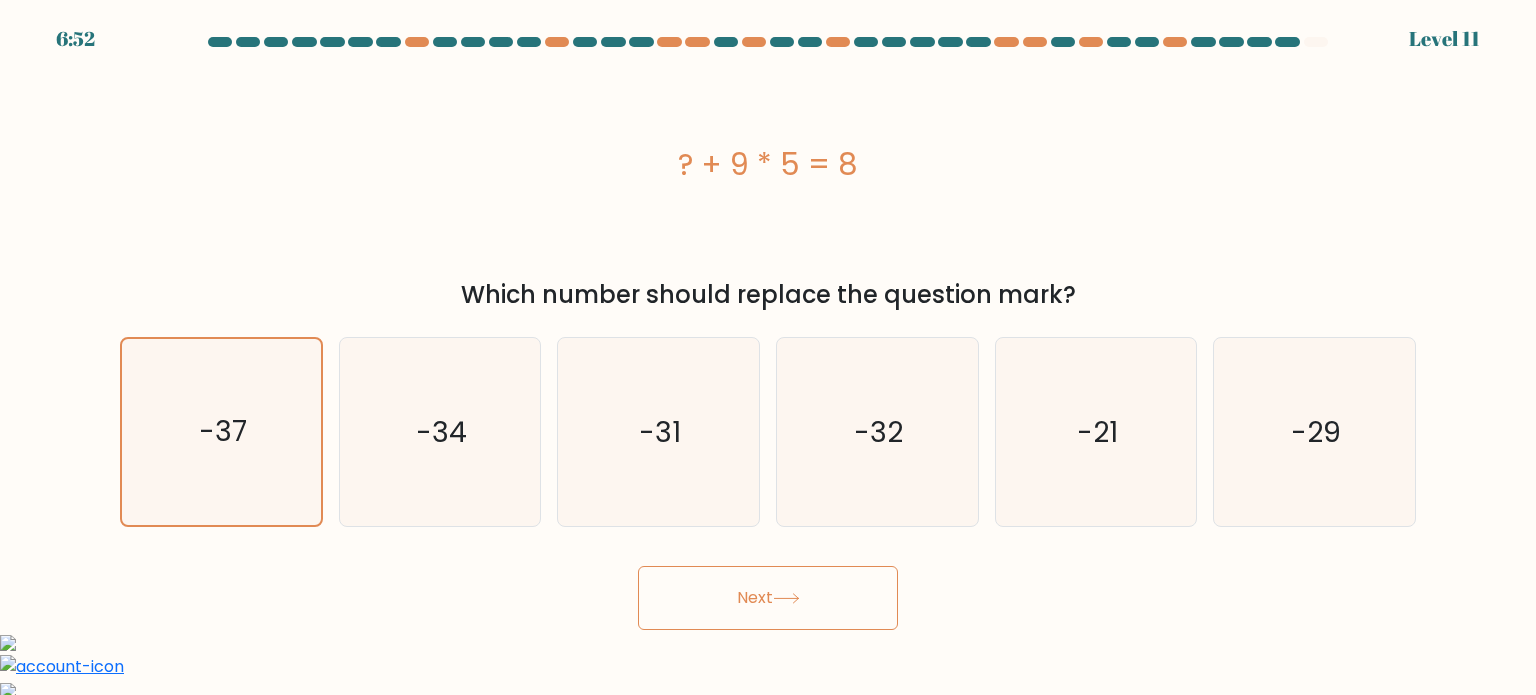click on "Next" at bounding box center (768, 598) 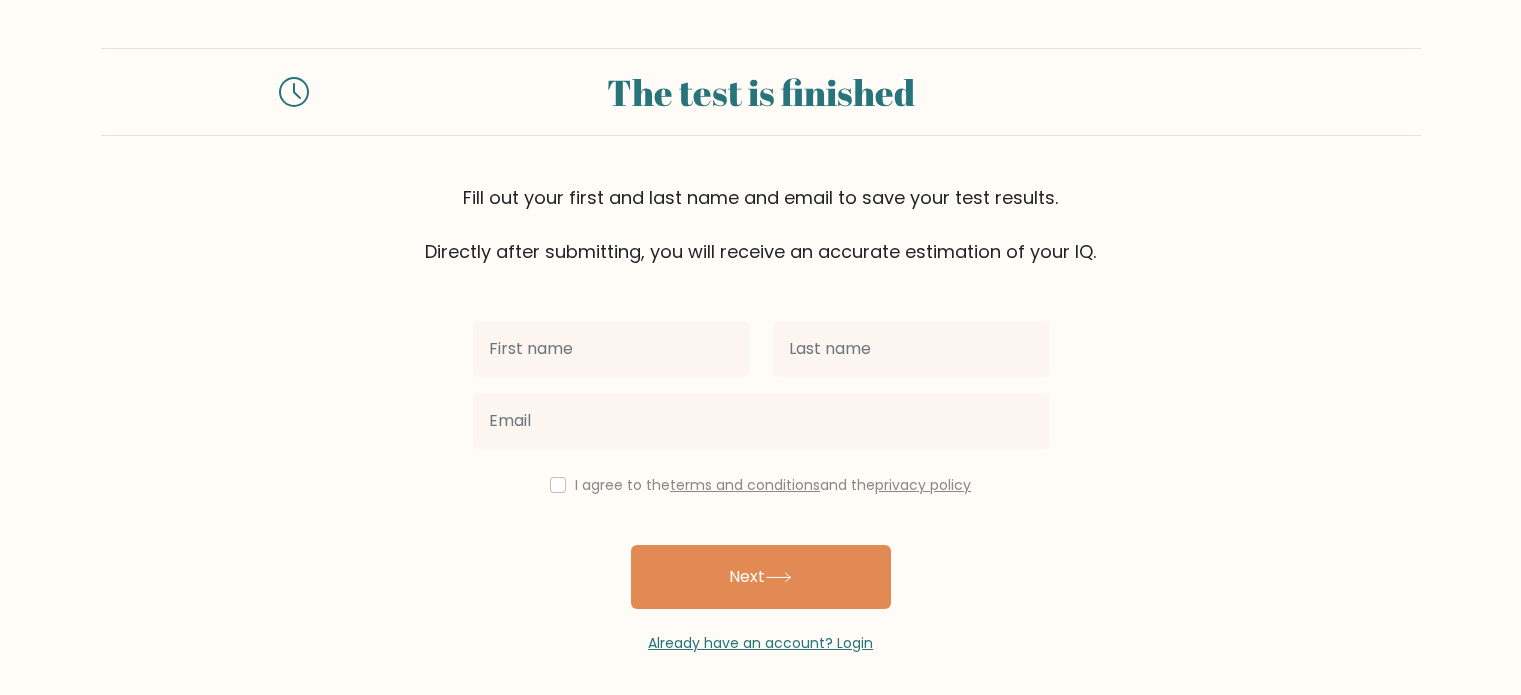 scroll, scrollTop: 0, scrollLeft: 0, axis: both 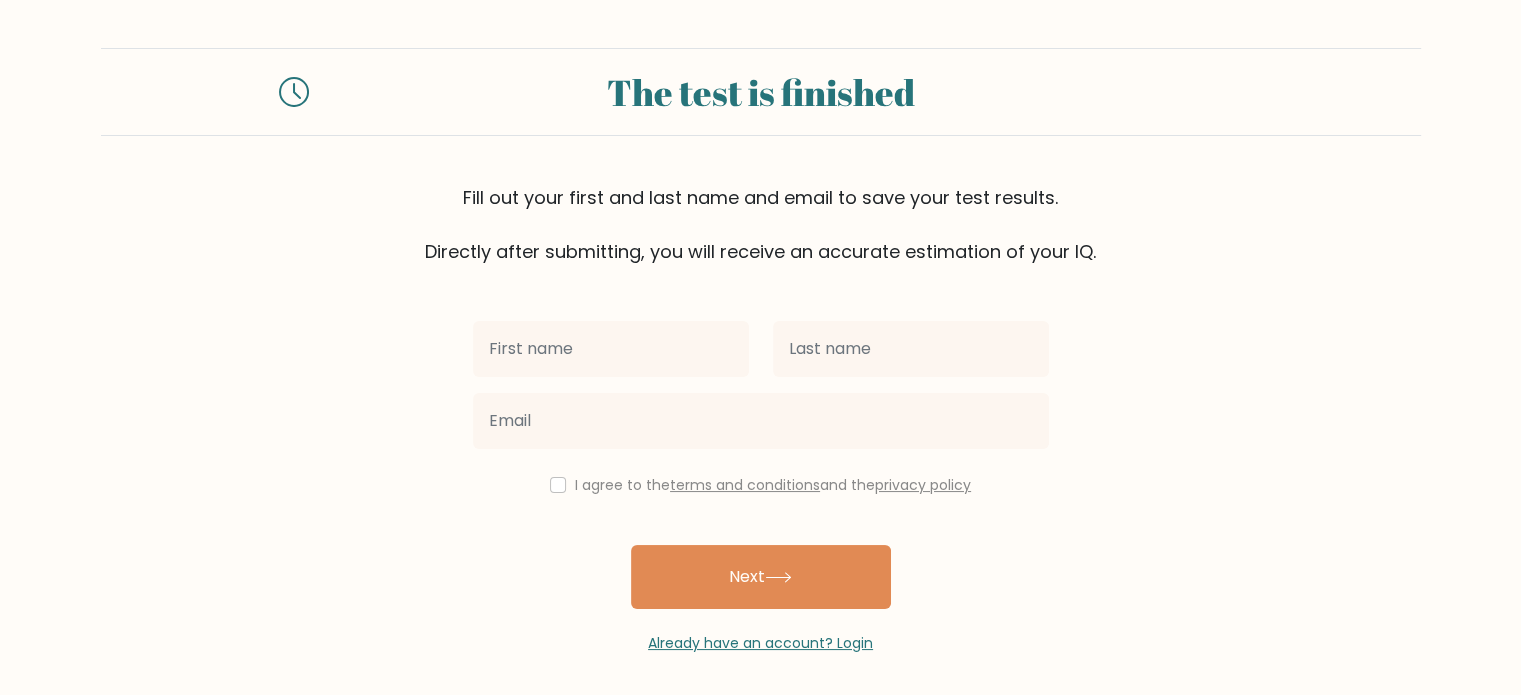 click at bounding box center (611, 349) 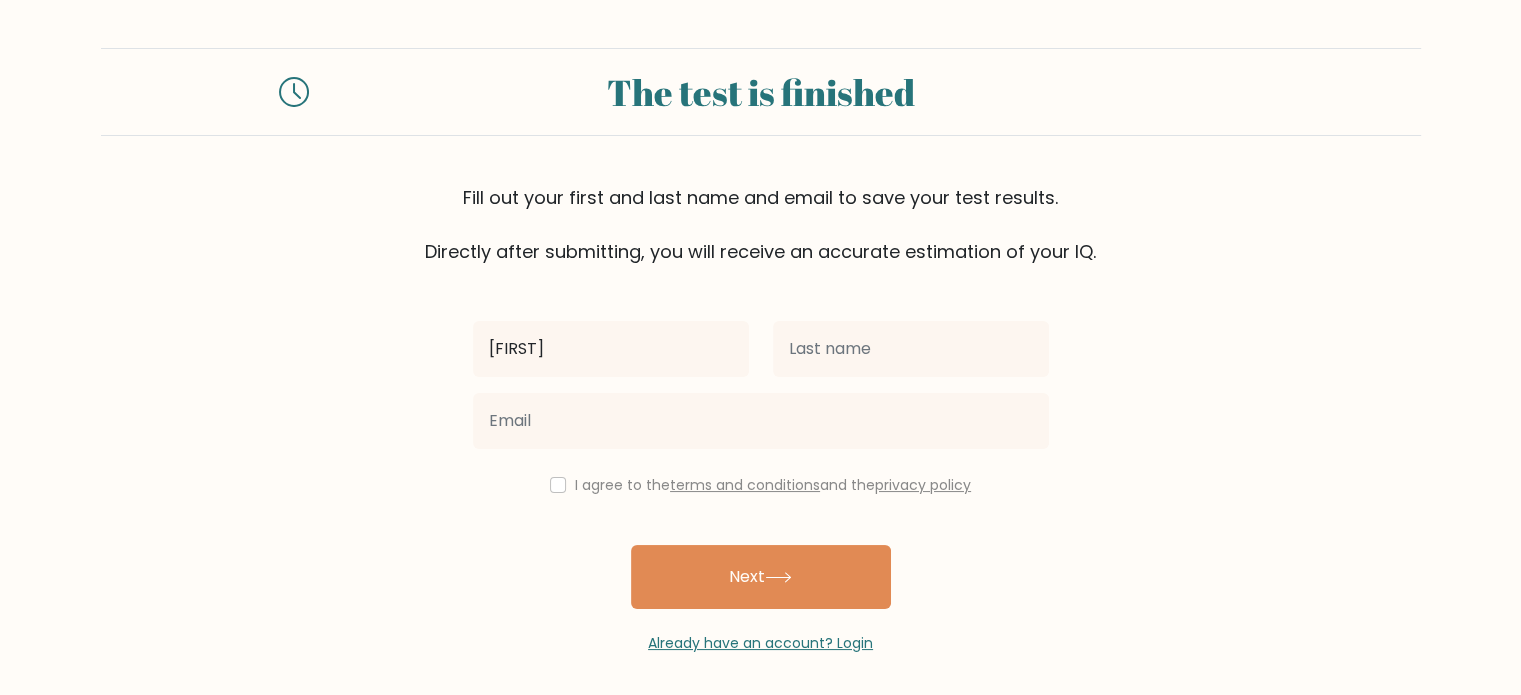 type on "[FIRST]" 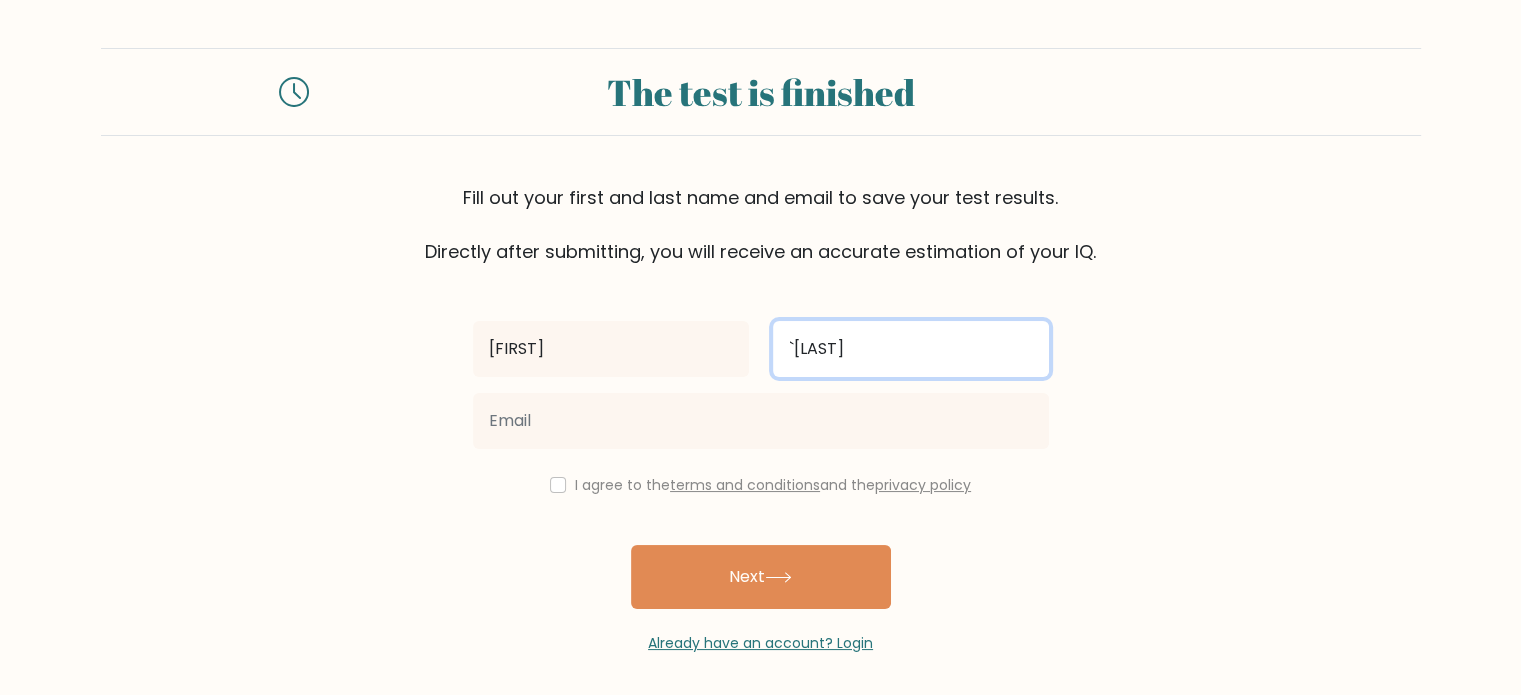 type on "`[LAST]" 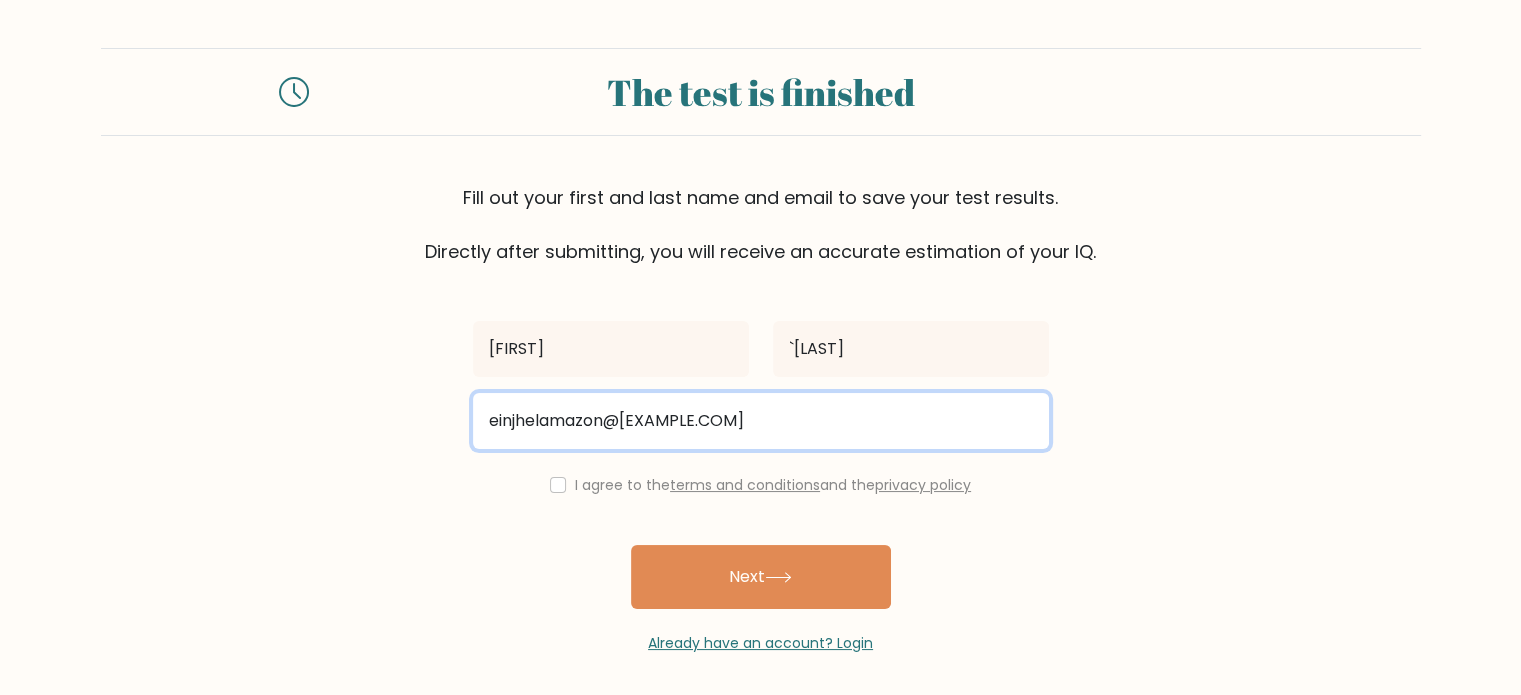 type on "einjhelamazon@[EXAMPLE.COM]" 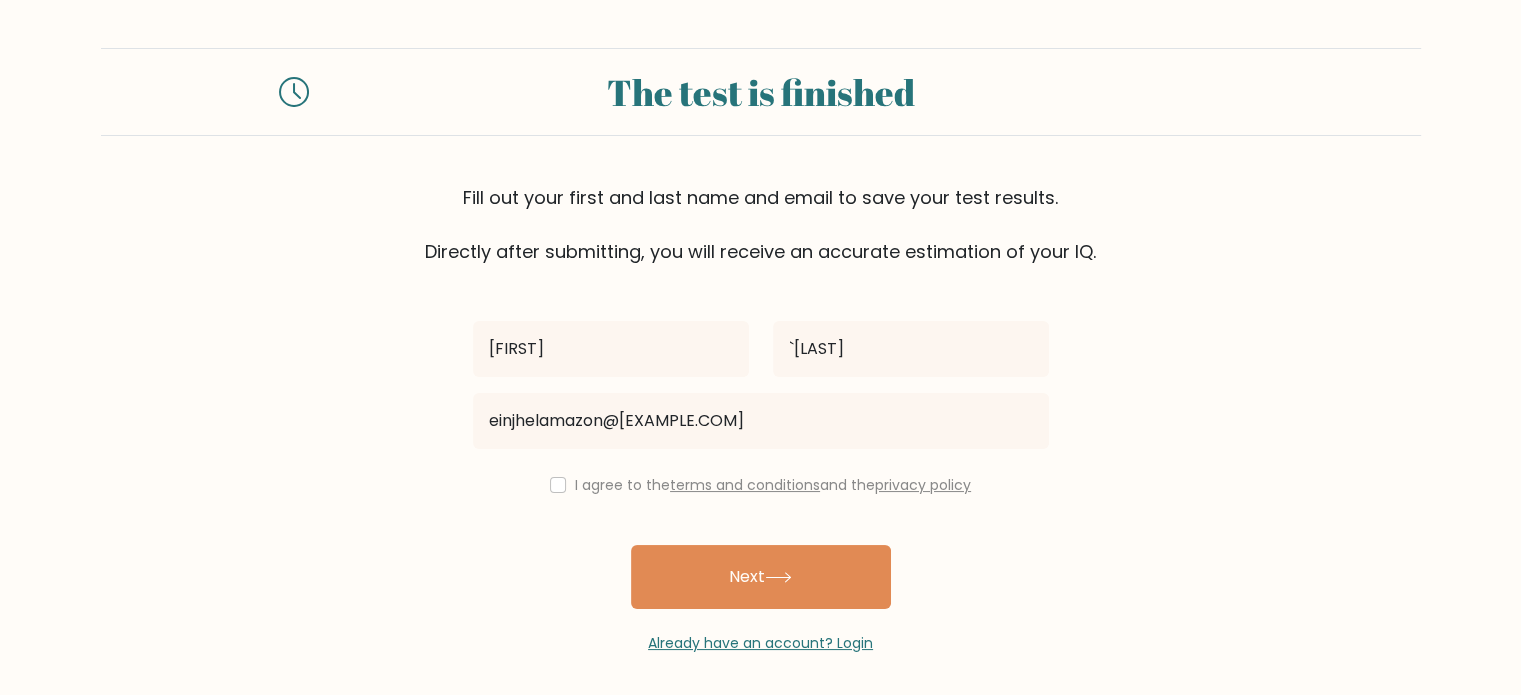 click on "[FIRST] [LAST]
`[LAST]
einjhelamazon@[EXAMPLE.COM]
I agree to the  terms and conditions  and the  privacy policy
Next
Already have an account? Login" at bounding box center [761, 459] 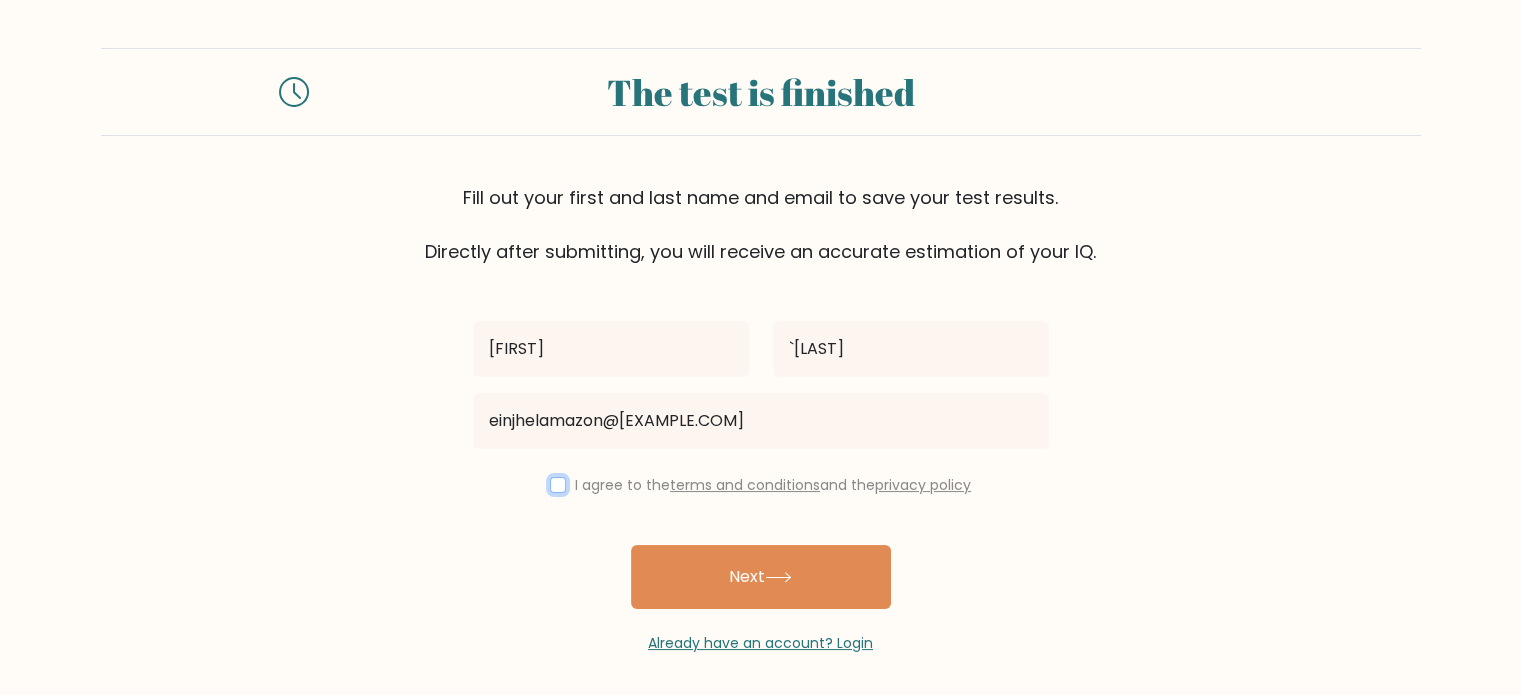 click at bounding box center (558, 485) 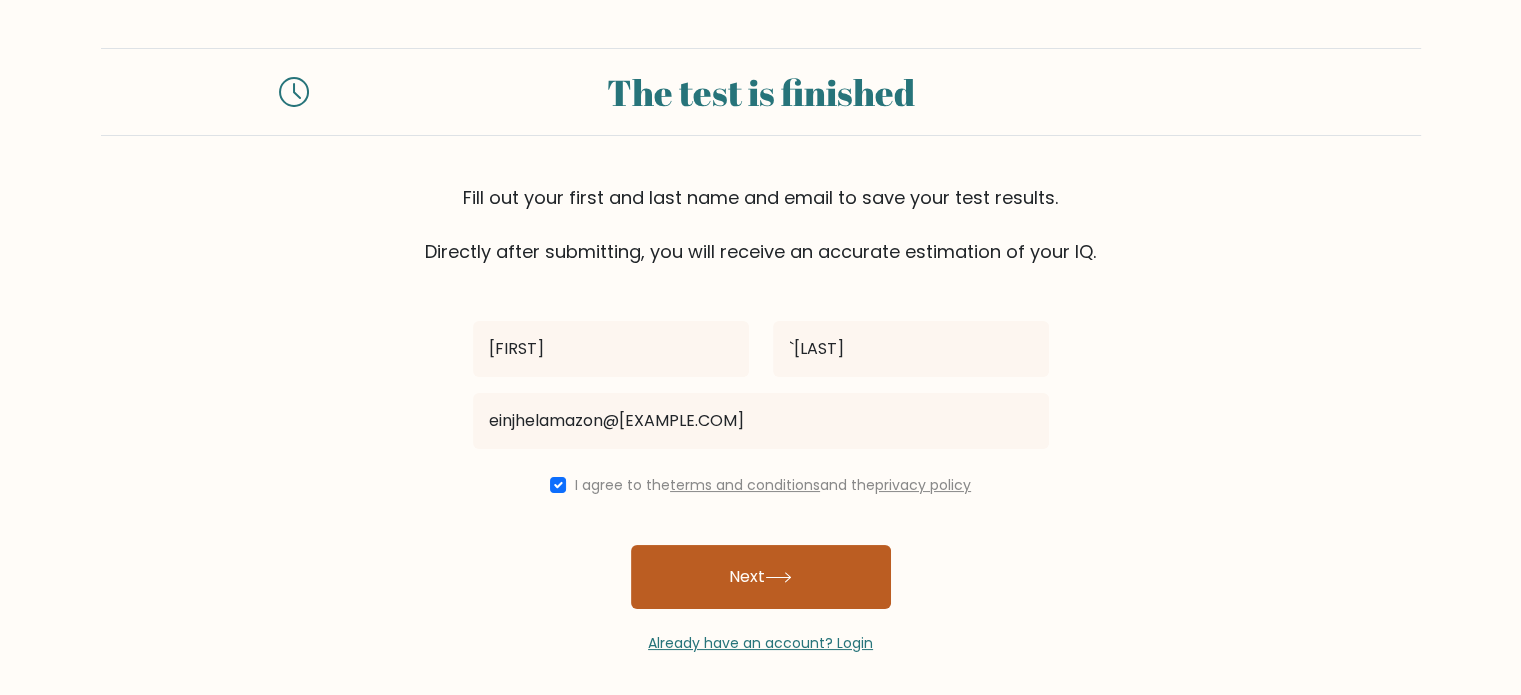 click on "Next" at bounding box center (761, 577) 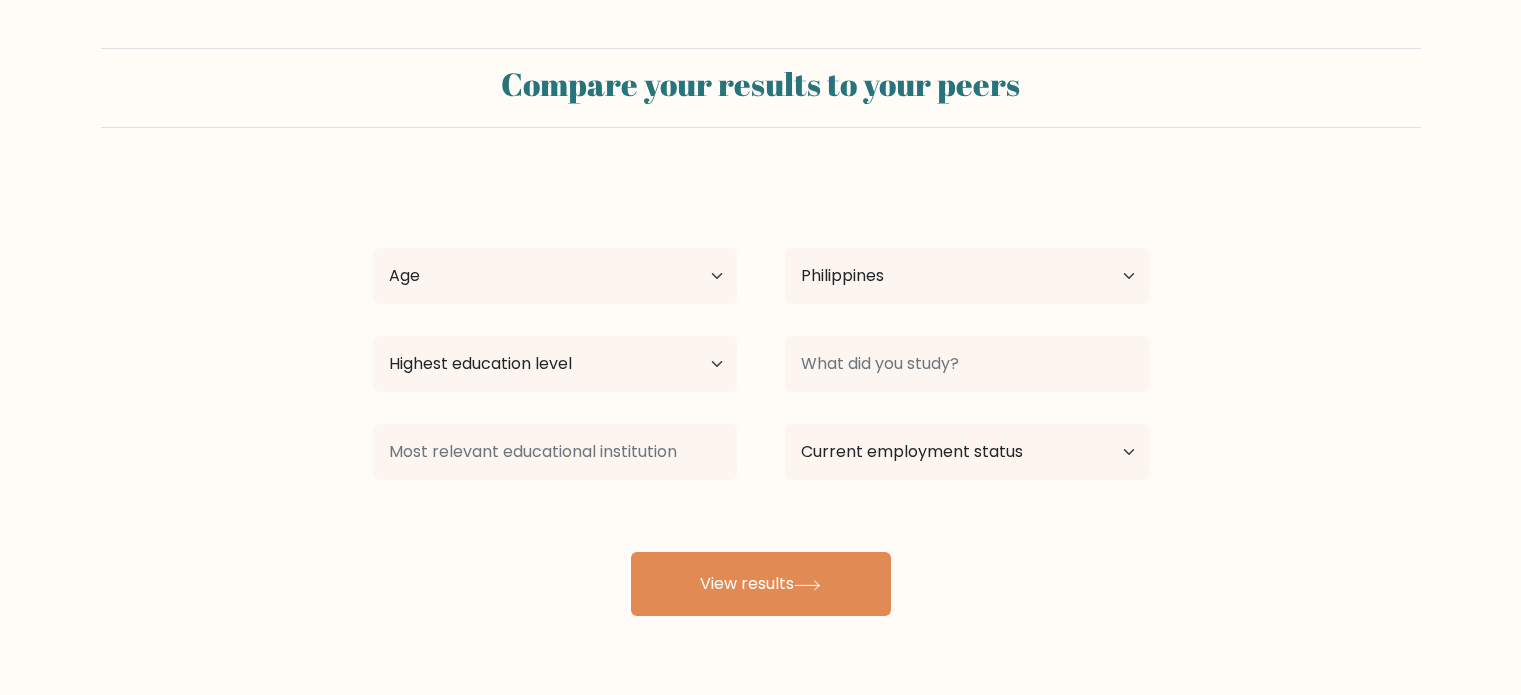 scroll, scrollTop: 0, scrollLeft: 0, axis: both 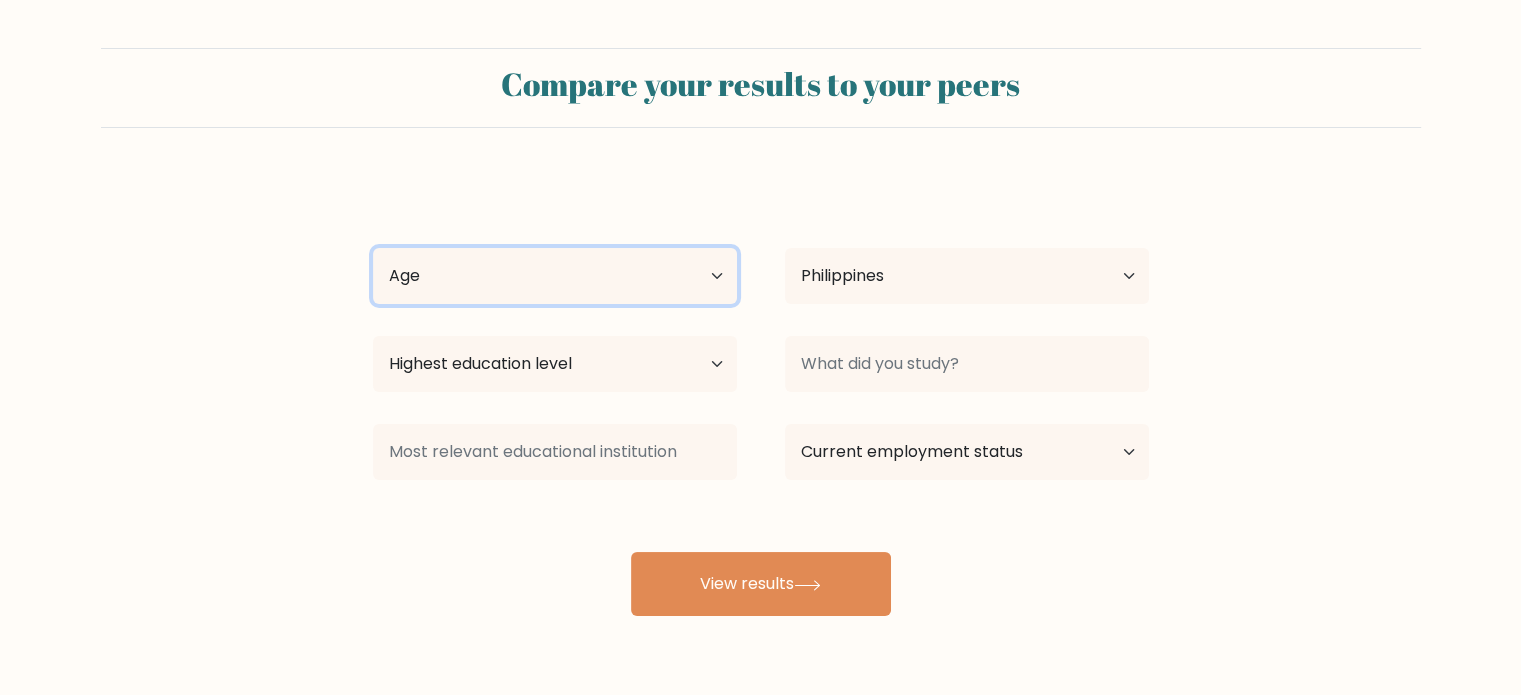 click on "Age
Under 18 years old
18-24 years old
25-34 years old
35-44 years old
45-54 years old
55-64 years old
65 years old and above" at bounding box center (555, 276) 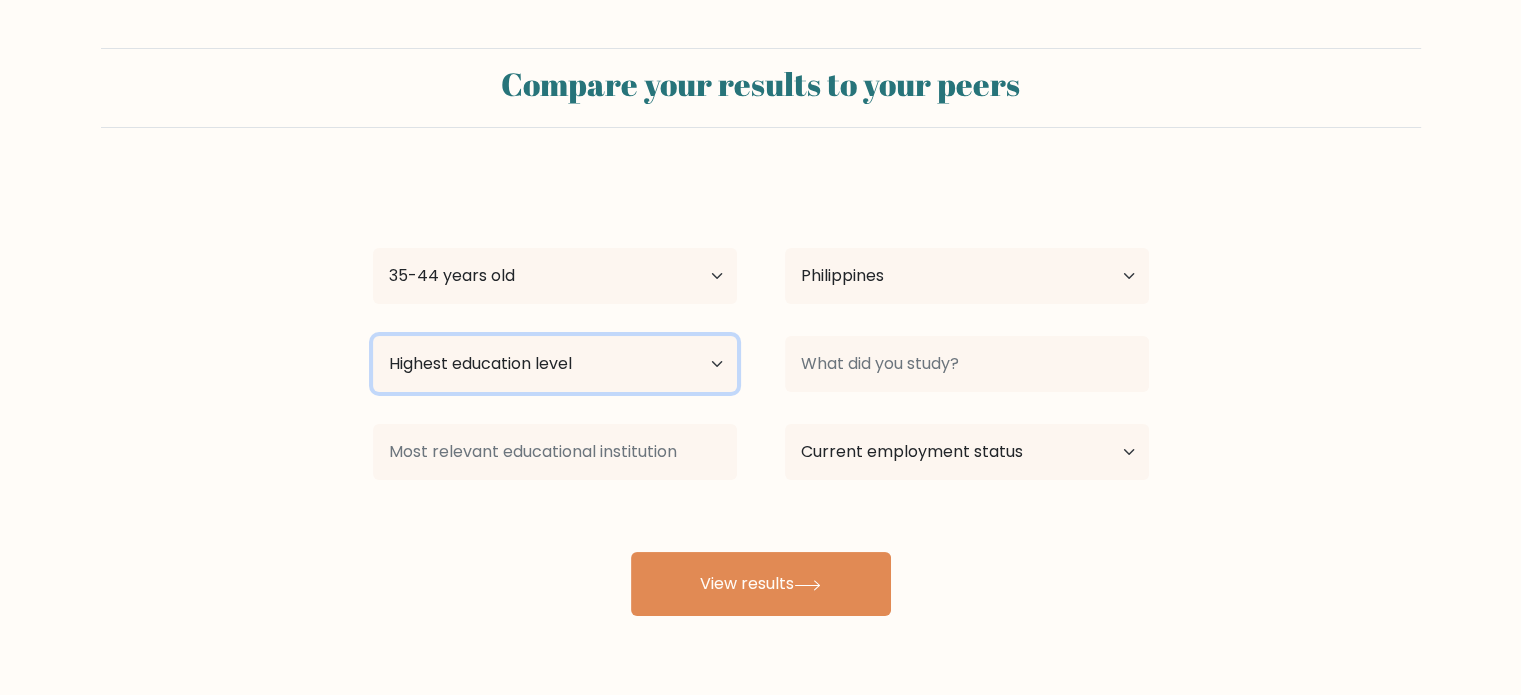 click on "Highest education level
No schooling
Primary
Lower Secondary
Upper Secondary
Occupation Specific
Bachelor's degree
Master's degree
Doctoral degree" at bounding box center (555, 364) 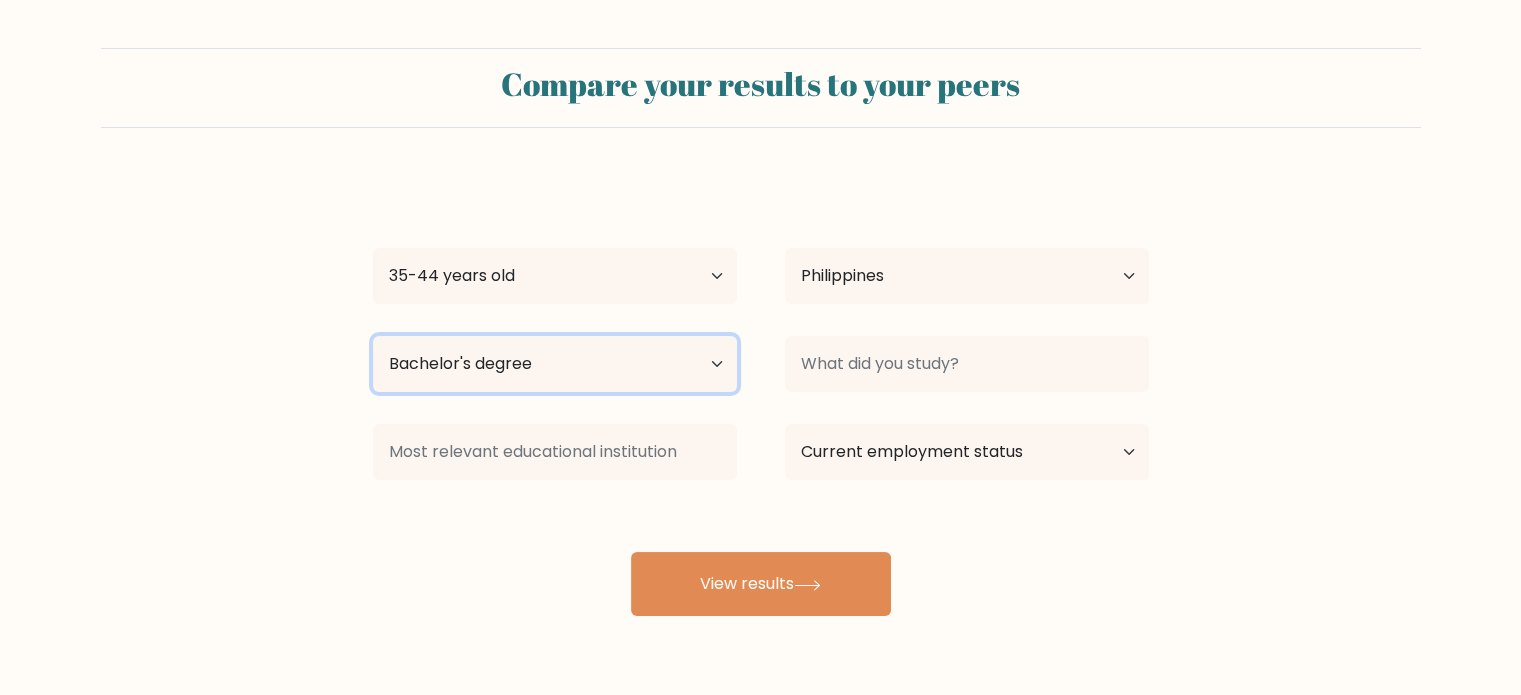 click on "Highest education level
No schooling
Primary
Lower Secondary
Upper Secondary
Occupation Specific
Bachelor's degree
Master's degree
Doctoral degree" at bounding box center (555, 364) 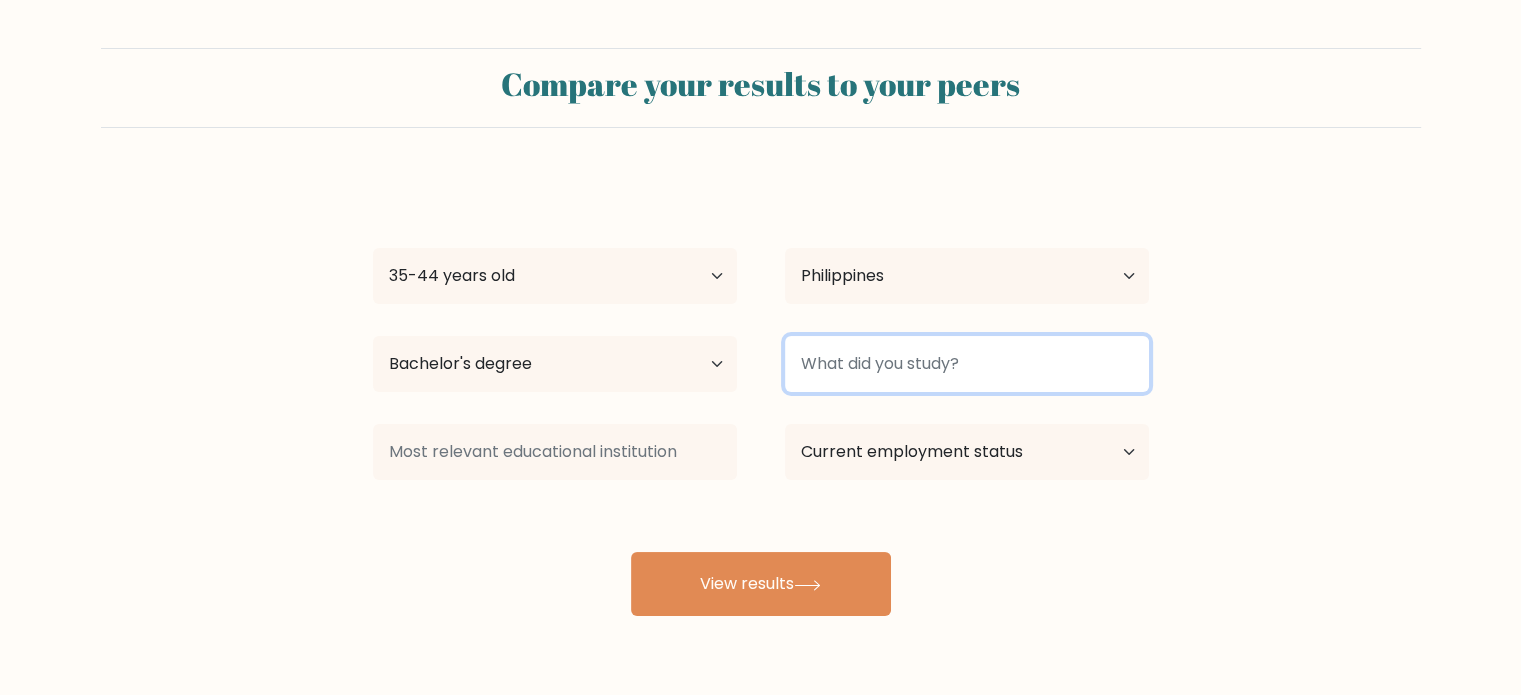 click at bounding box center [967, 364] 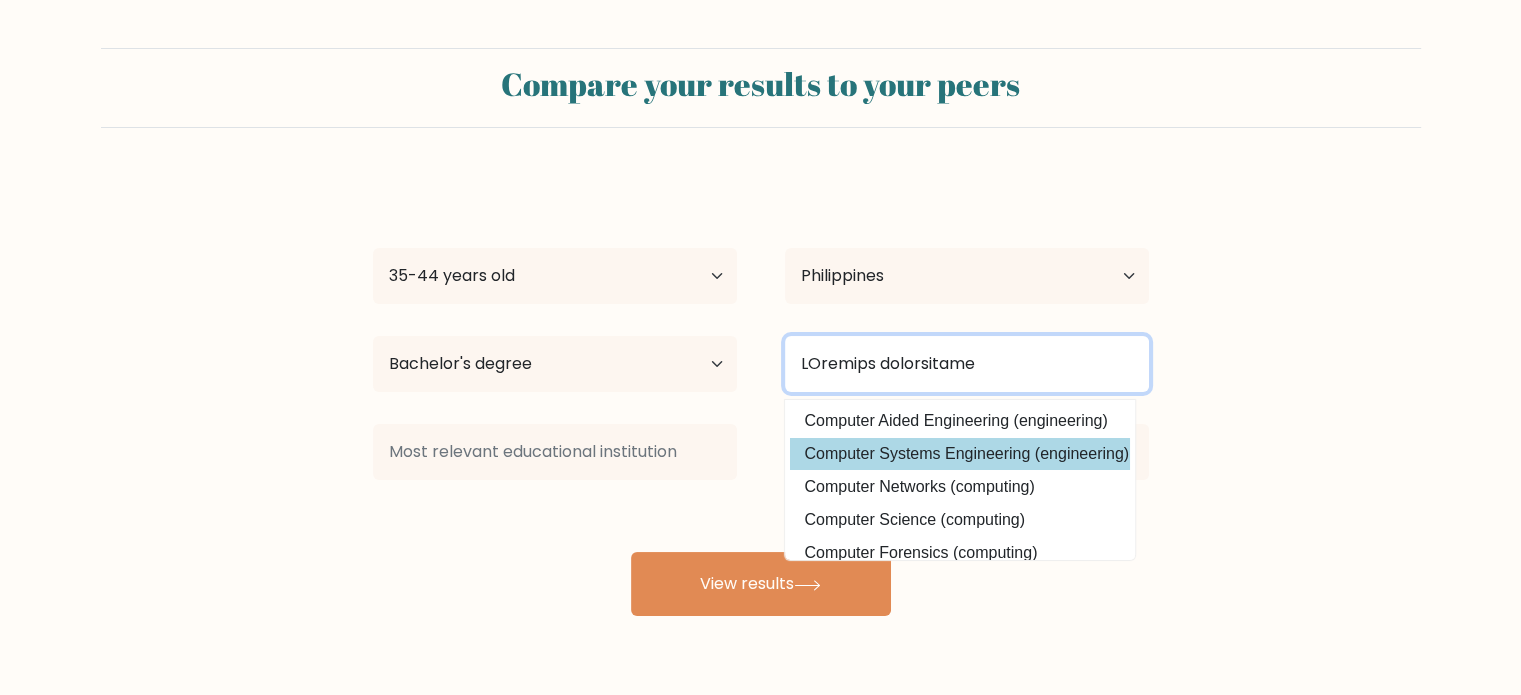 type on "LOremips dolorsitame" 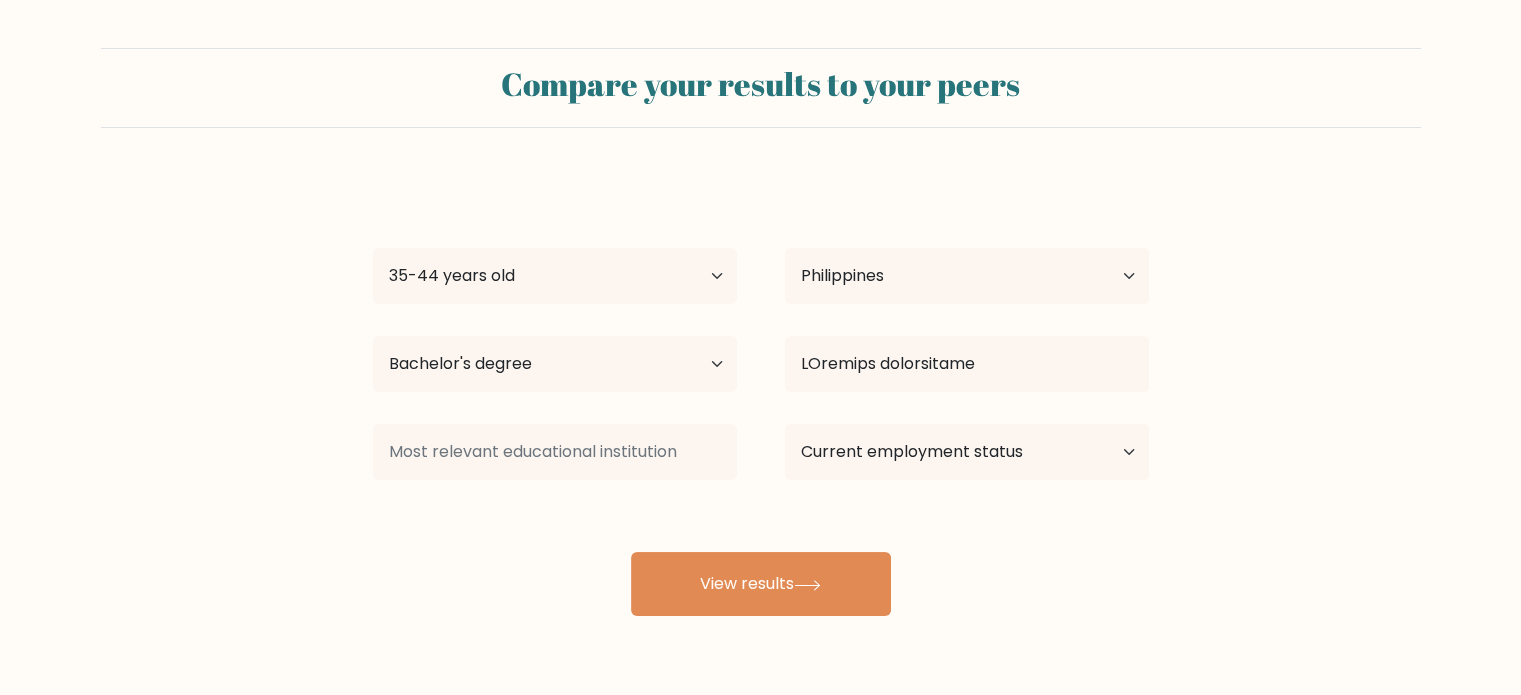 click on "Loremips
`Dolorsi
Ame
Conse 75 adipi eli
44-83 seddo eiu
12-02 tempo inc
64-16 utlab etd
14-63 magna ali
26-14 enima min
12 venia qui nos exerc
Ullamco
Laborisnisi
Aliquip
Exeacom
Consequa Duisa
Irurein
Repreh
Voluptat
Velitessec
Fugiatn par Excepte
Sintoccae
Cupidat
Nonpr
Suntculpa
Quioffi
Deseruntmo
Animide
Laborum
Perspiciat
Undeomni
Istenat
Errorvo
Accusa
Dolor
Laudant
Totamr
Aperiam
Eaqueip, Quae Abilloinv ver Quas
Archit bea Vitaedictae
Nemoenim
Ipsamq Volupt
Aspern
Autodi" at bounding box center [761, 396] 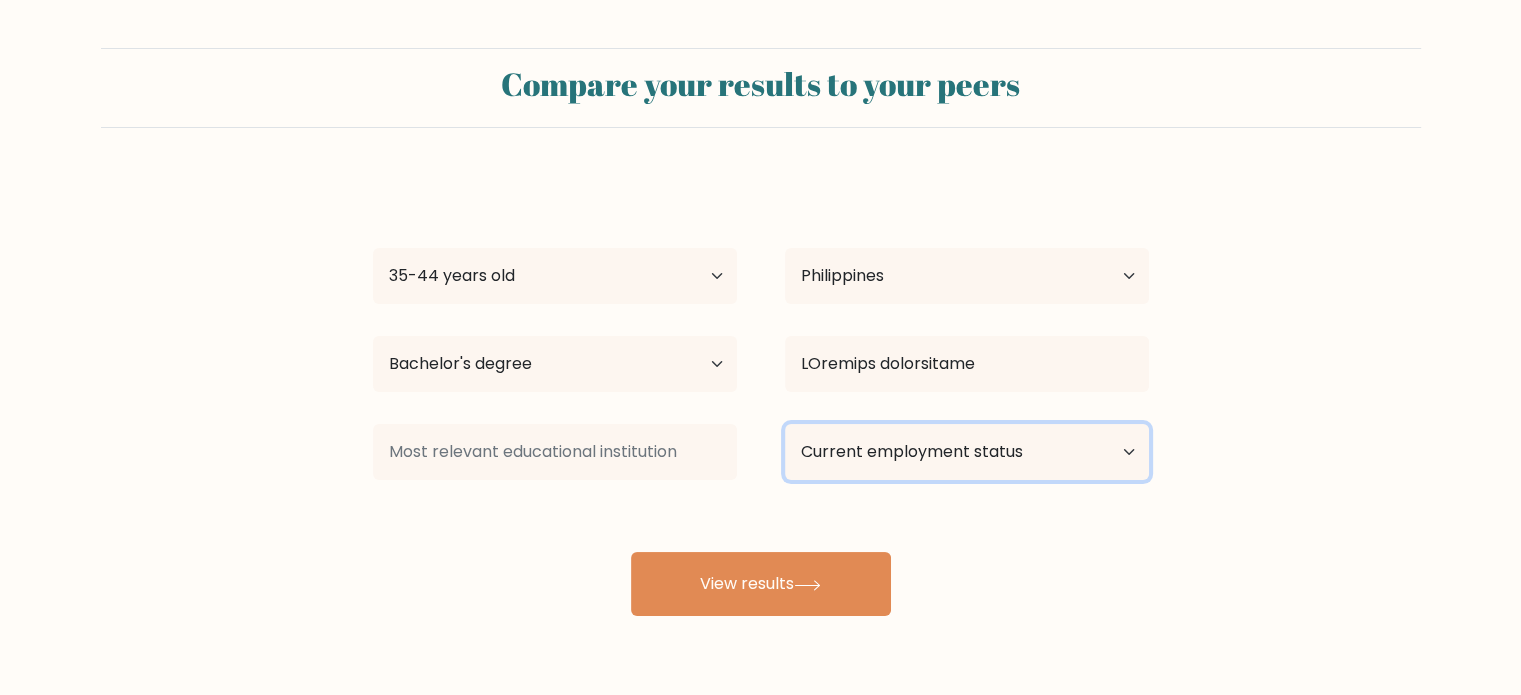 click on "Current employment status
Employed
Student
Retired
Other / prefer not to answer" at bounding box center (967, 452) 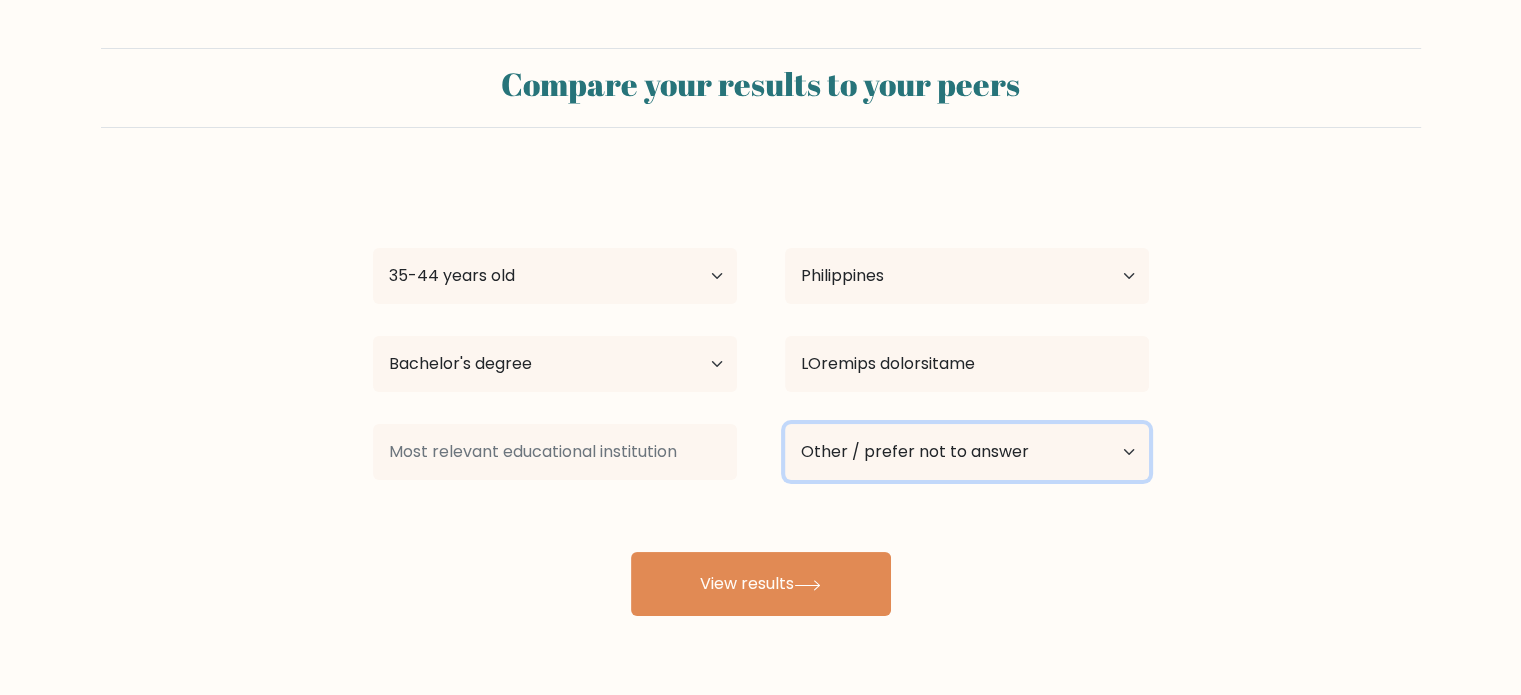 click on "Current employment status
Employed
Student
Retired
Other / prefer not to answer" at bounding box center [967, 452] 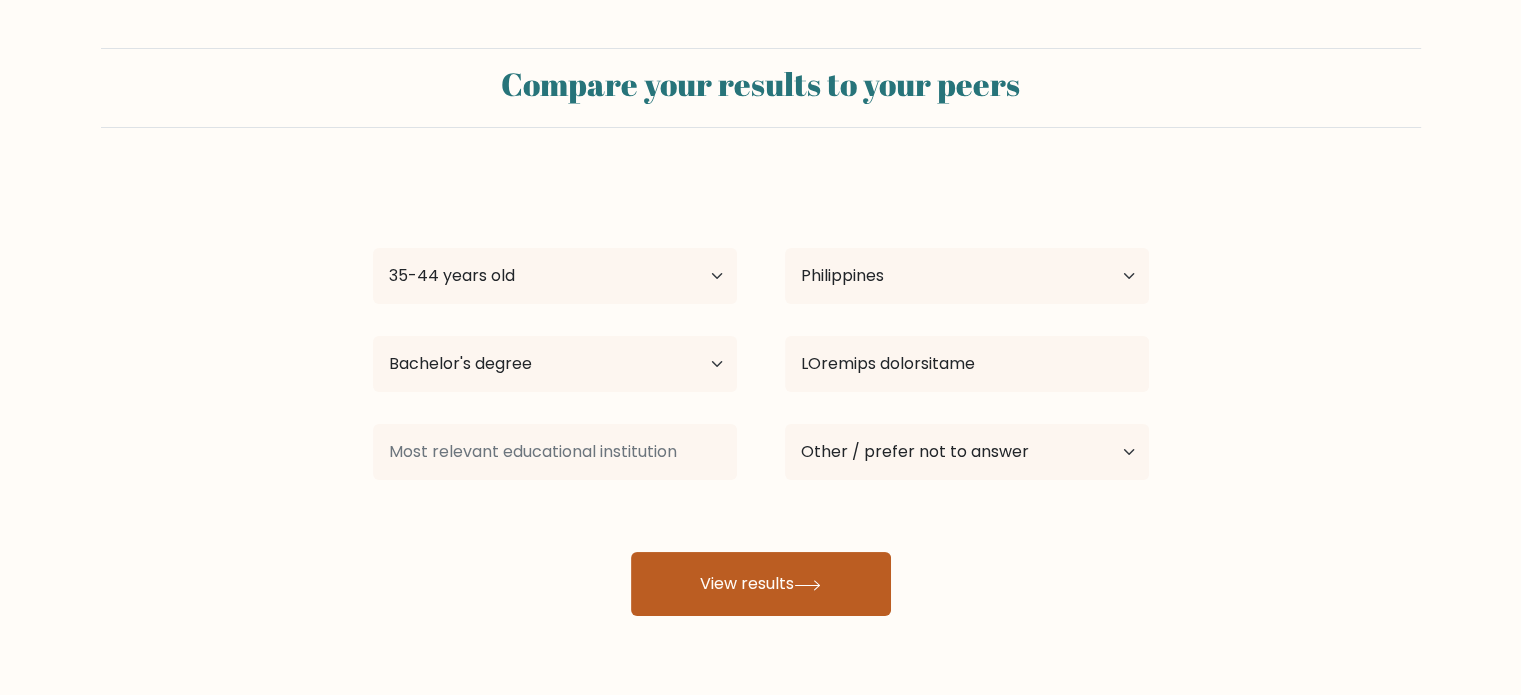 click on "View results" at bounding box center [761, 584] 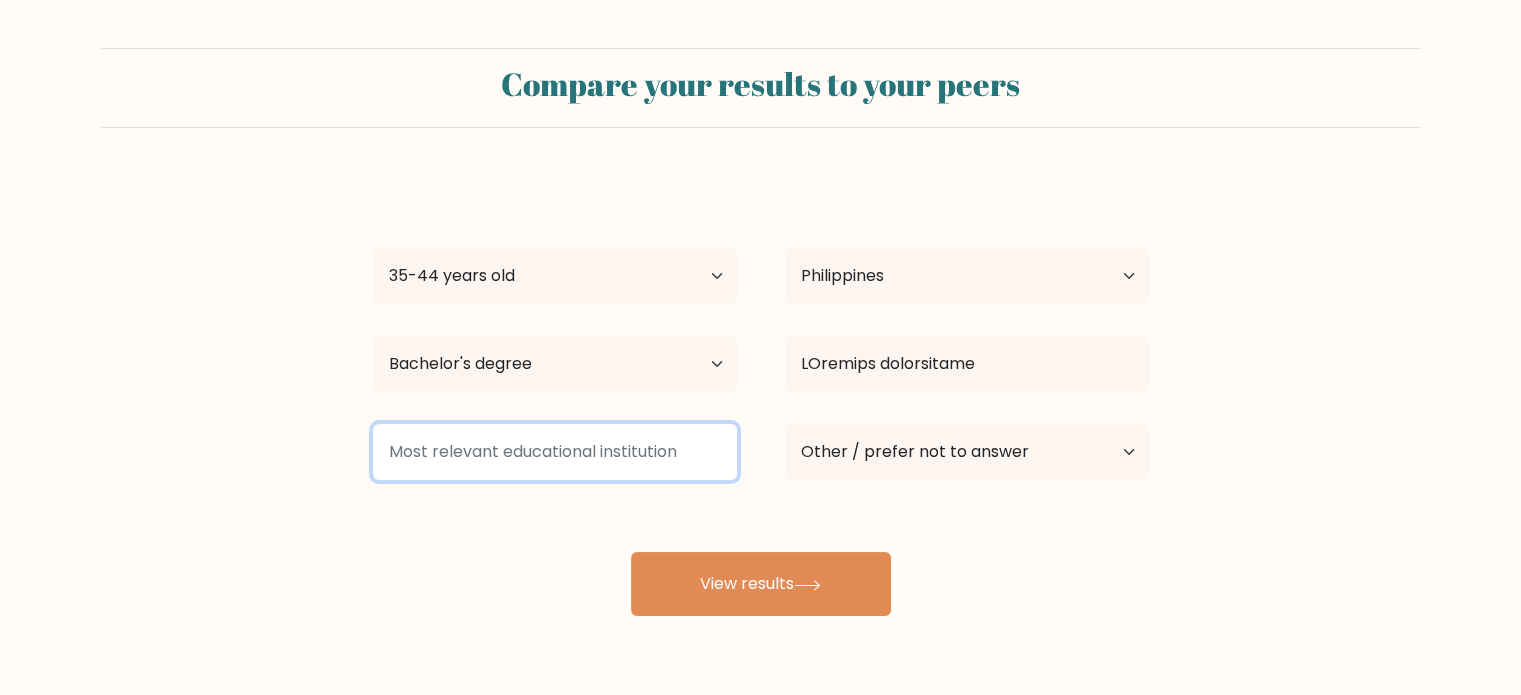 click at bounding box center [555, 452] 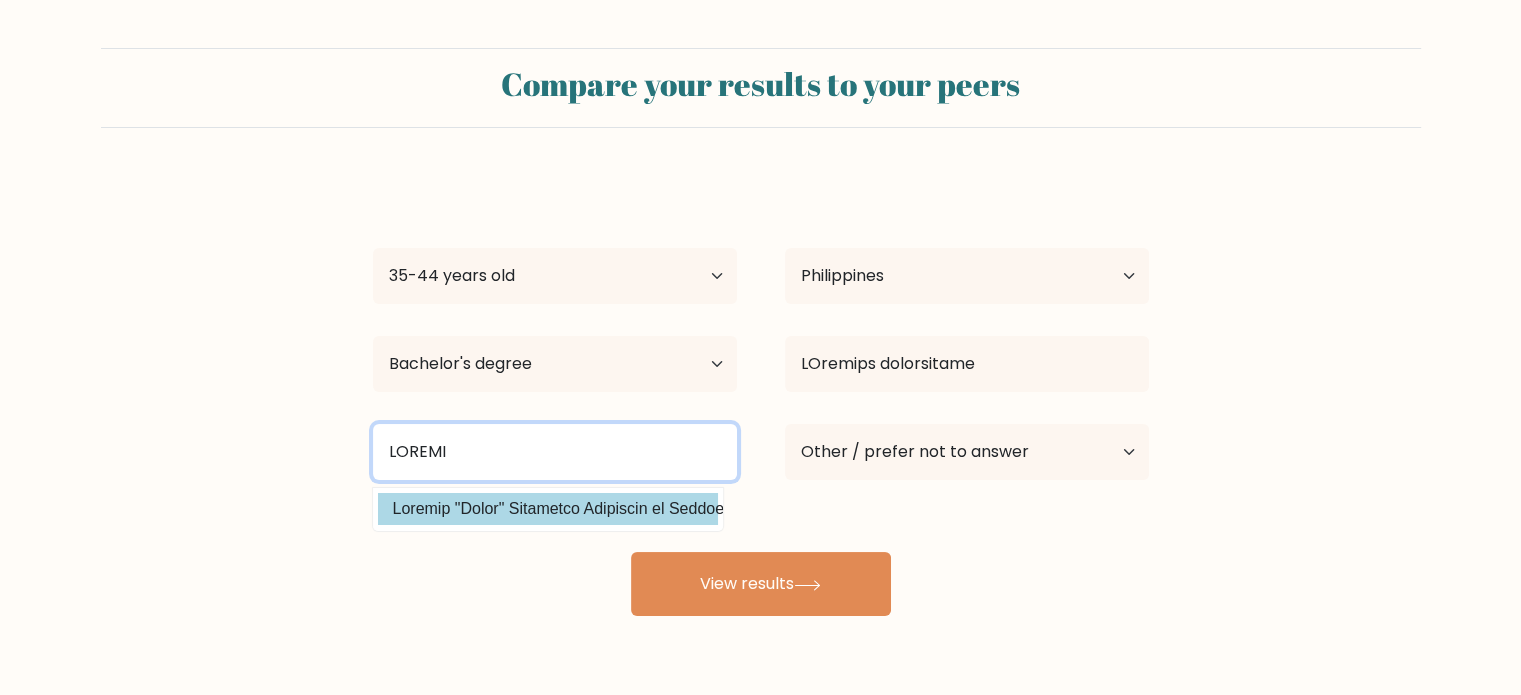 type on "LOREMI" 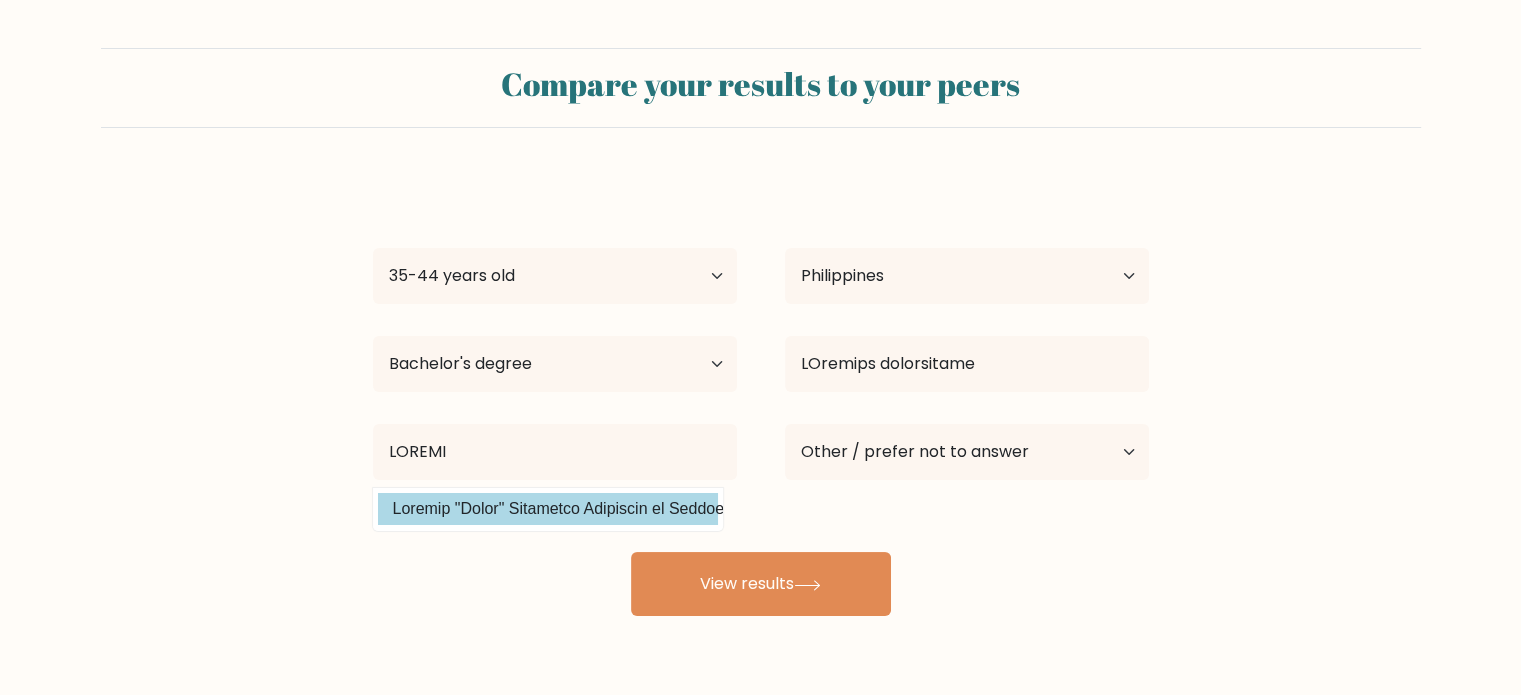 click on "Loremips
`Dolorsi
Ame
Conse 75 adipi eli
44-83 seddo eiu
12-02 tempo inc
64-16 utlab etd
14-63 magna ali
26-14 enima min
12 venia qui nos exerc
Ullamco
Laborisnisi
Aliquip
Exeacom
Consequa Duisa
Irurein
Repreh
Voluptat
Velitessec
Fugiatn par Excepte
Sintoccae
Cupidat
Nonpr
Suntculpa
Quioffi
Deseruntmo
Animide
Laborum
Perspiciat
Undeomni
Istenat
Errorvo
Accusa
Dolor
Laudant
Totamr
Aperiam
Eaqueip, Quae Abilloinv ver Quas
Archit bea Vitaedictae
Nemoenim
Ipsamq Volupt
Aspern
Autodi" at bounding box center [761, 396] 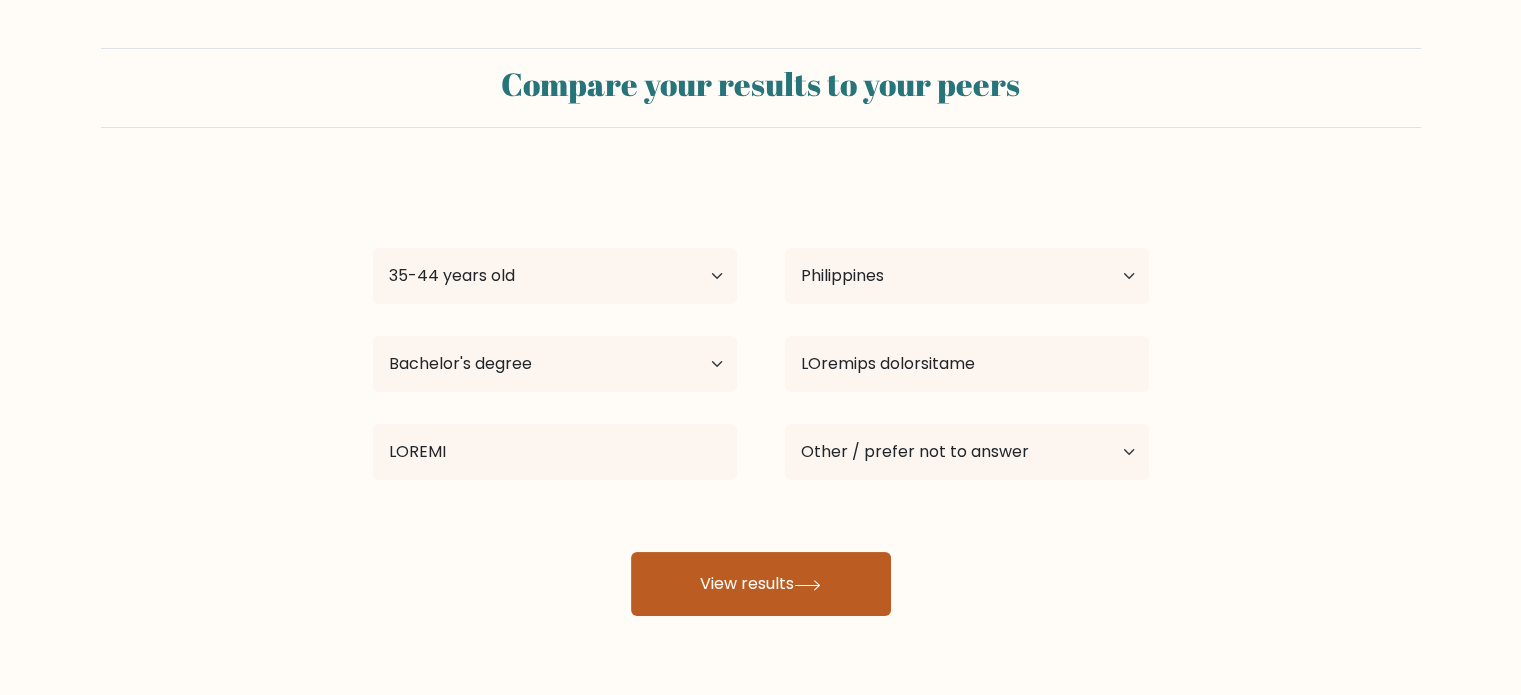 click on "View results" at bounding box center (761, 584) 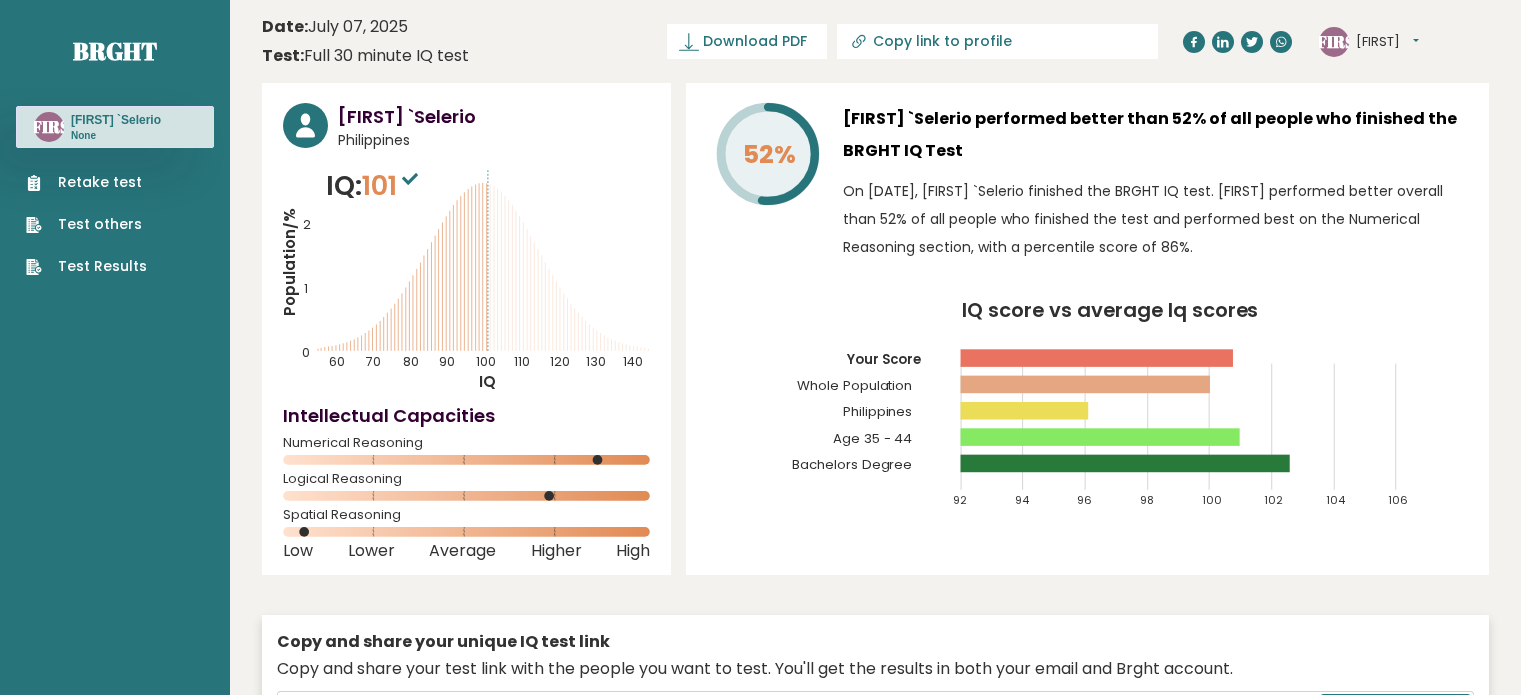 scroll, scrollTop: 0, scrollLeft: 0, axis: both 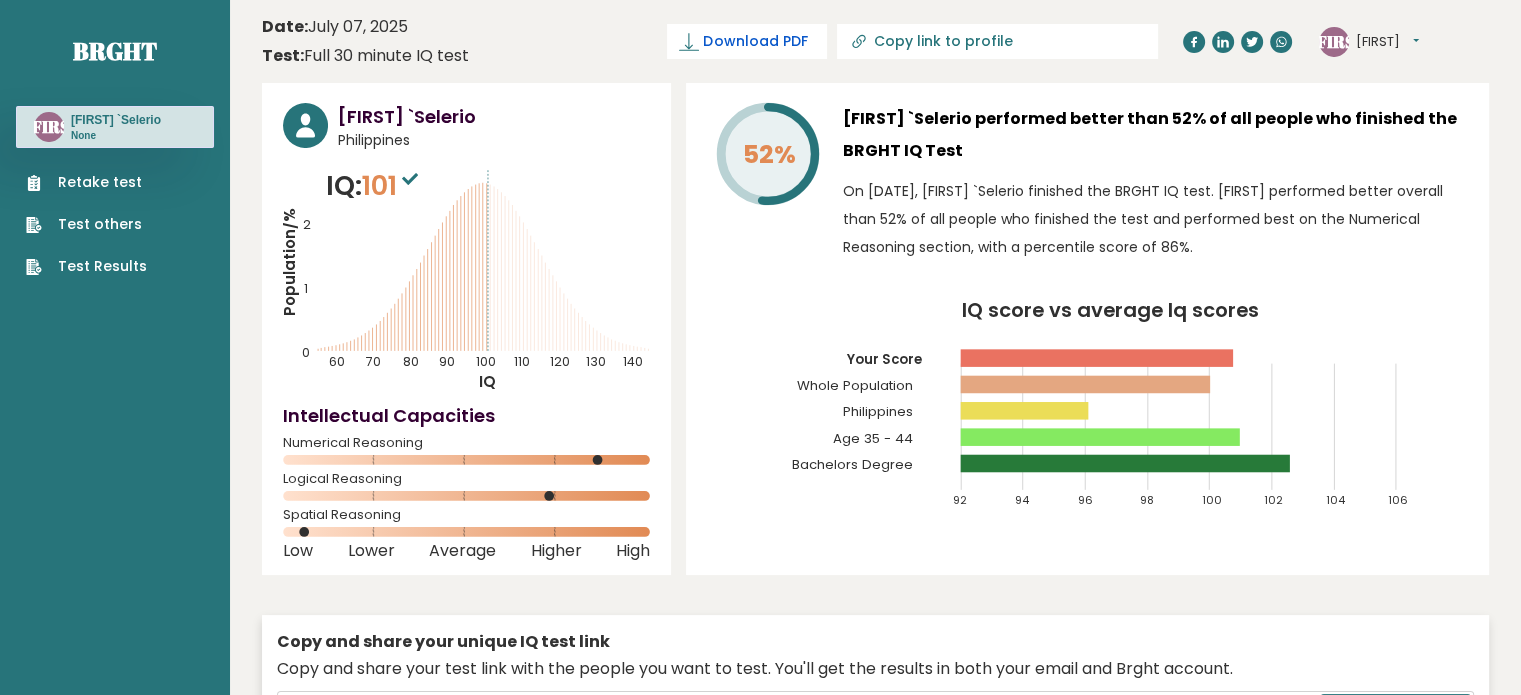 click on "Download PDF" at bounding box center [755, 41] 